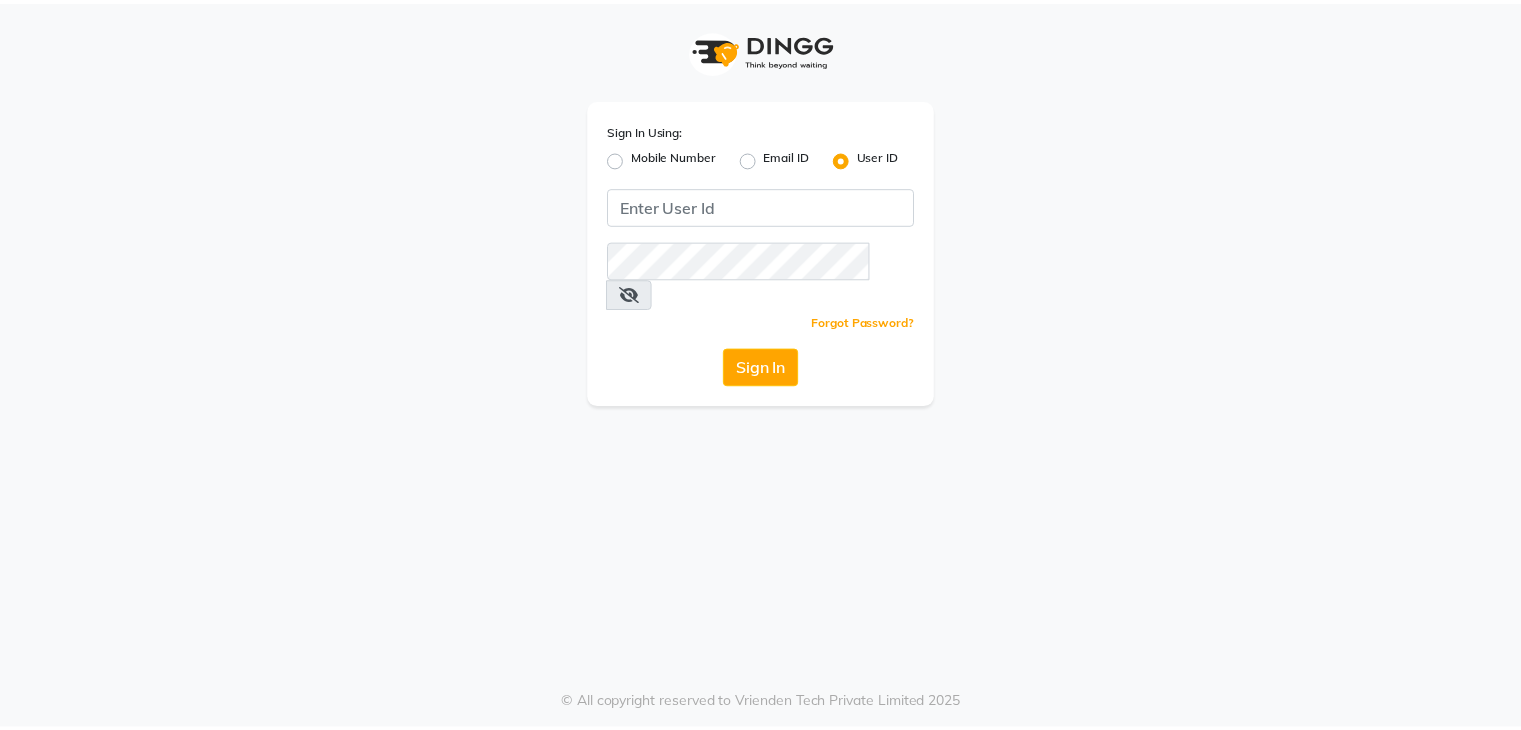 scroll, scrollTop: 0, scrollLeft: 0, axis: both 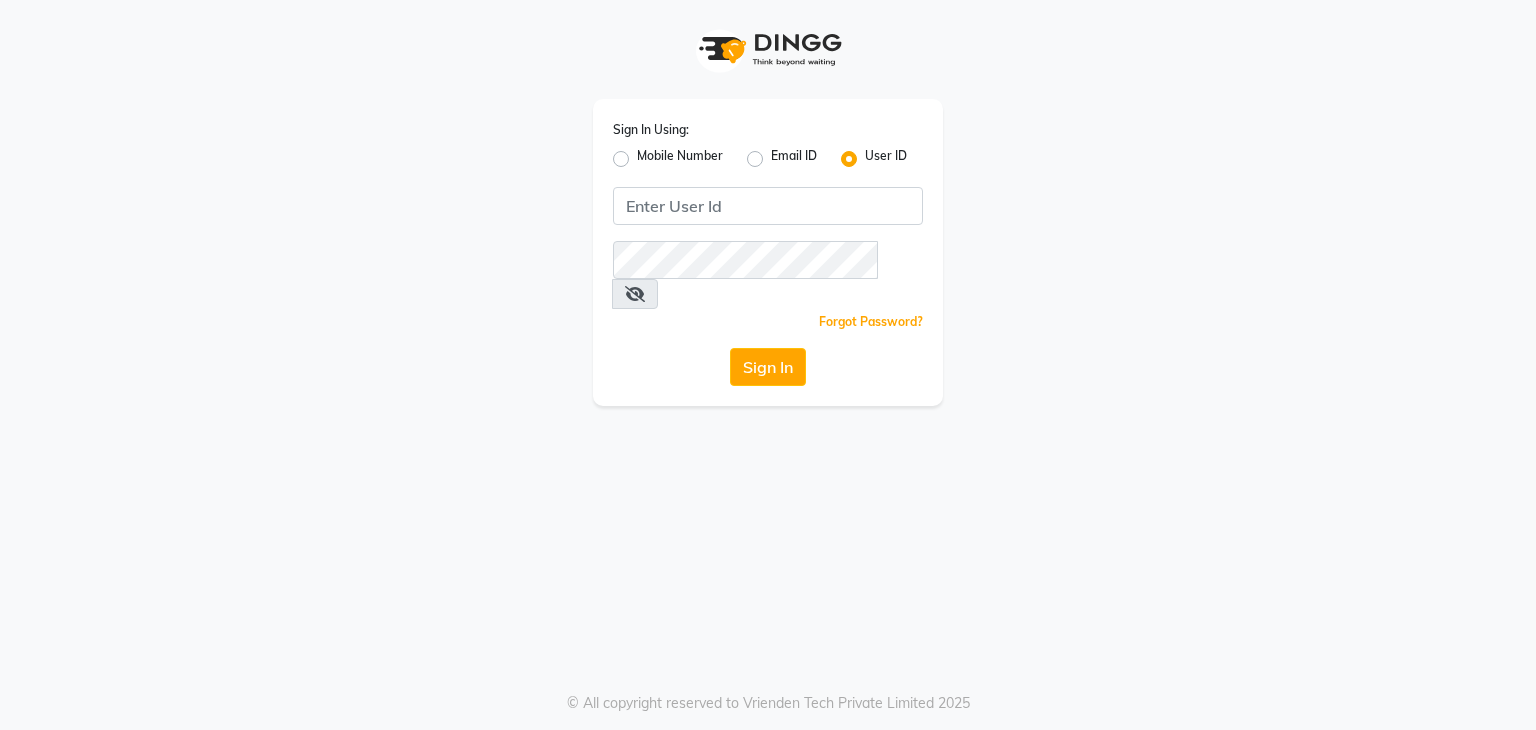 click on "Mobile Number" 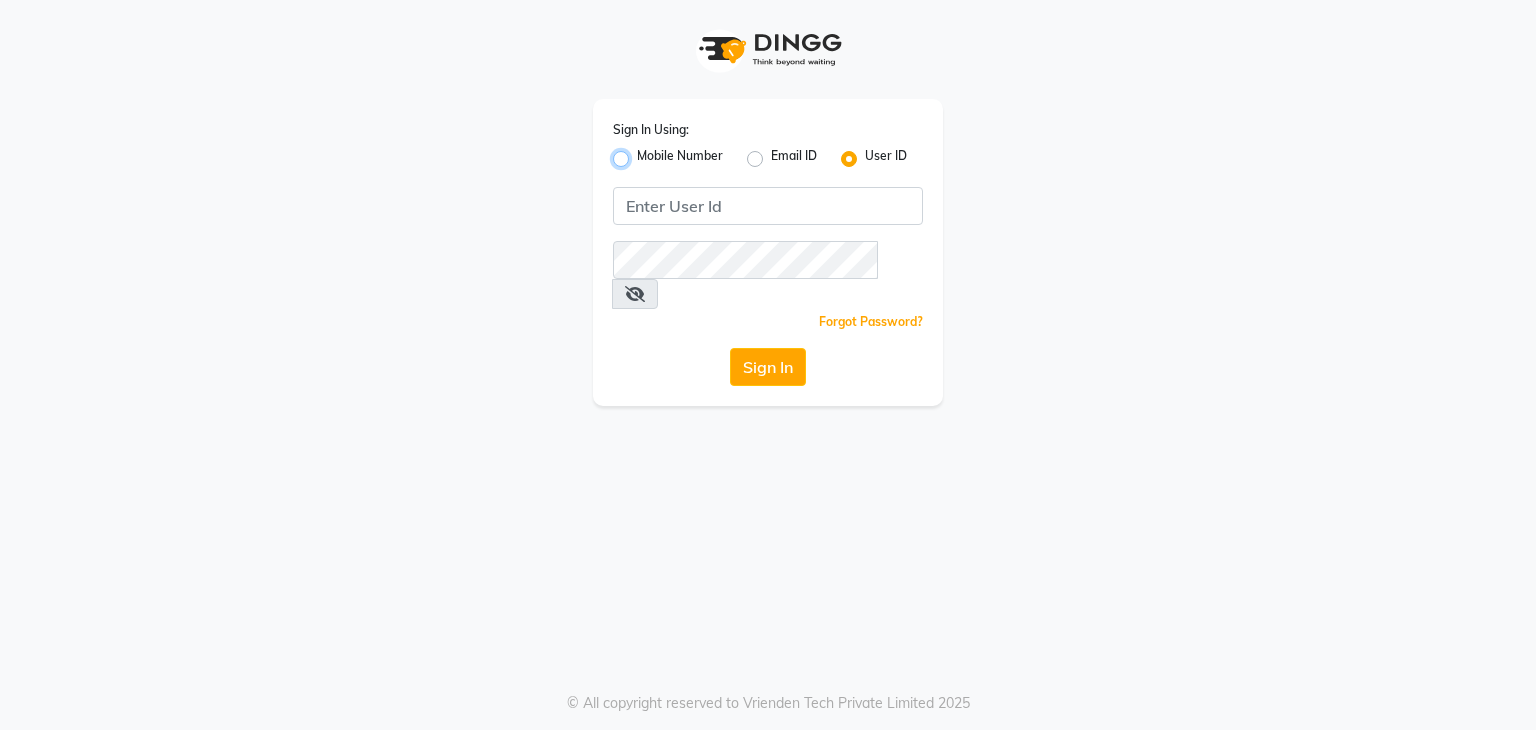 click on "Mobile Number" at bounding box center (643, 153) 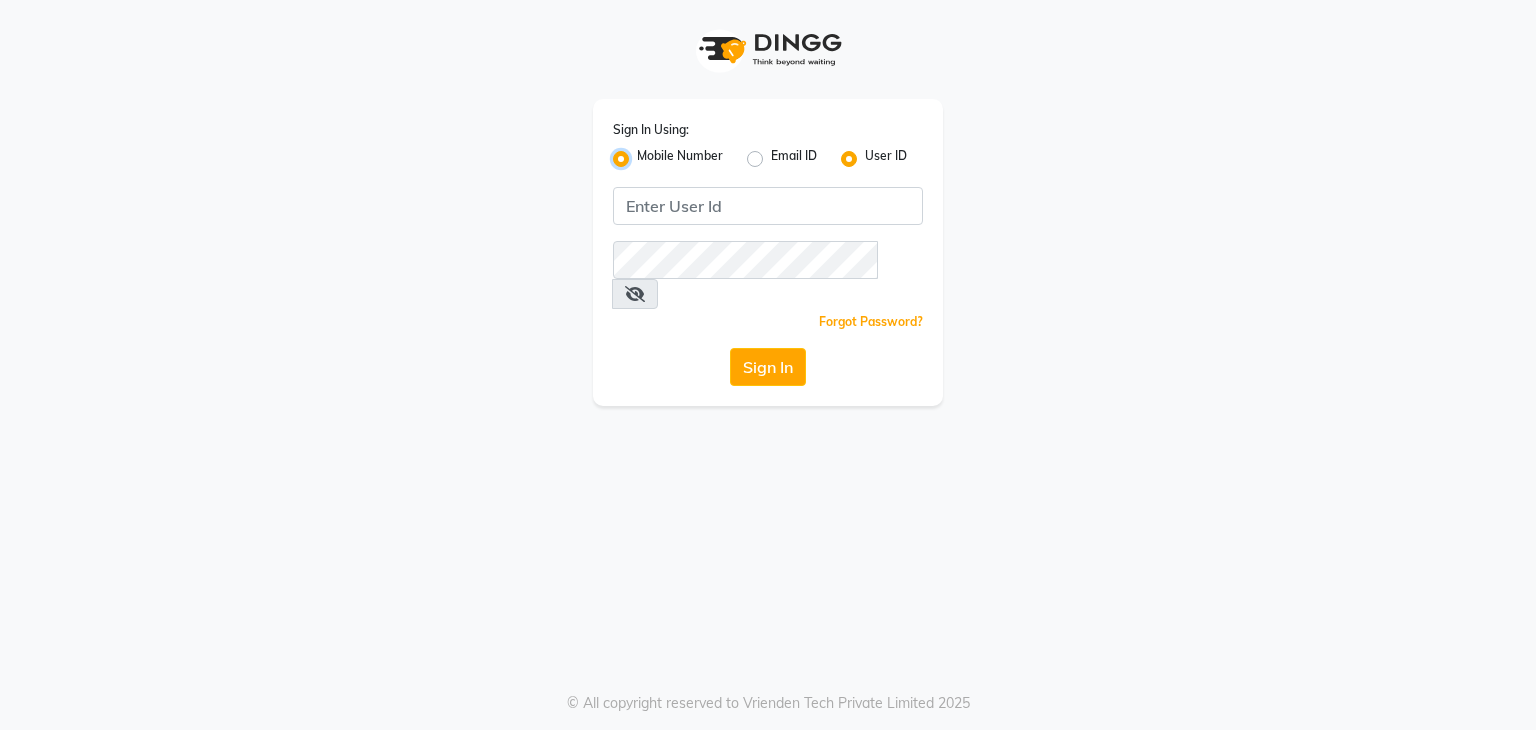 radio on "false" 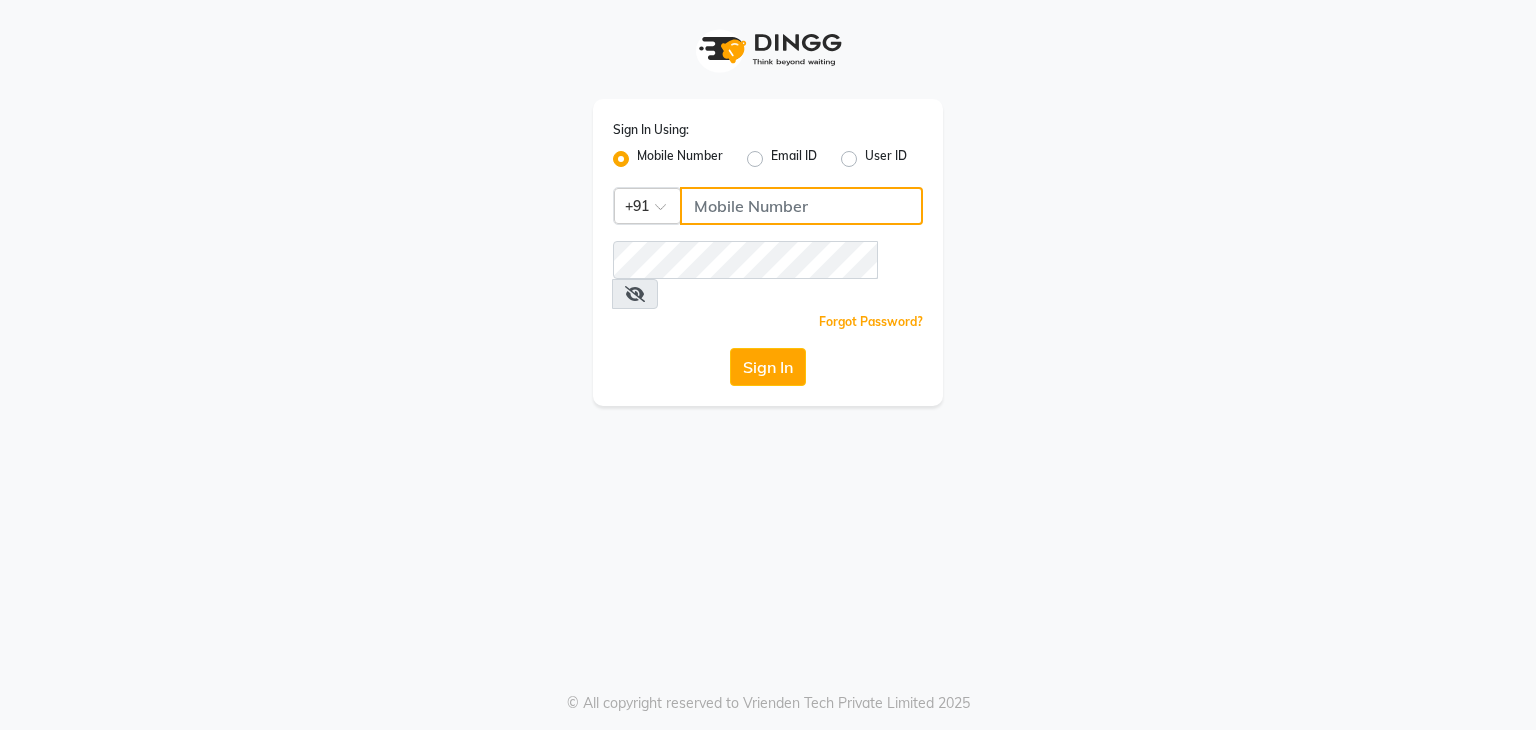 click 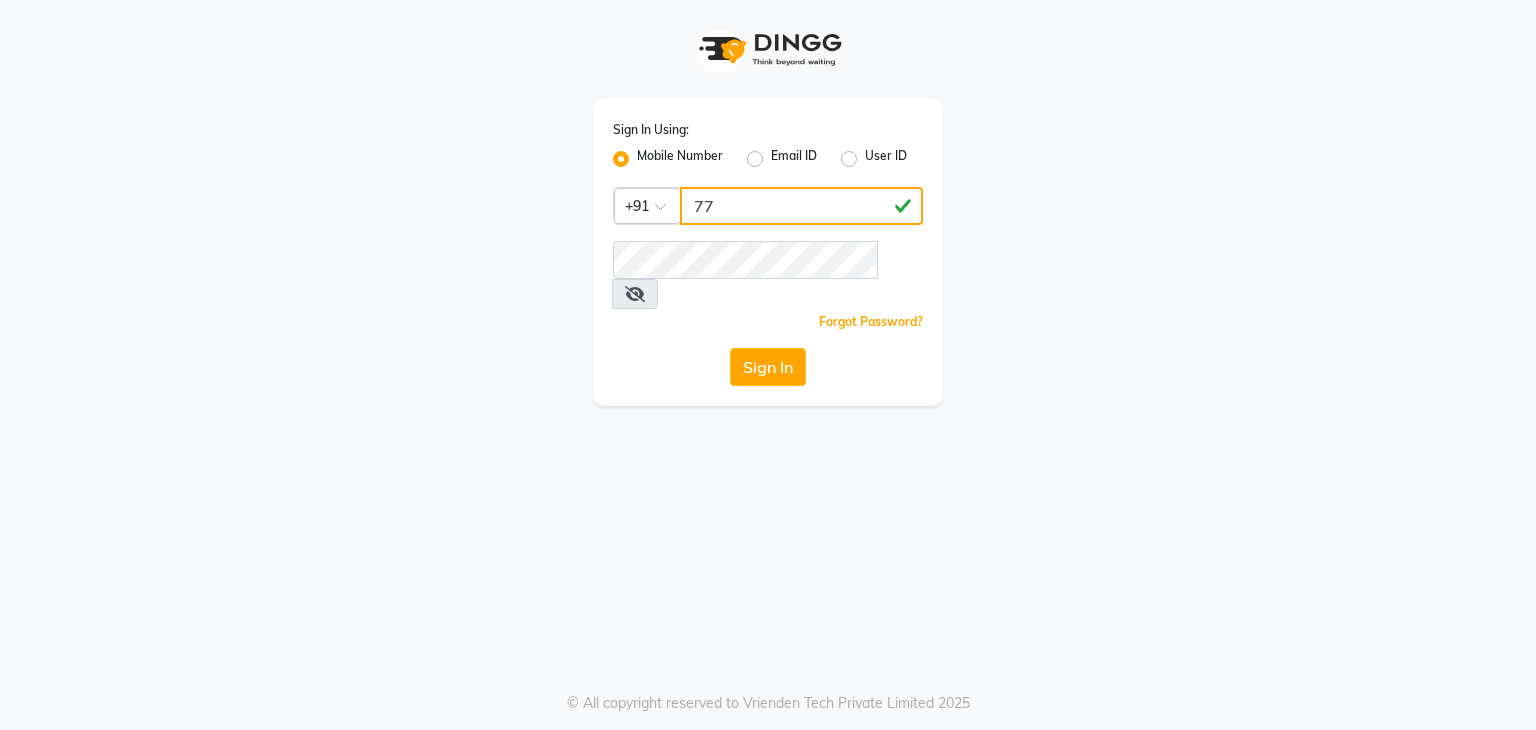 type on "7" 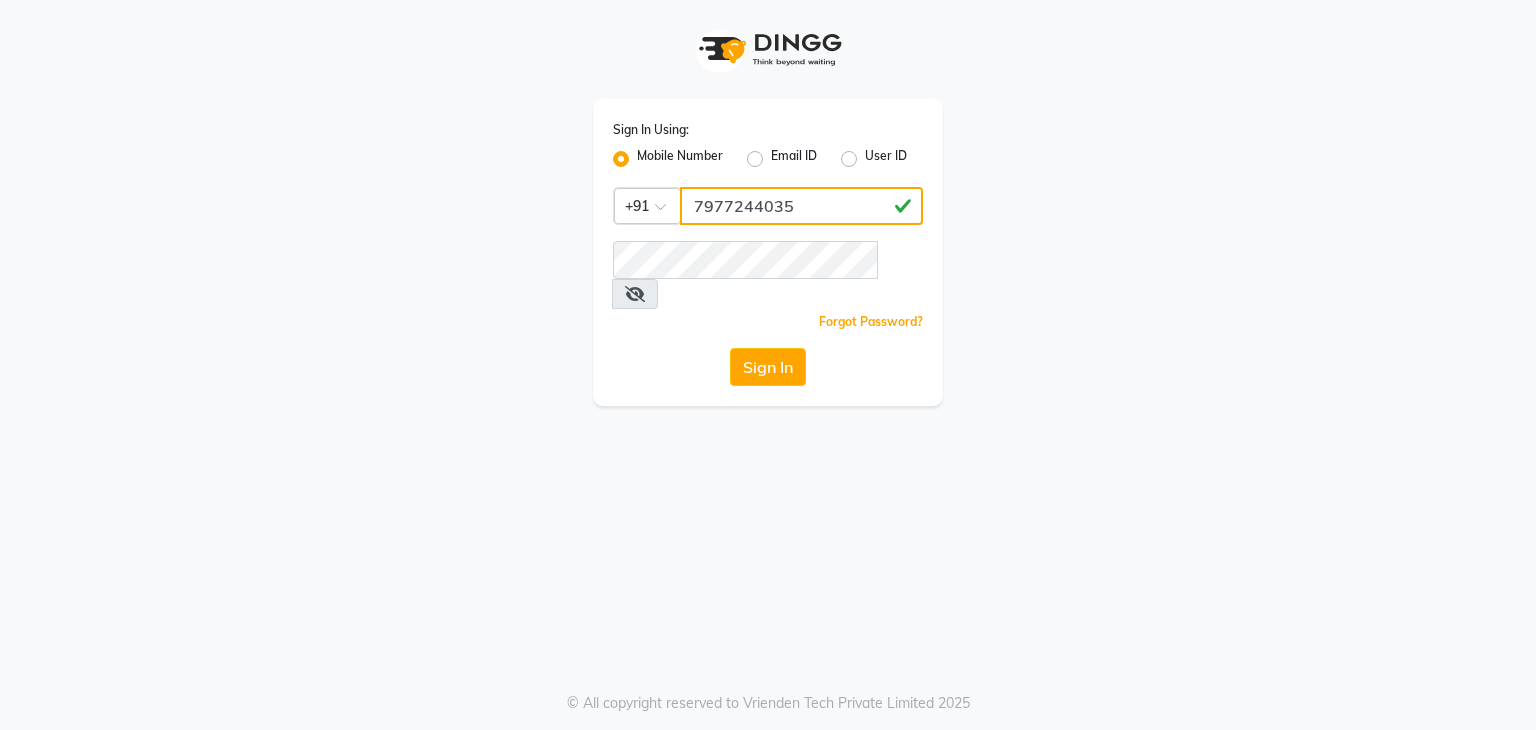 type on "7977244035" 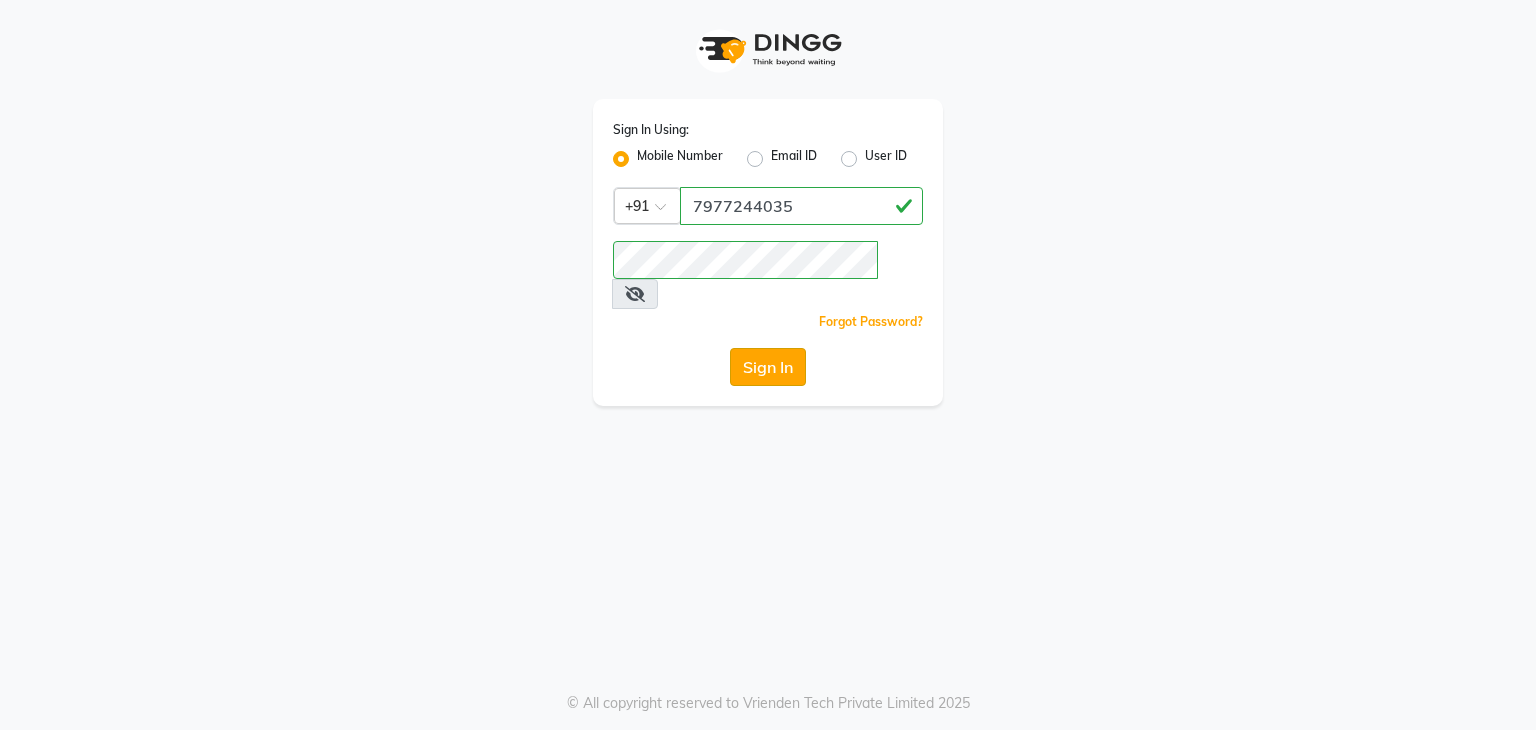 click on "Sign In" 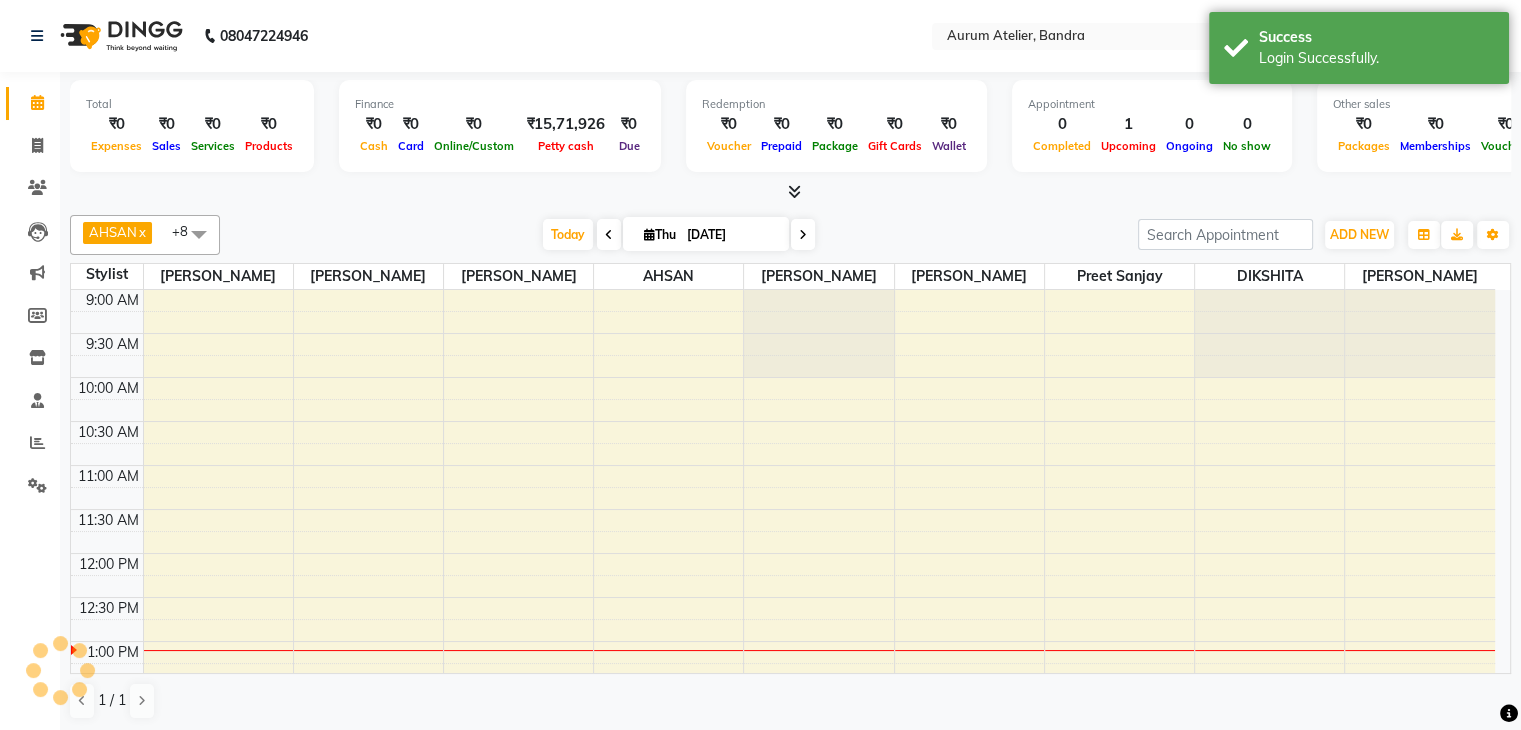 scroll, scrollTop: 0, scrollLeft: 0, axis: both 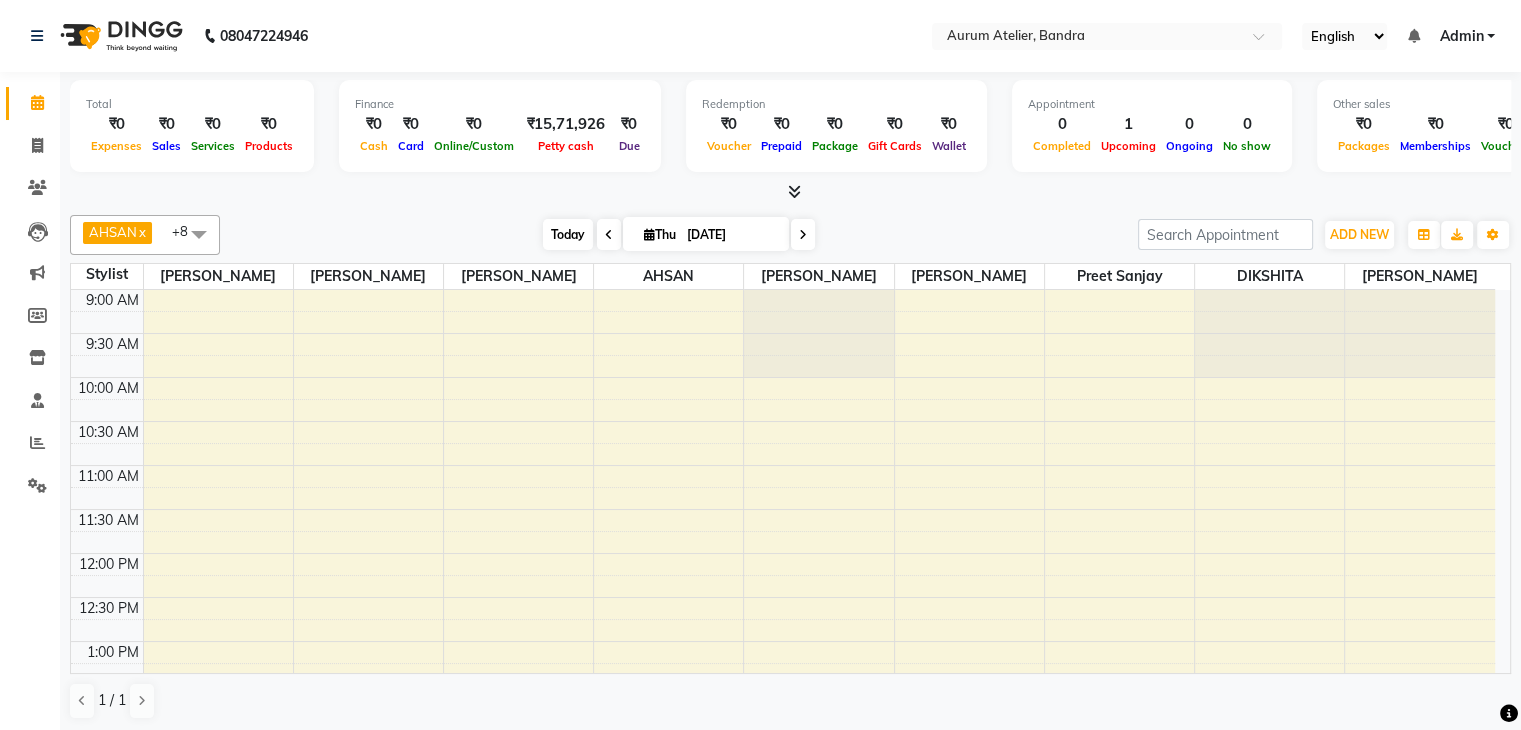 click on "Today" at bounding box center (568, 234) 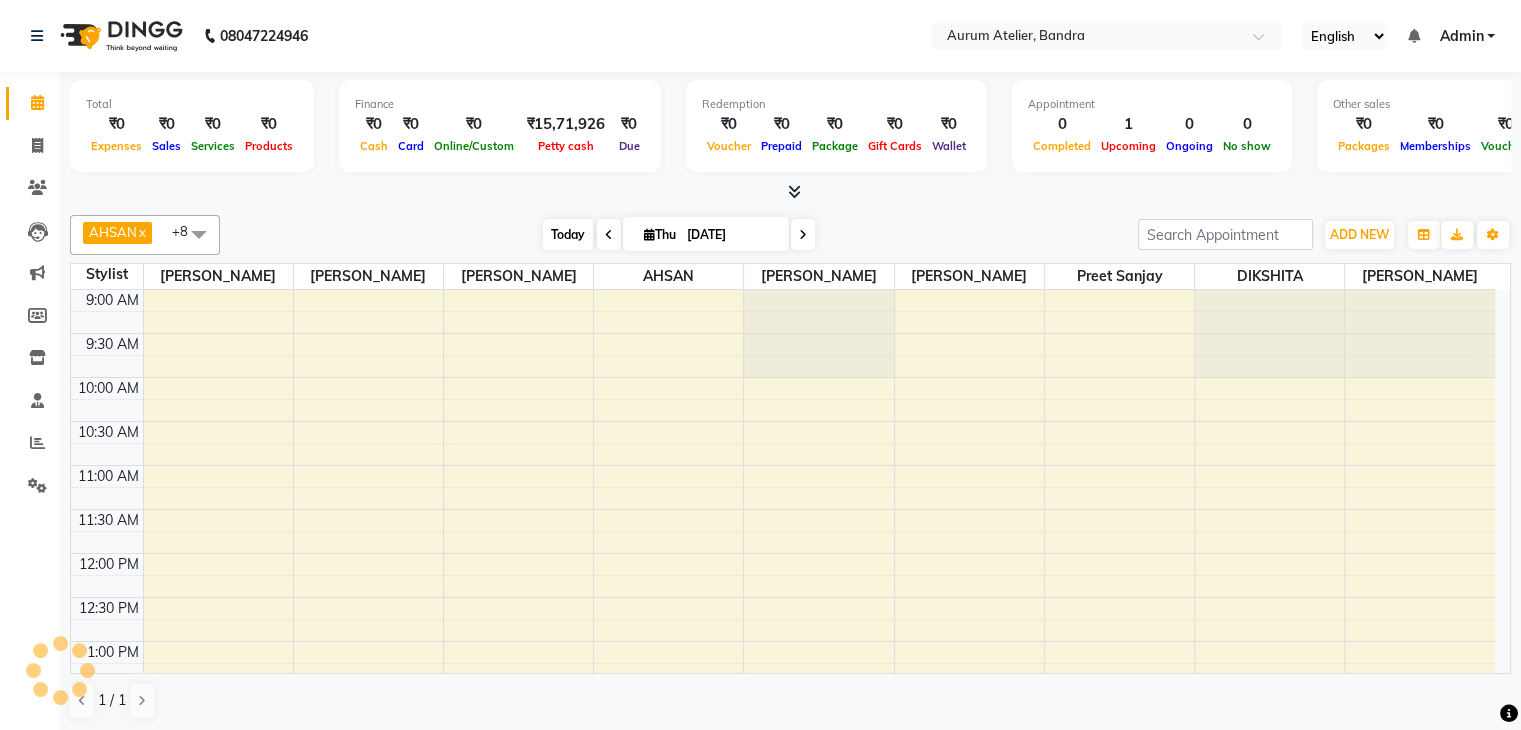 scroll, scrollTop: 350, scrollLeft: 0, axis: vertical 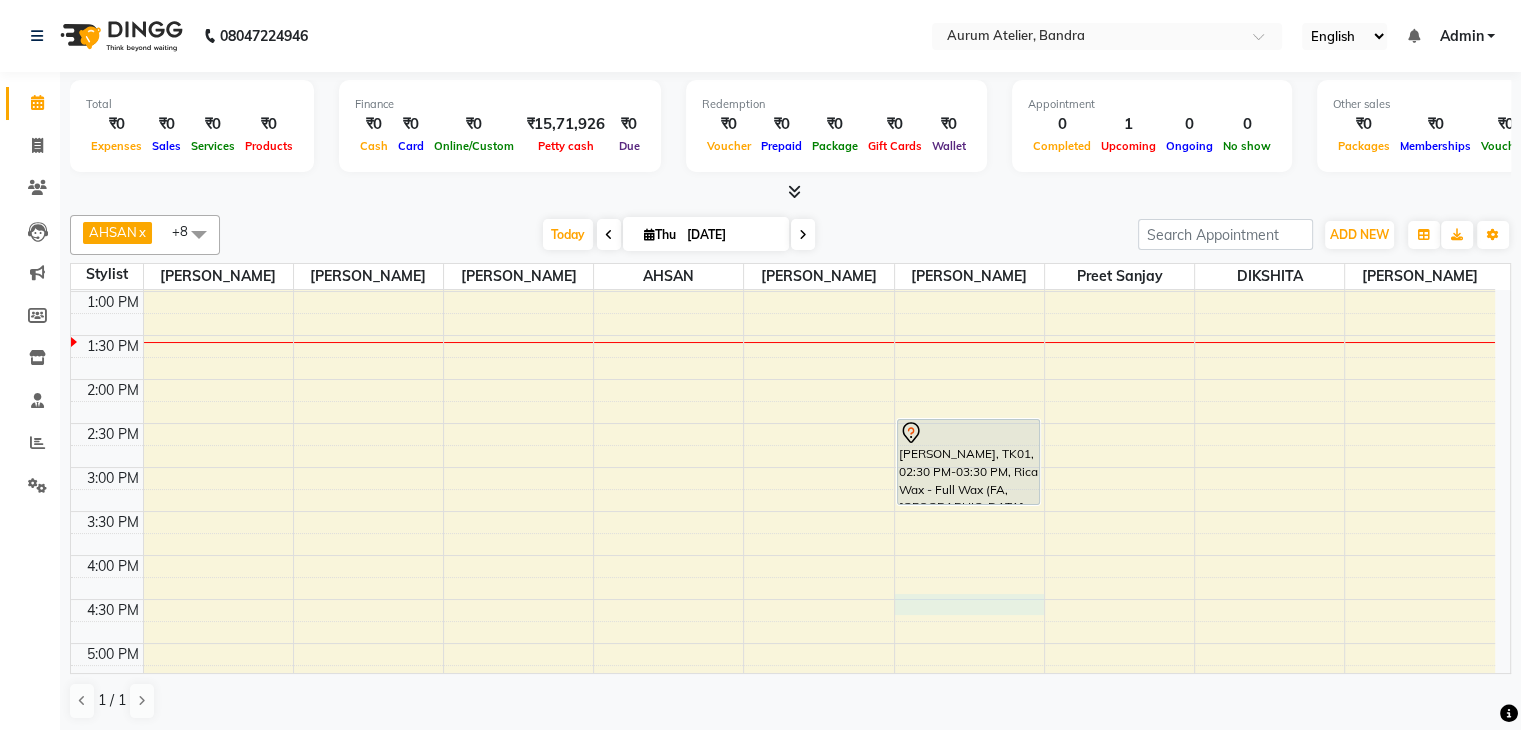 click on "9:00 AM 9:30 AM 10:00 AM 10:30 AM 11:00 AM 11:30 AM 12:00 PM 12:30 PM 1:00 PM 1:30 PM 2:00 PM 2:30 PM 3:00 PM 3:30 PM 4:00 PM 4:30 PM 5:00 PM 5:30 PM 6:00 PM 6:30 PM 7:00 PM 7:30 PM 8:00 PM 8:30 PM 9:00 PM 9:30 PM             [PERSON_NAME], TK01, 02:30 PM-03:30 PM, Rica Wax - Full Wax (FA, [GEOGRAPHIC_DATA], [GEOGRAPHIC_DATA])" at bounding box center [783, 511] 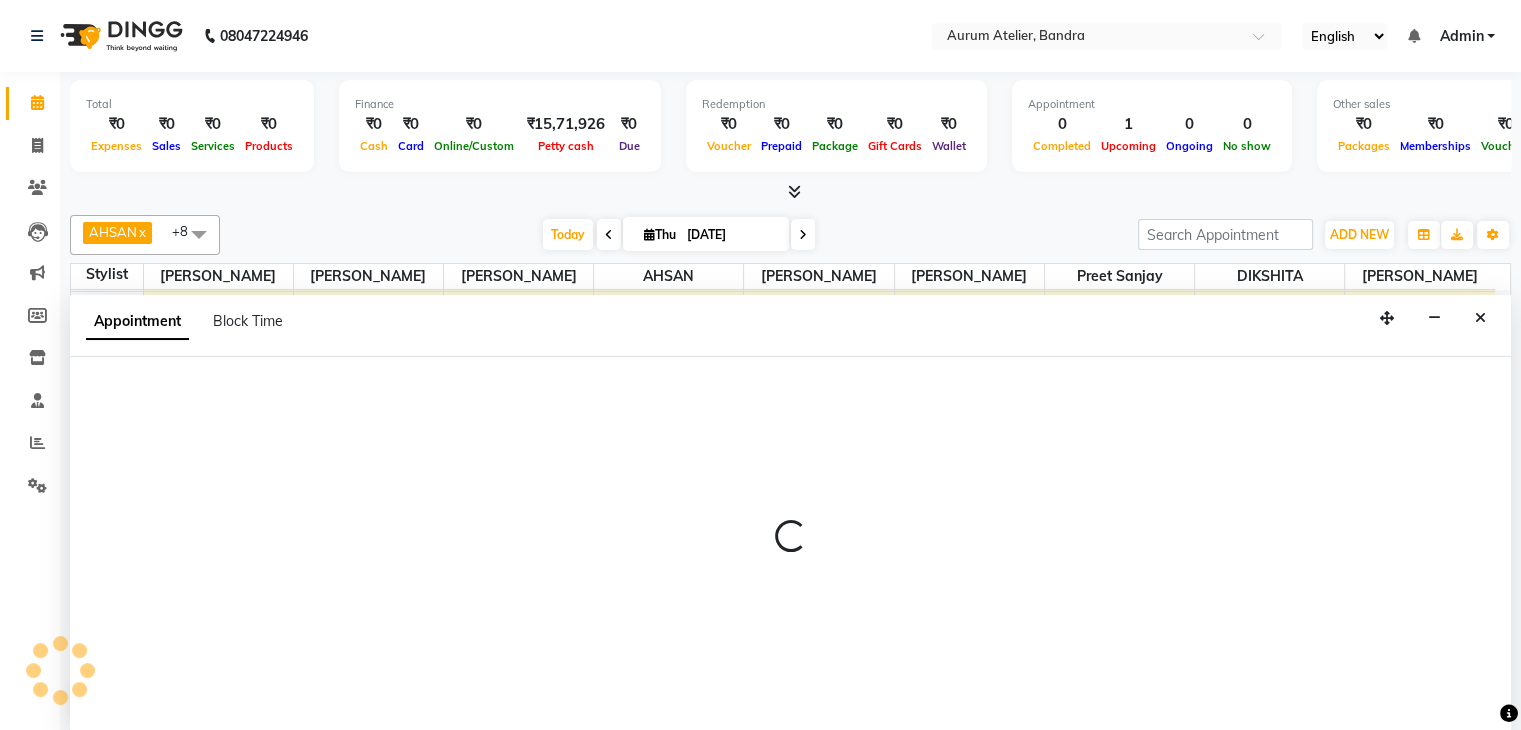 scroll, scrollTop: 1, scrollLeft: 0, axis: vertical 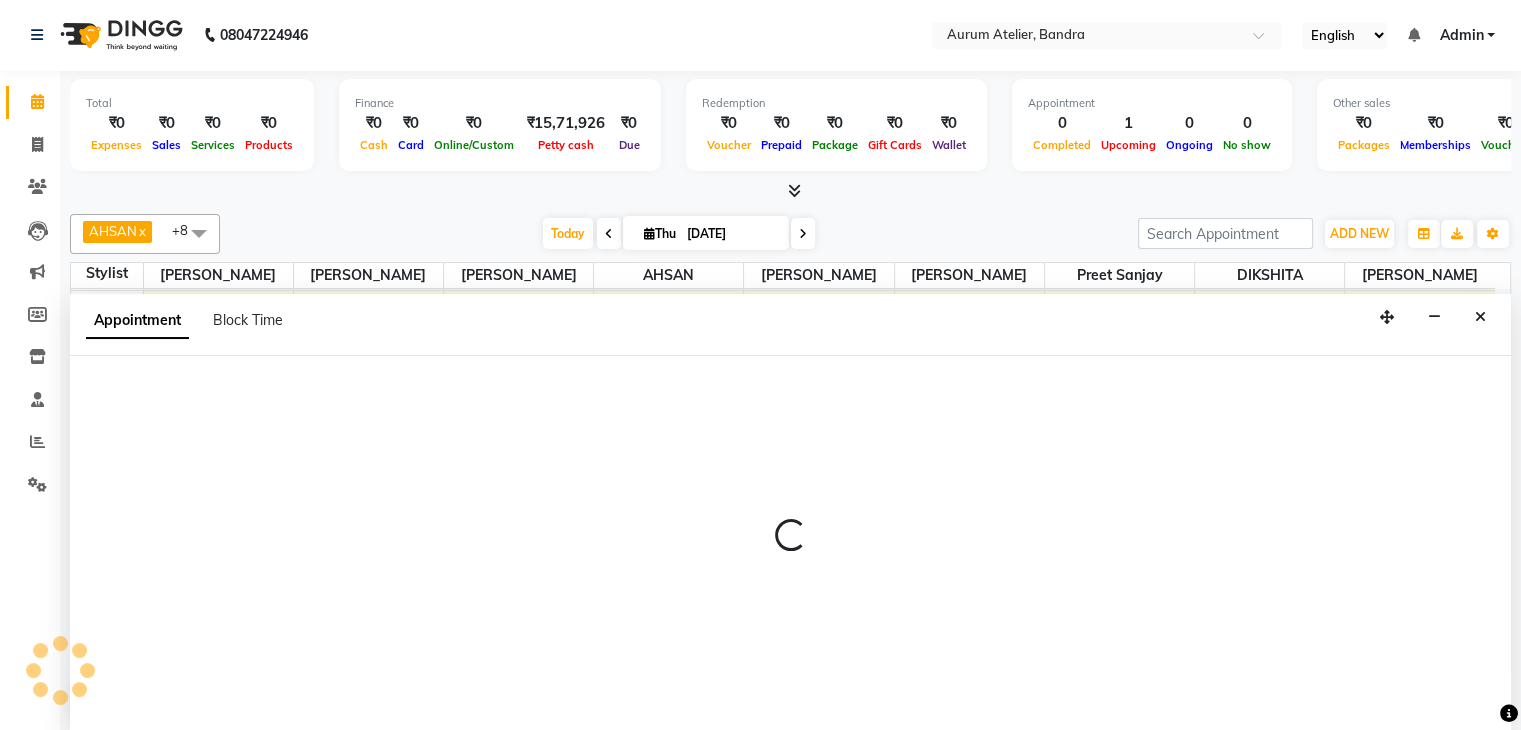 select on "66084" 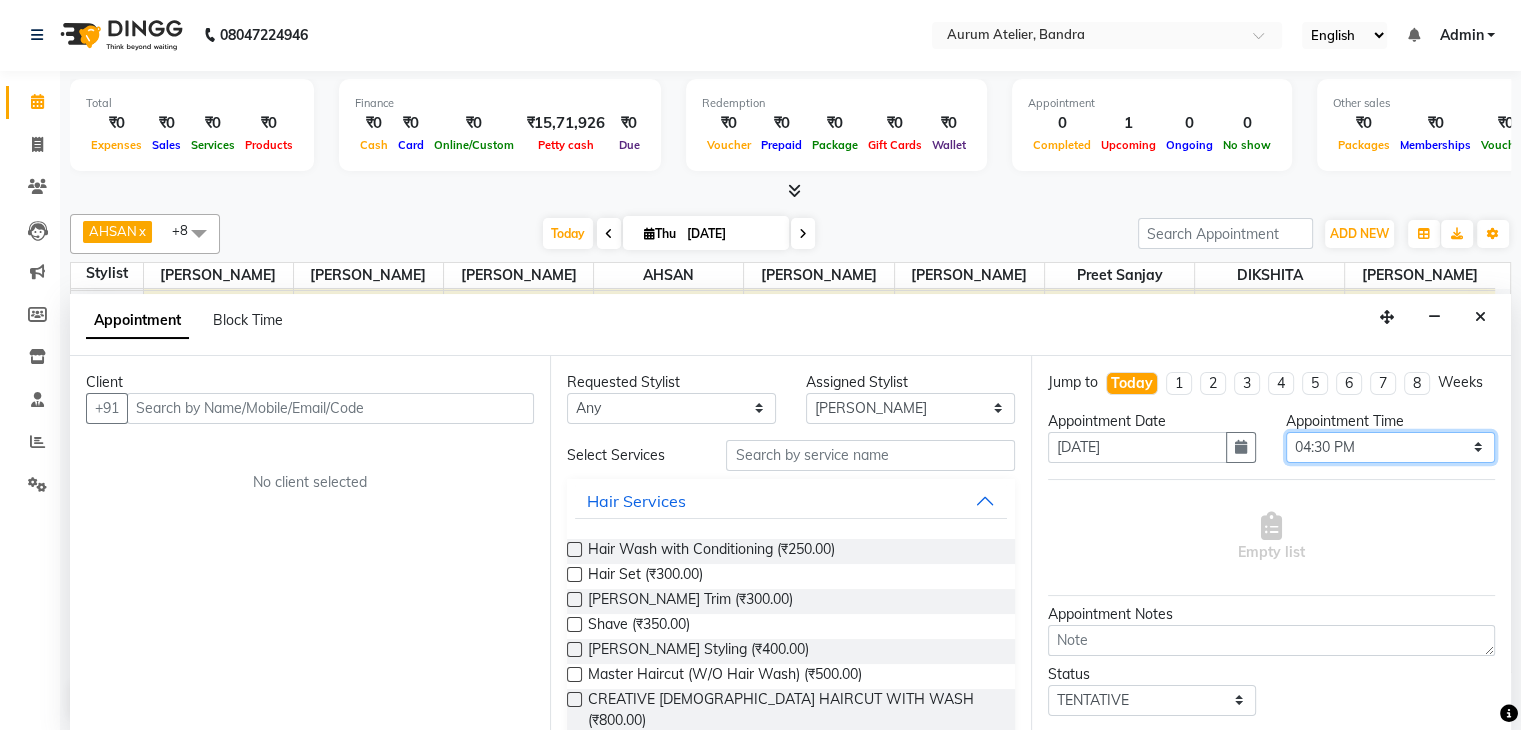 click on "Select 10:00 AM 10:15 AM 10:30 AM 10:45 AM 11:00 AM 11:15 AM 11:30 AM 11:45 AM 12:00 PM 12:15 PM 12:30 PM 12:45 PM 01:00 PM 01:15 PM 01:30 PM 01:45 PM 02:00 PM 02:15 PM 02:30 PM 02:45 PM 03:00 PM 03:15 PM 03:30 PM 03:45 PM 04:00 PM 04:15 PM 04:30 PM 04:45 PM 05:00 PM 05:15 PM 05:30 PM 05:45 PM 06:00 PM 06:15 PM 06:30 PM 06:45 PM 07:00 PM 07:15 PM 07:30 PM 07:45 PM 08:00 PM 08:15 PM 08:30 PM 08:45 PM 09:00 PM" at bounding box center [1390, 447] 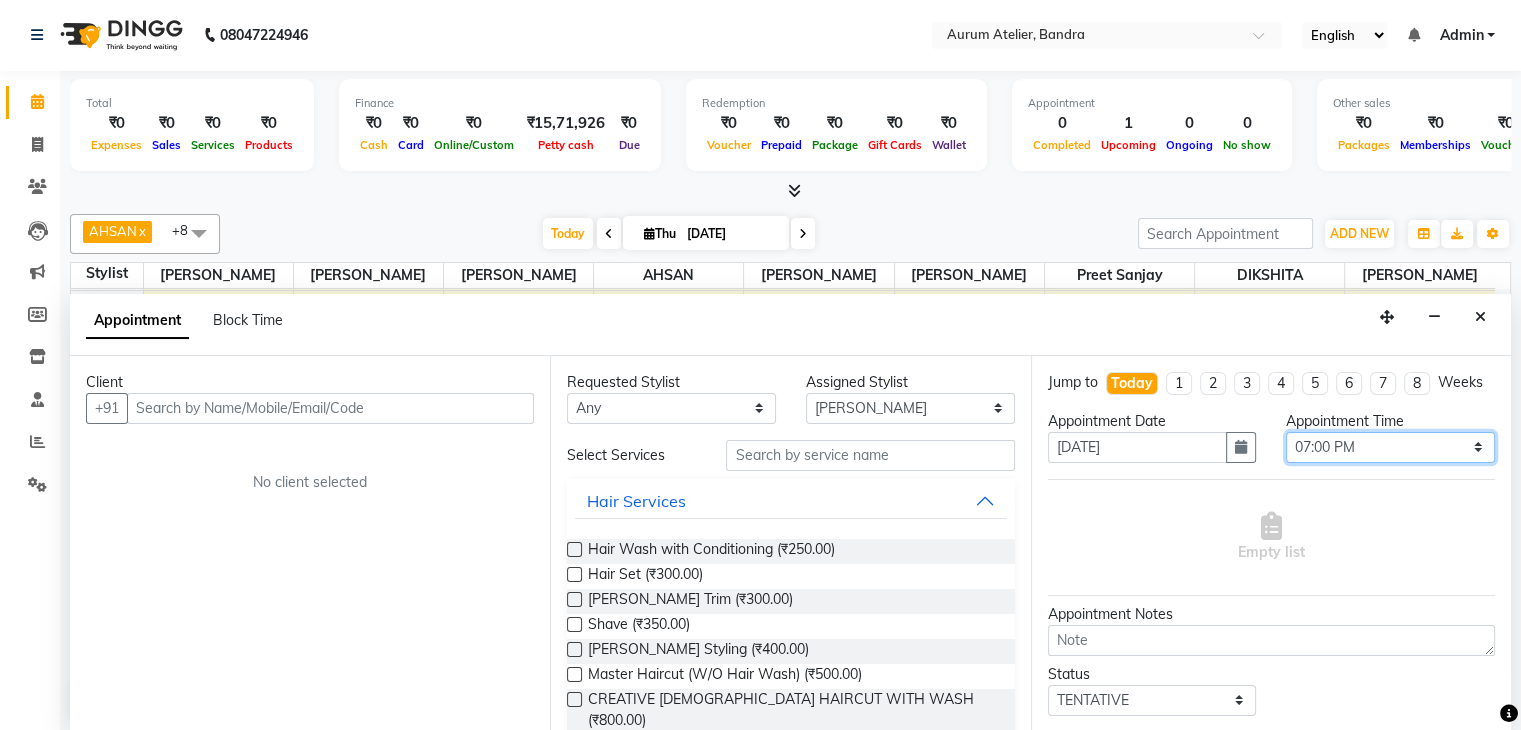 click on "Select 10:00 AM 10:15 AM 10:30 AM 10:45 AM 11:00 AM 11:15 AM 11:30 AM 11:45 AM 12:00 PM 12:15 PM 12:30 PM 12:45 PM 01:00 PM 01:15 PM 01:30 PM 01:45 PM 02:00 PM 02:15 PM 02:30 PM 02:45 PM 03:00 PM 03:15 PM 03:30 PM 03:45 PM 04:00 PM 04:15 PM 04:30 PM 04:45 PM 05:00 PM 05:15 PM 05:30 PM 05:45 PM 06:00 PM 06:15 PM 06:30 PM 06:45 PM 07:00 PM 07:15 PM 07:30 PM 07:45 PM 08:00 PM 08:15 PM 08:30 PM 08:45 PM 09:00 PM" at bounding box center [1390, 447] 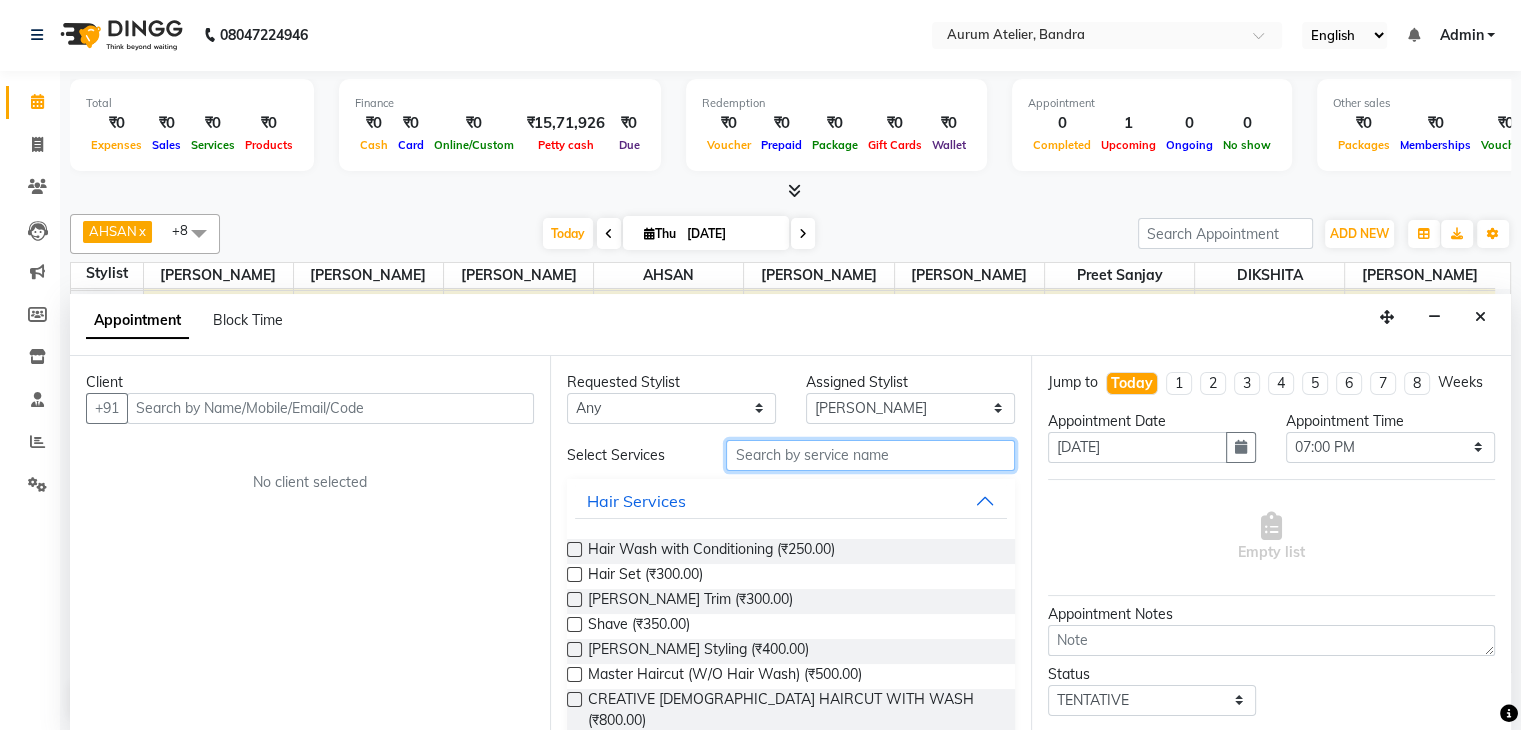 click at bounding box center [870, 455] 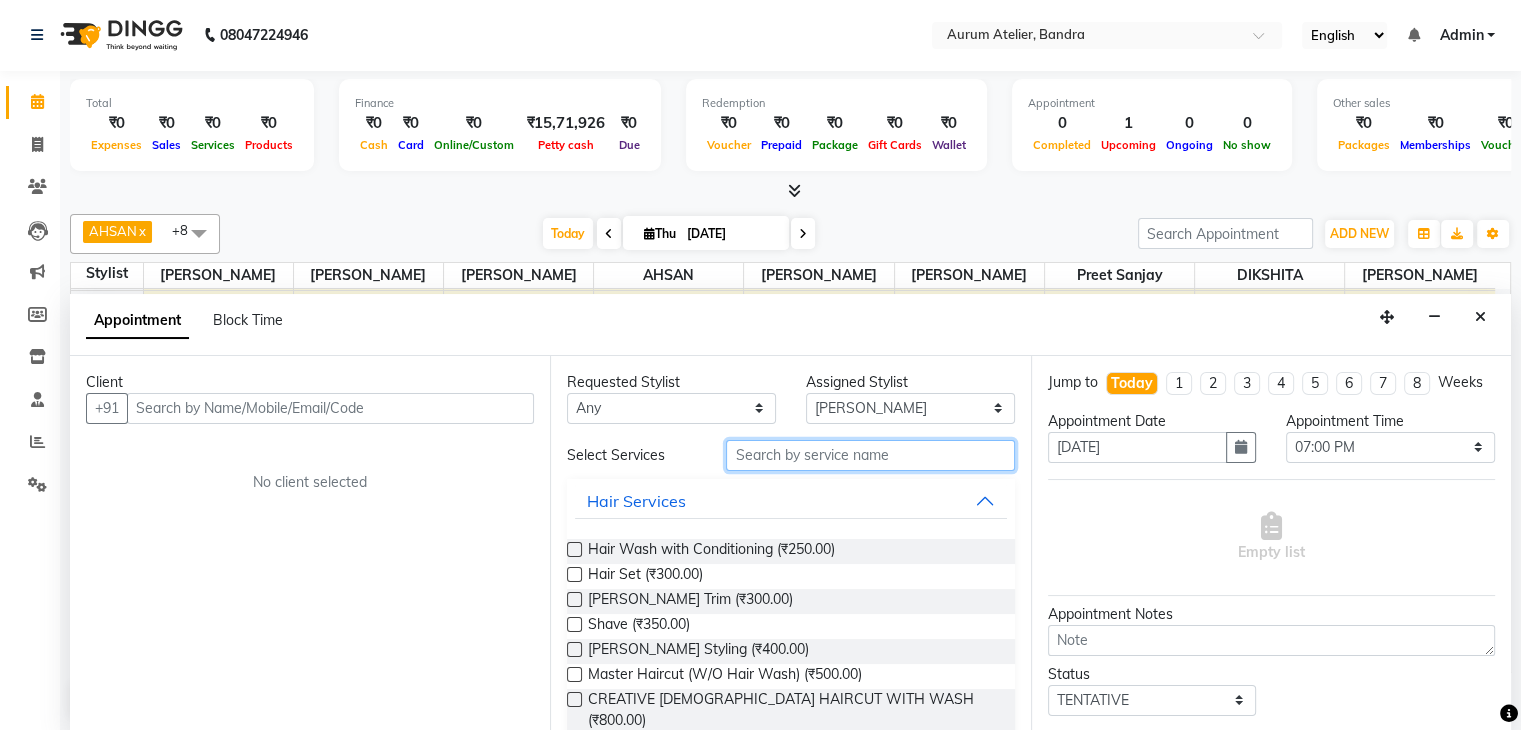 type on "f" 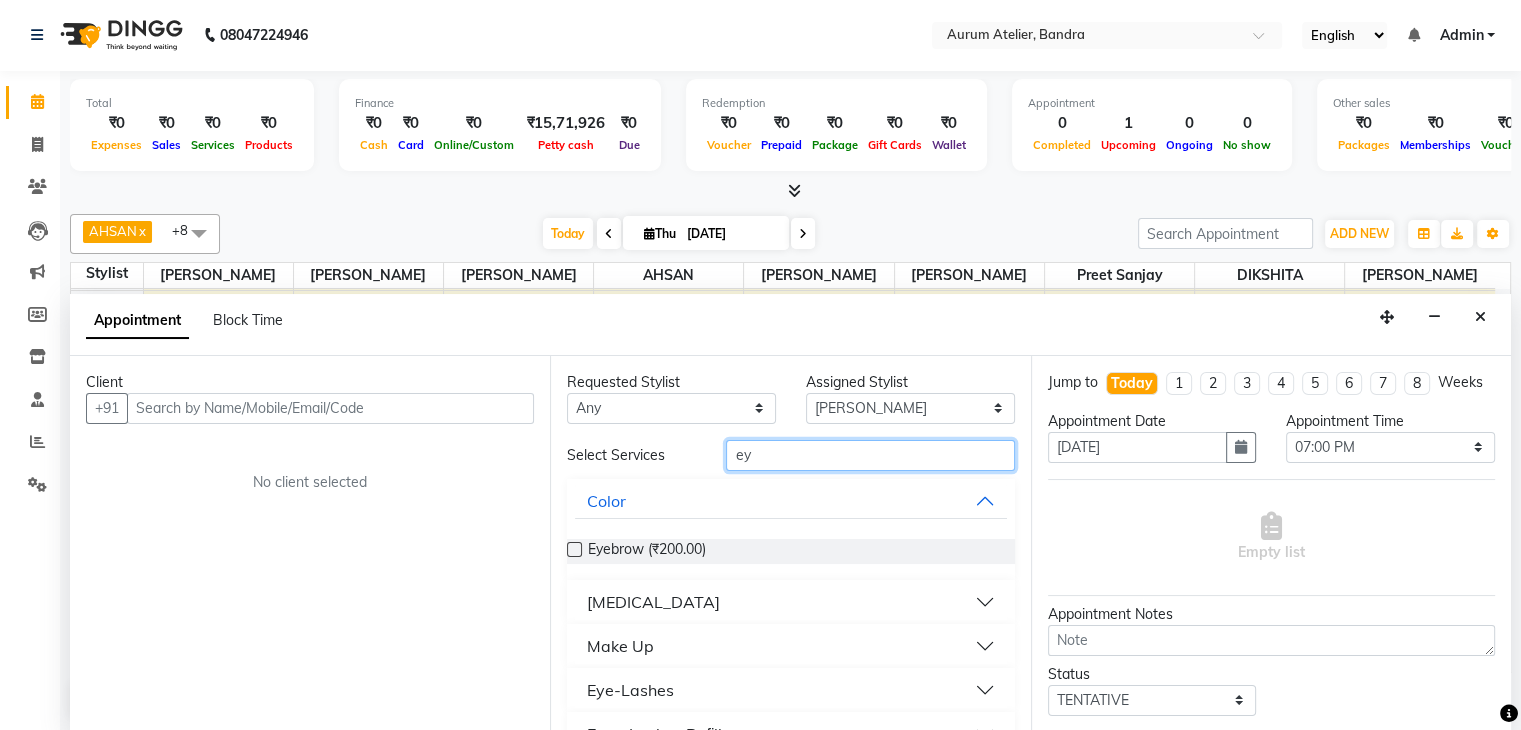 type on "ey" 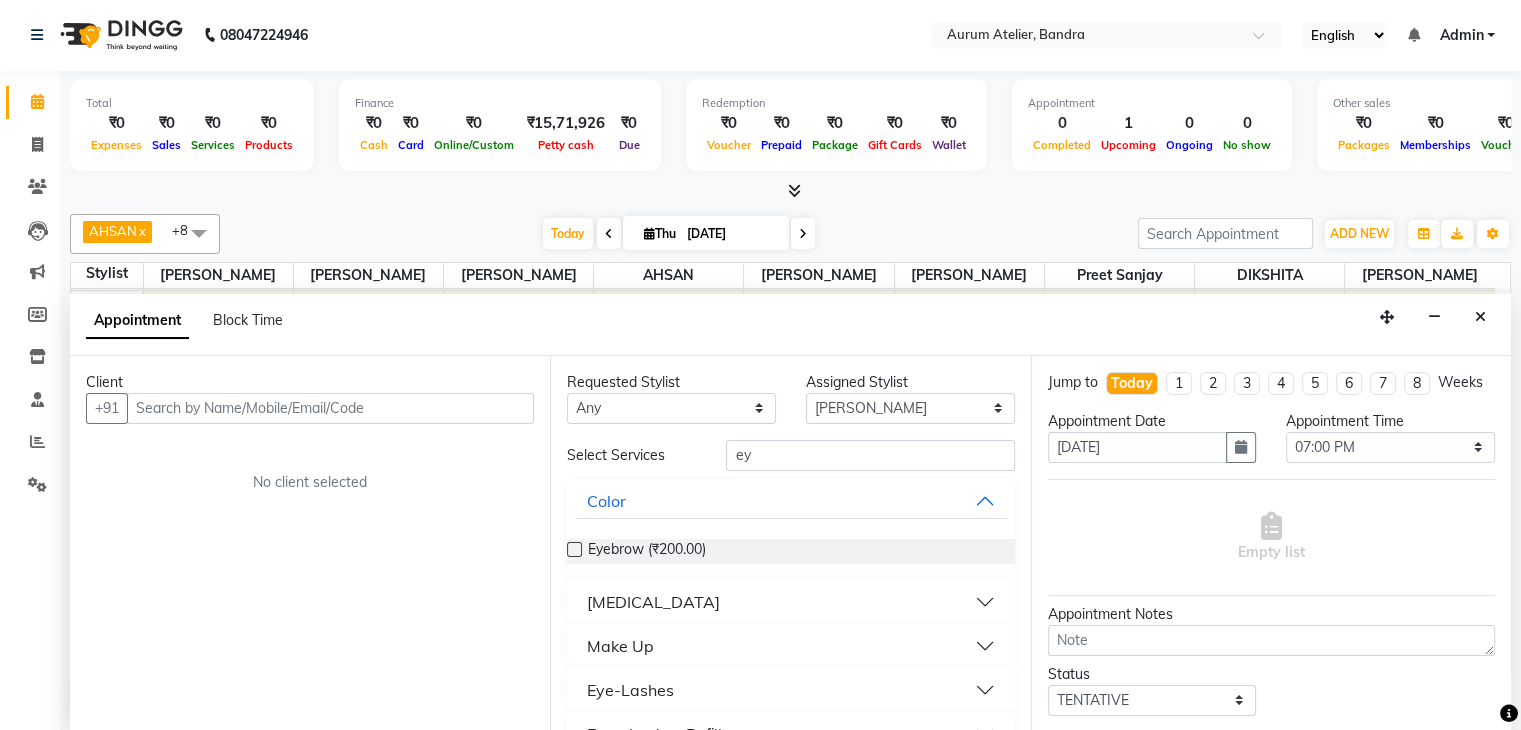 click at bounding box center (574, 549) 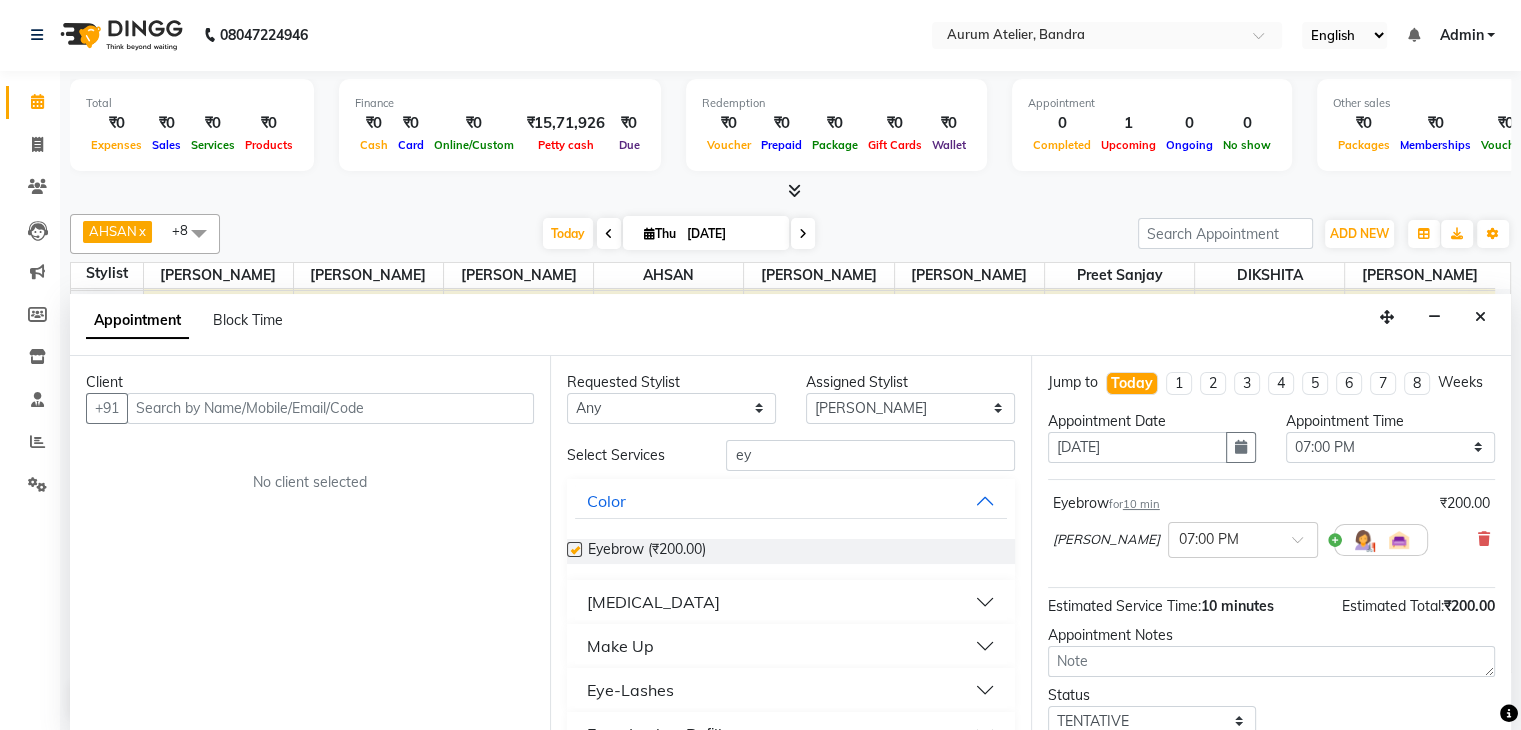 checkbox on "false" 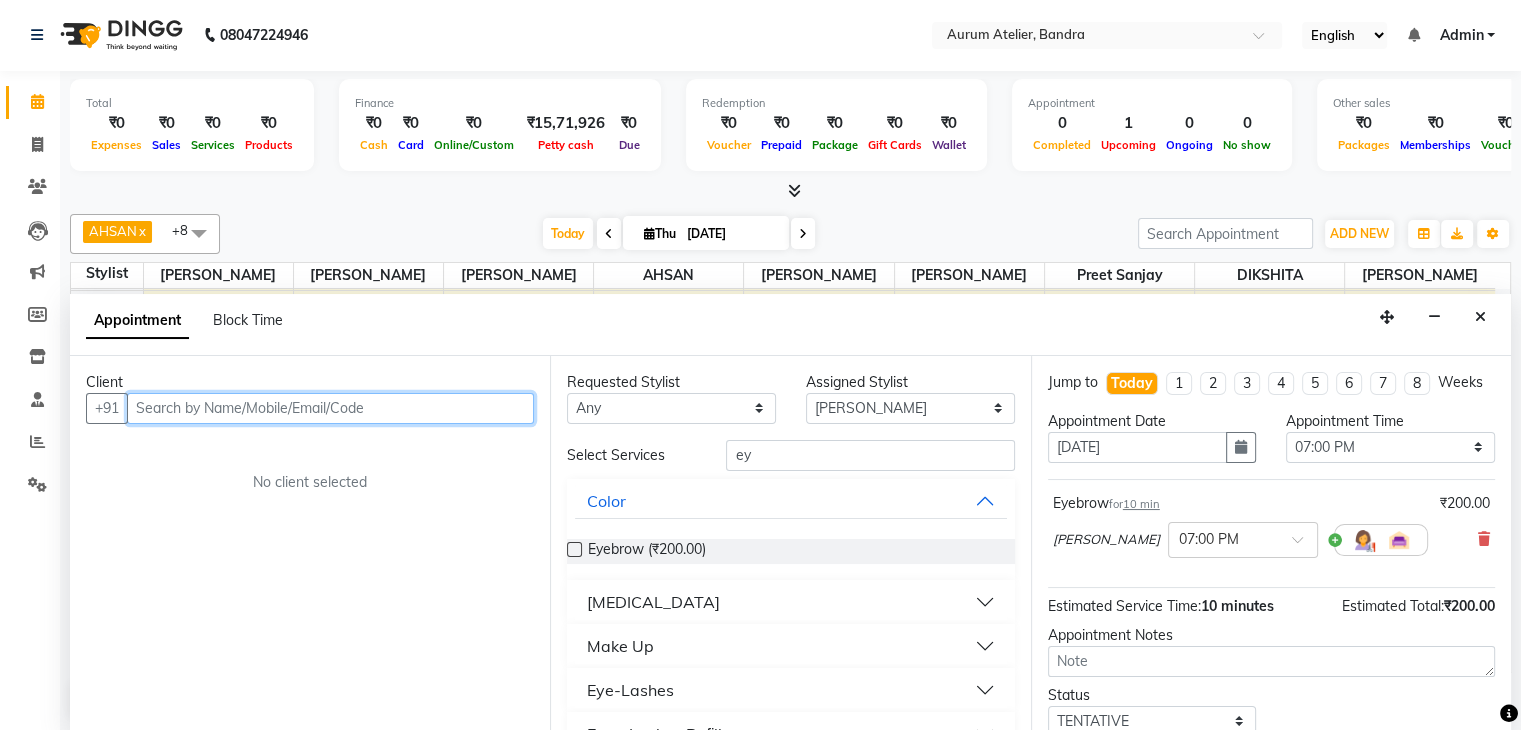 click at bounding box center [330, 408] 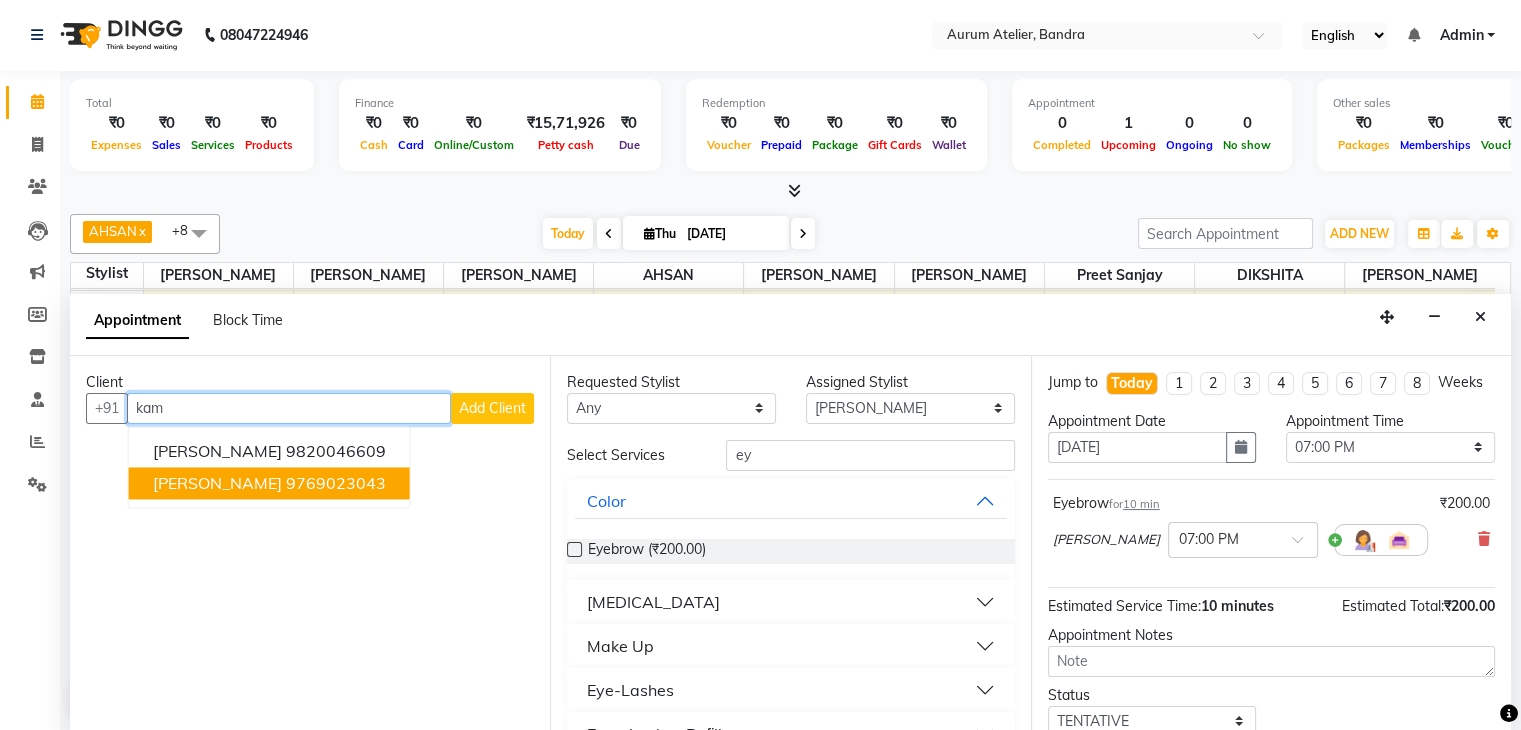 click on "[PERSON_NAME]  9820046609 [PERSON_NAME]  9769023043" at bounding box center [269, 467] 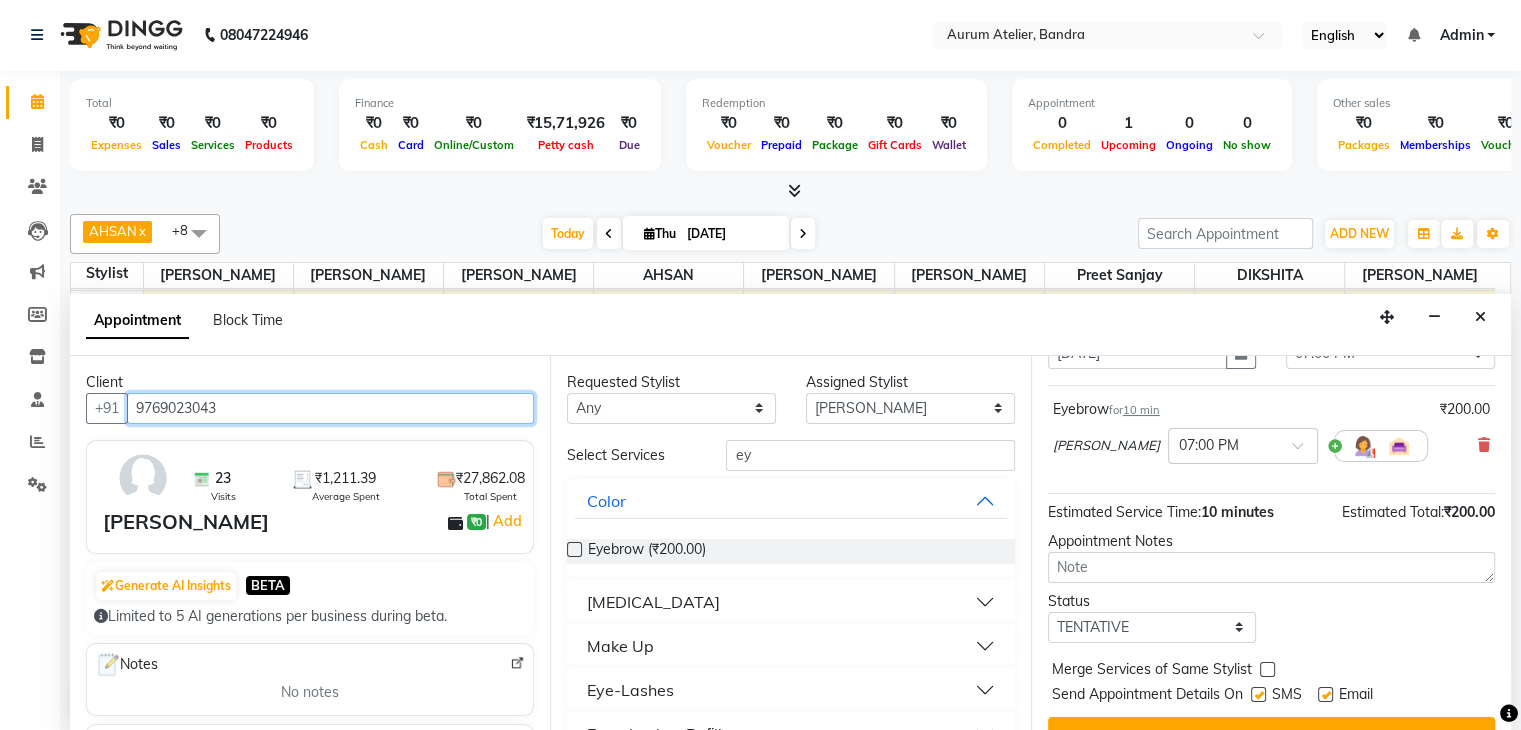 scroll, scrollTop: 149, scrollLeft: 0, axis: vertical 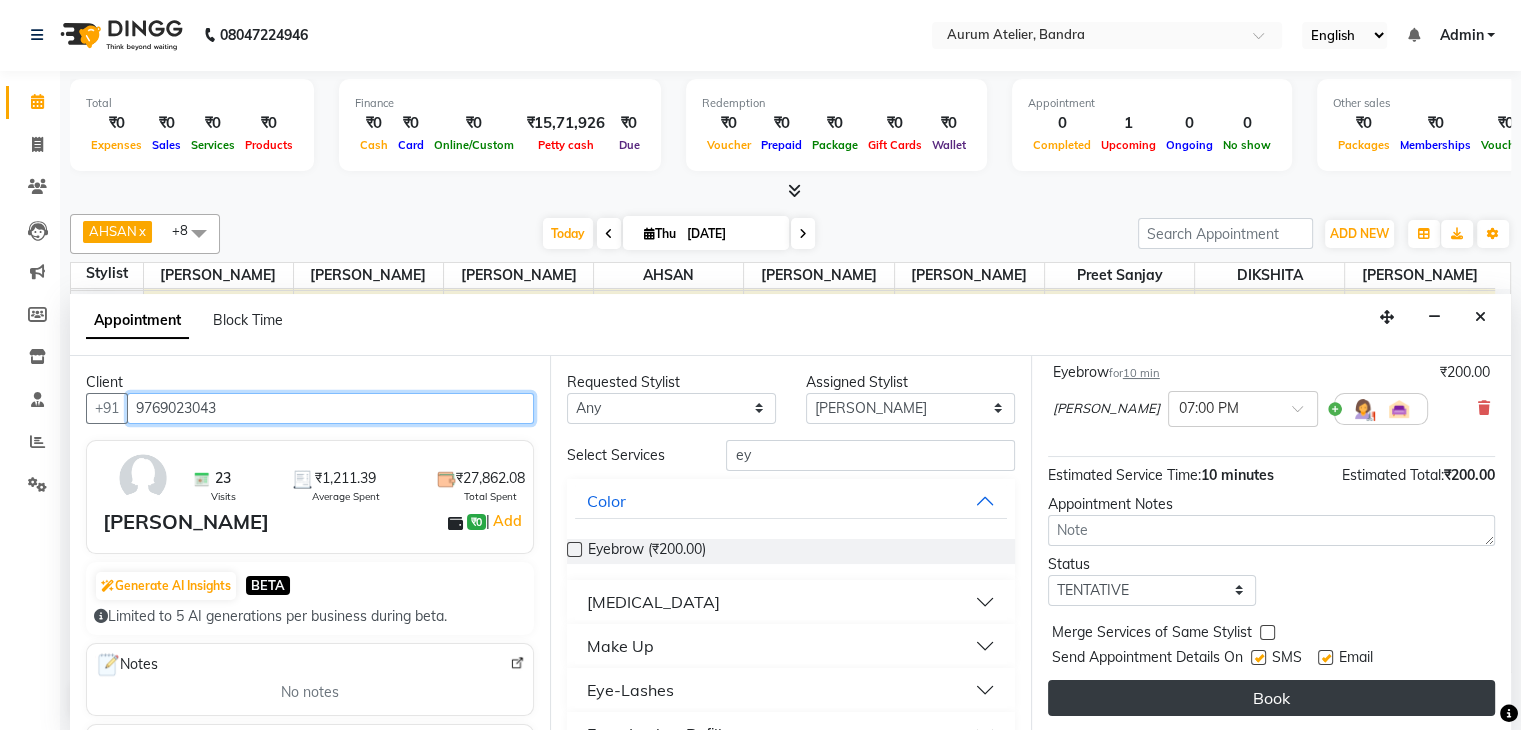 type on "9769023043" 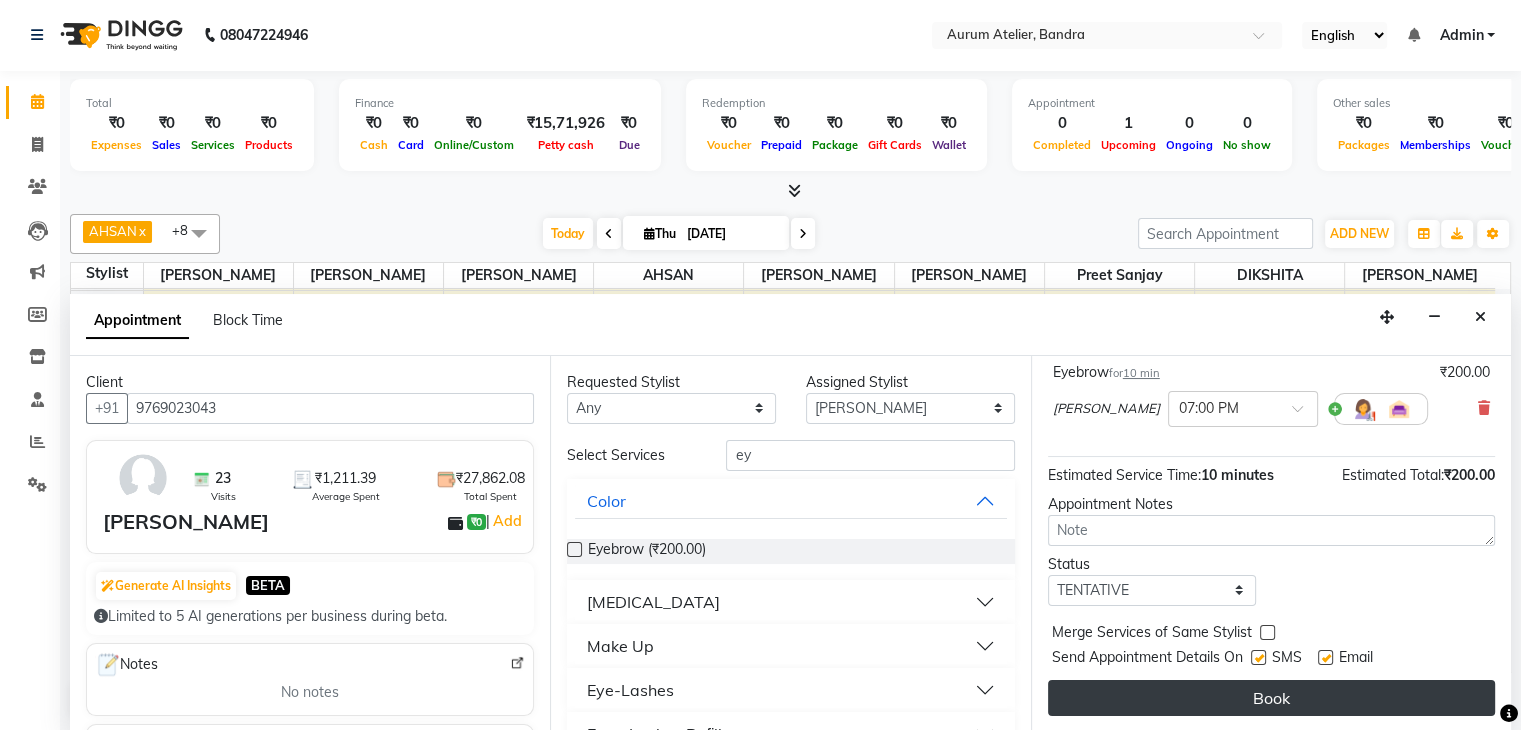 click on "Book" at bounding box center [1271, 698] 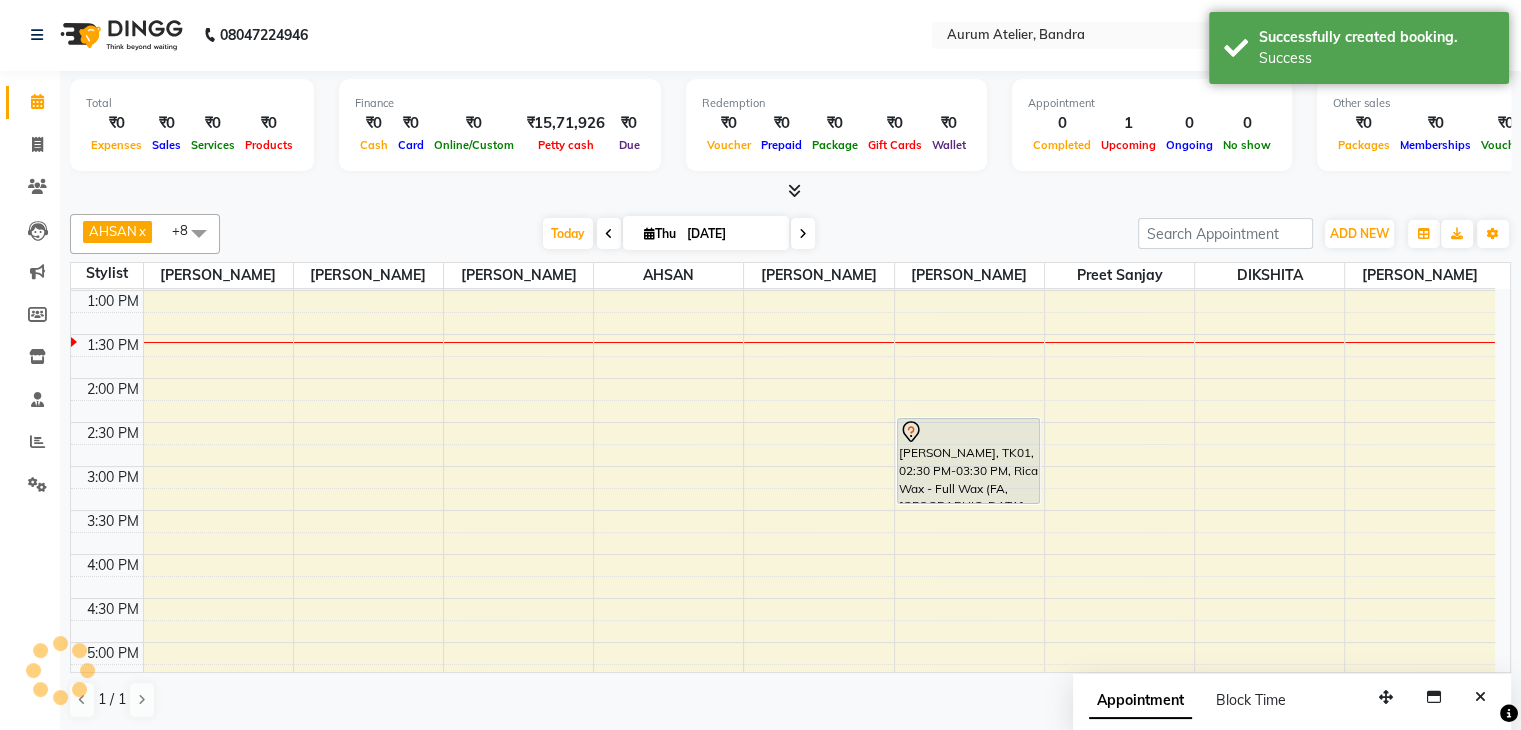 scroll, scrollTop: 0, scrollLeft: 0, axis: both 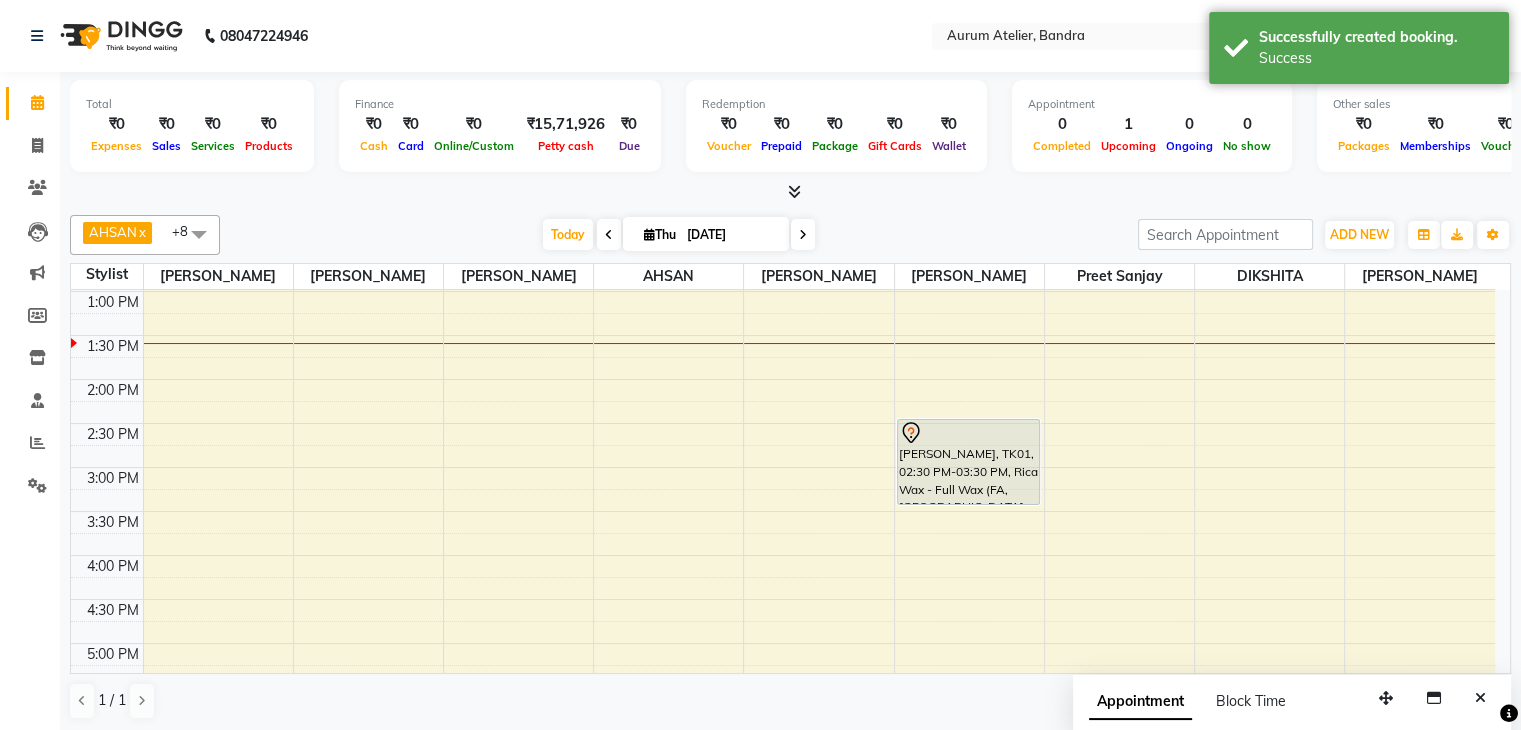 click at bounding box center [803, 235] 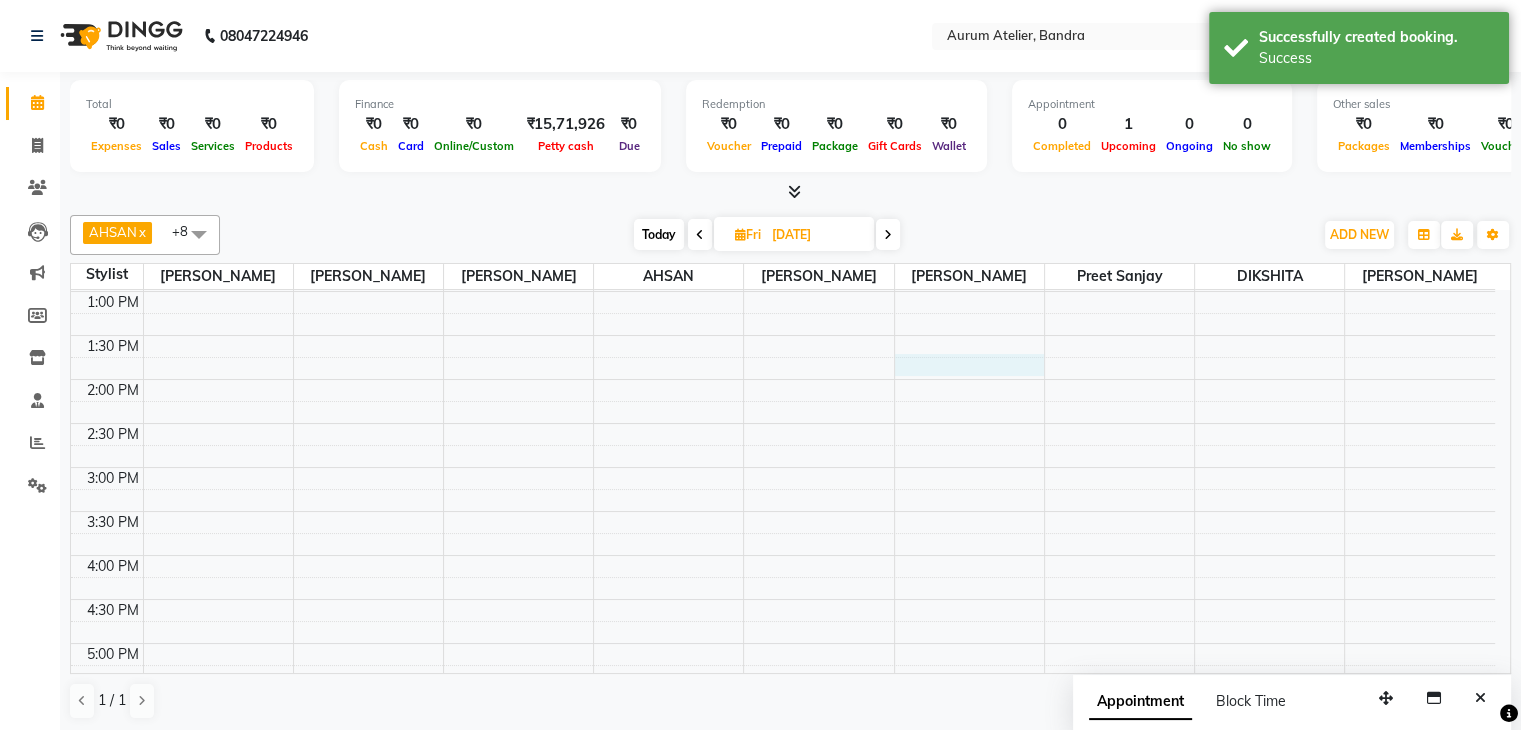 click on "9:00 AM 9:30 AM 10:00 AM 10:30 AM 11:00 AM 11:30 AM 12:00 PM 12:30 PM 1:00 PM 1:30 PM 2:00 PM 2:30 PM 3:00 PM 3:30 PM 4:00 PM 4:30 PM 5:00 PM 5:30 PM 6:00 PM 6:30 PM 7:00 PM 7:30 PM 8:00 PM 8:30 PM 9:00 PM 9:30 PM" at bounding box center (783, 511) 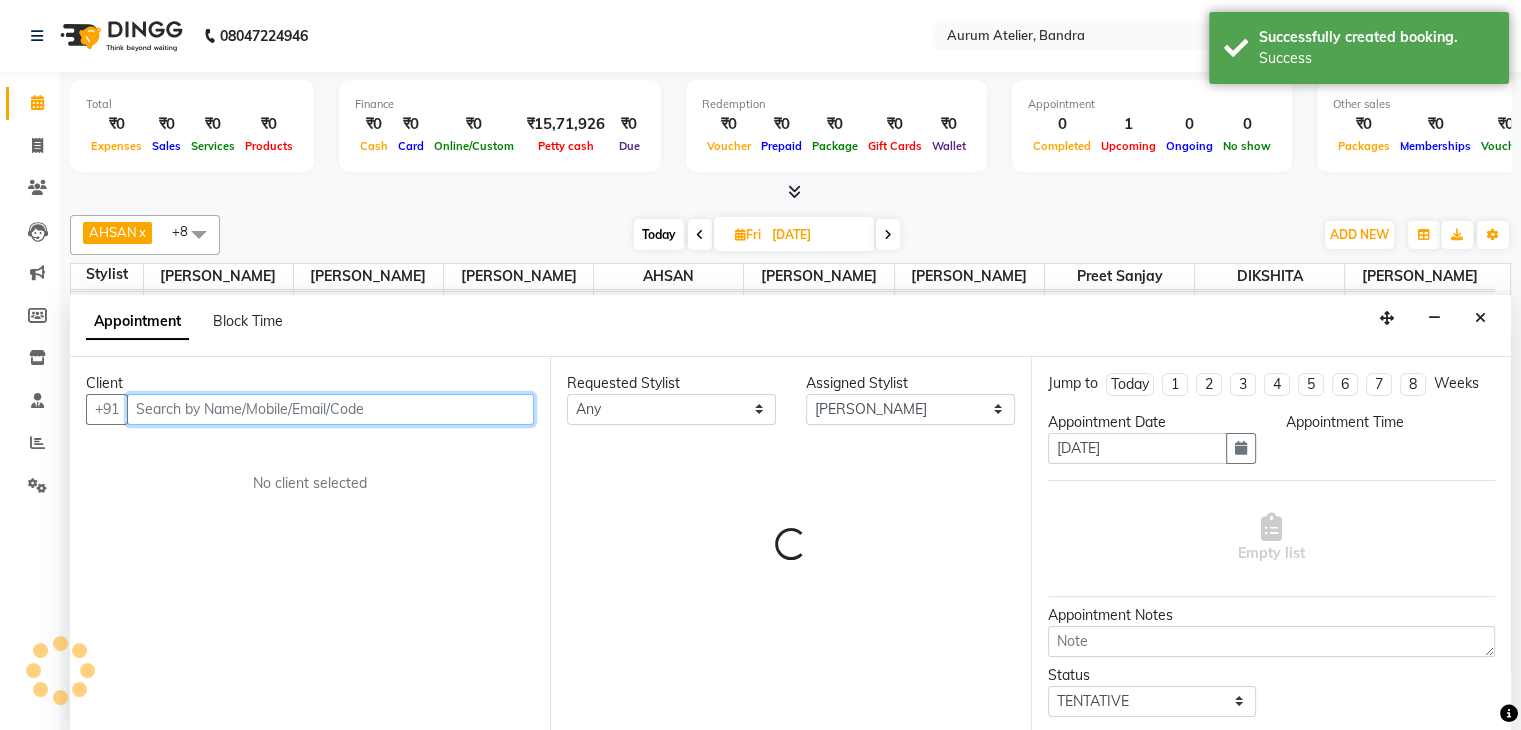 scroll, scrollTop: 1, scrollLeft: 0, axis: vertical 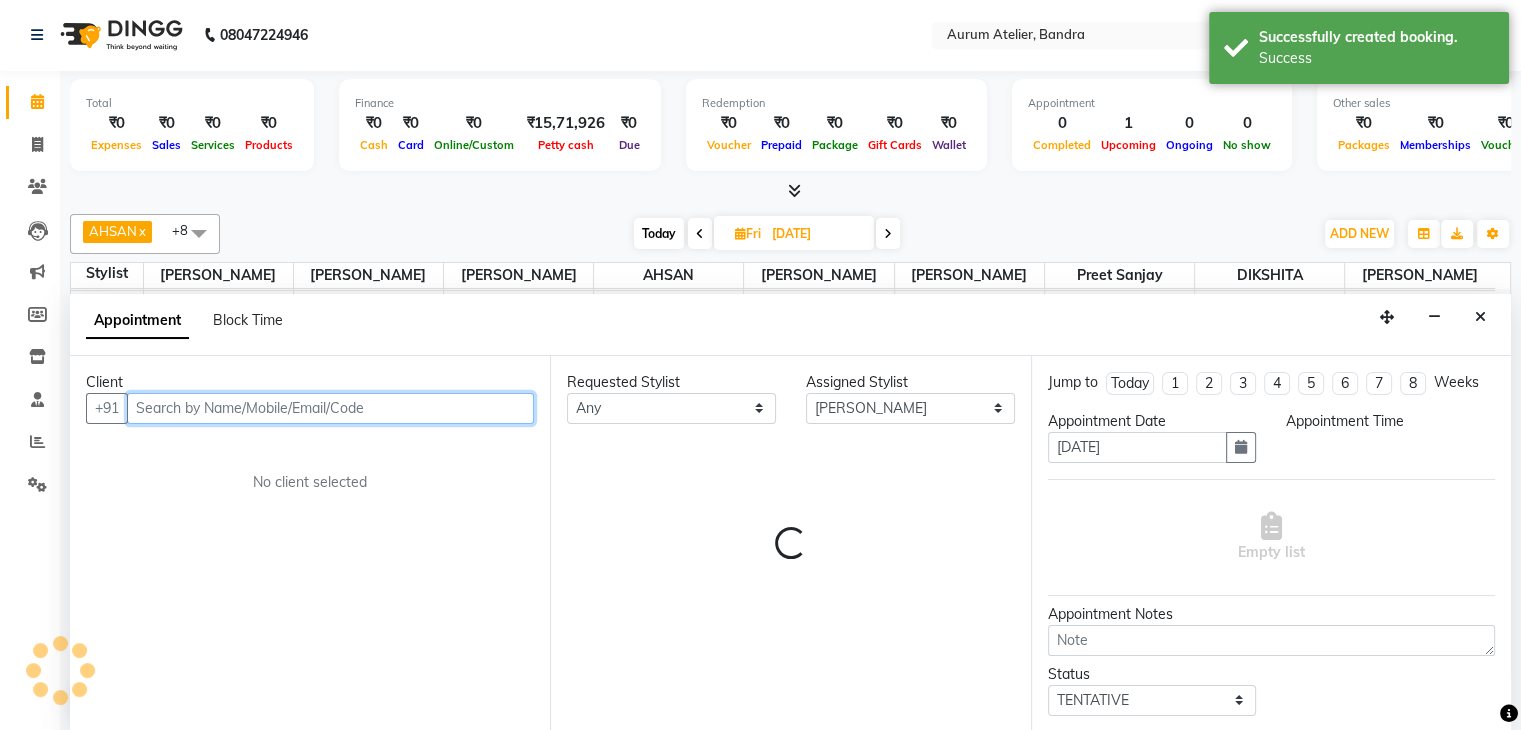 select on "825" 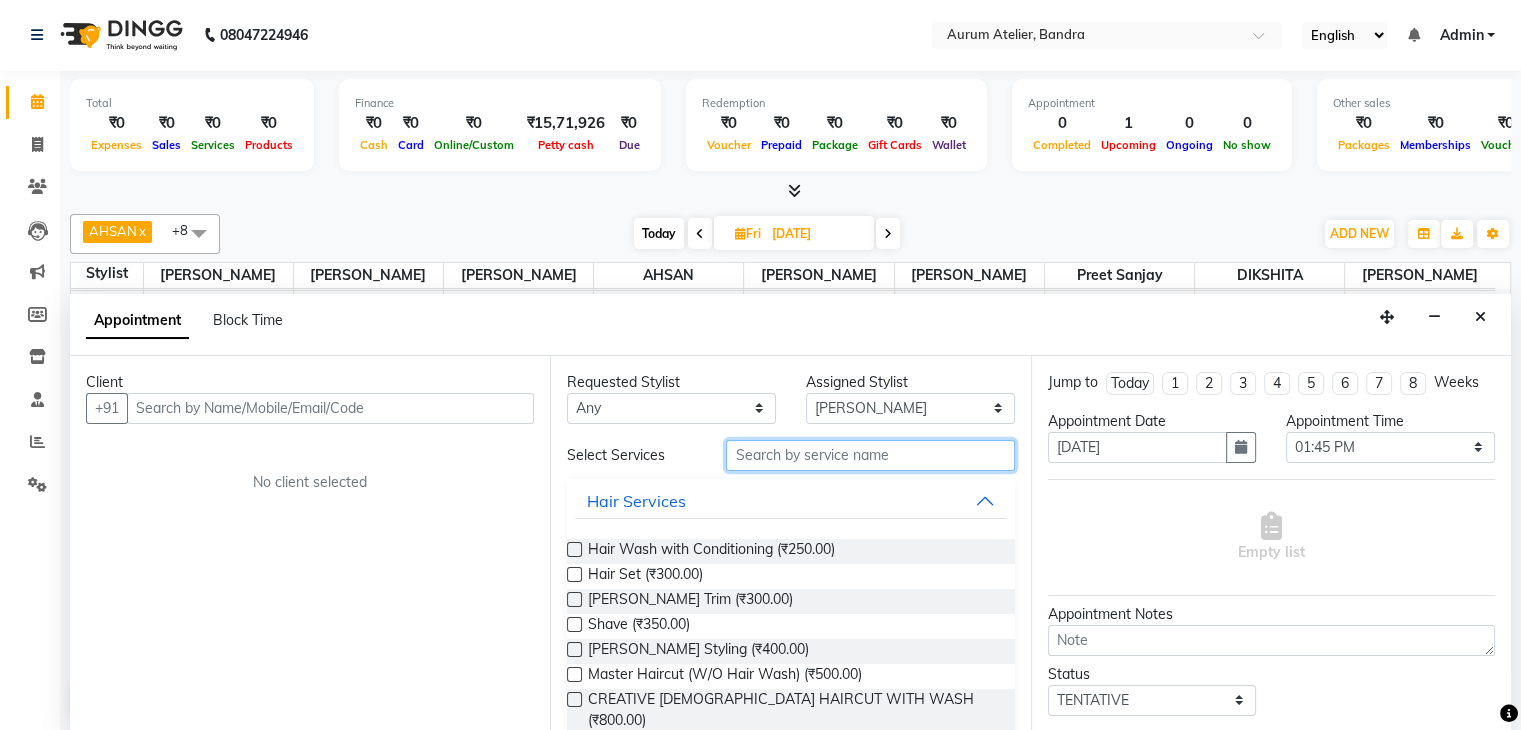 click at bounding box center (870, 455) 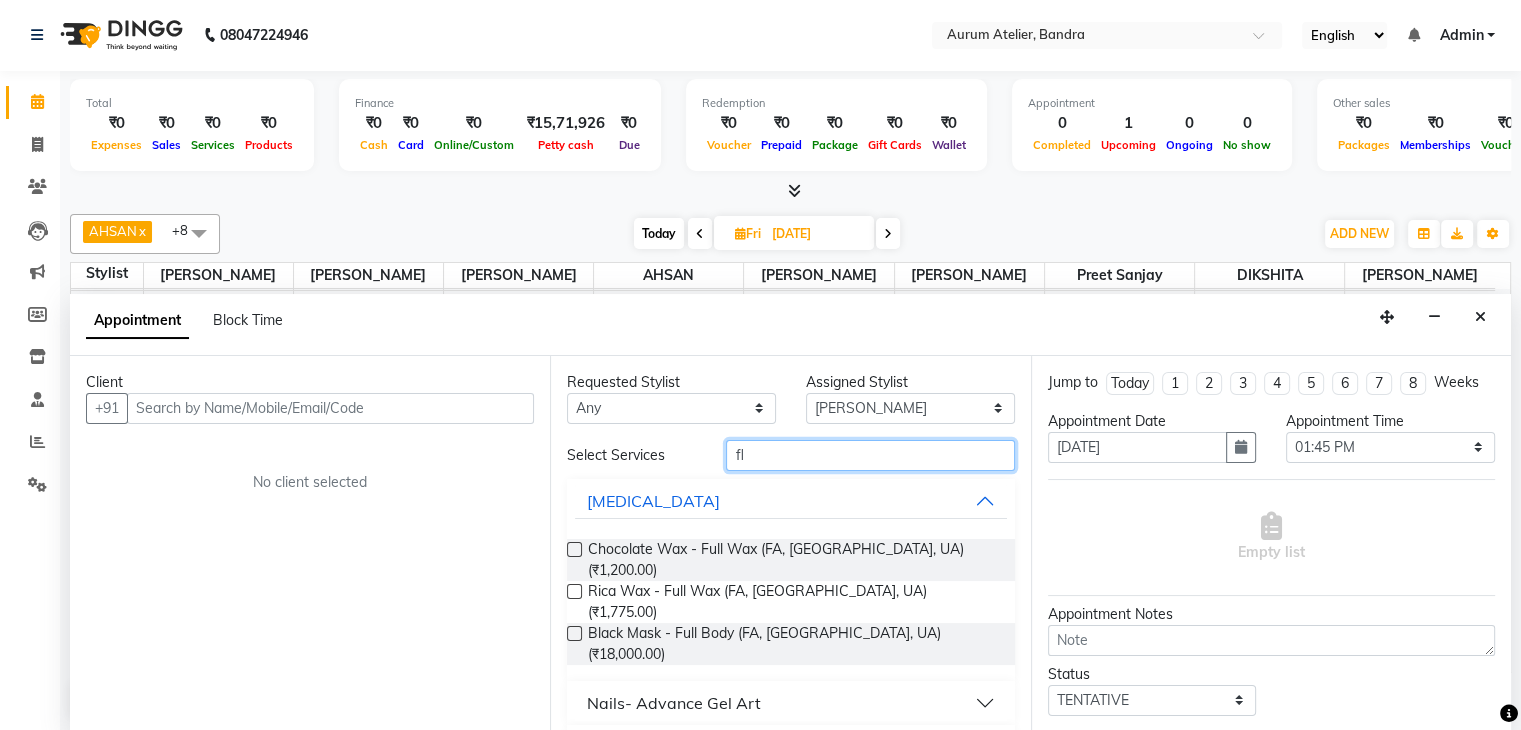 type on "fl" 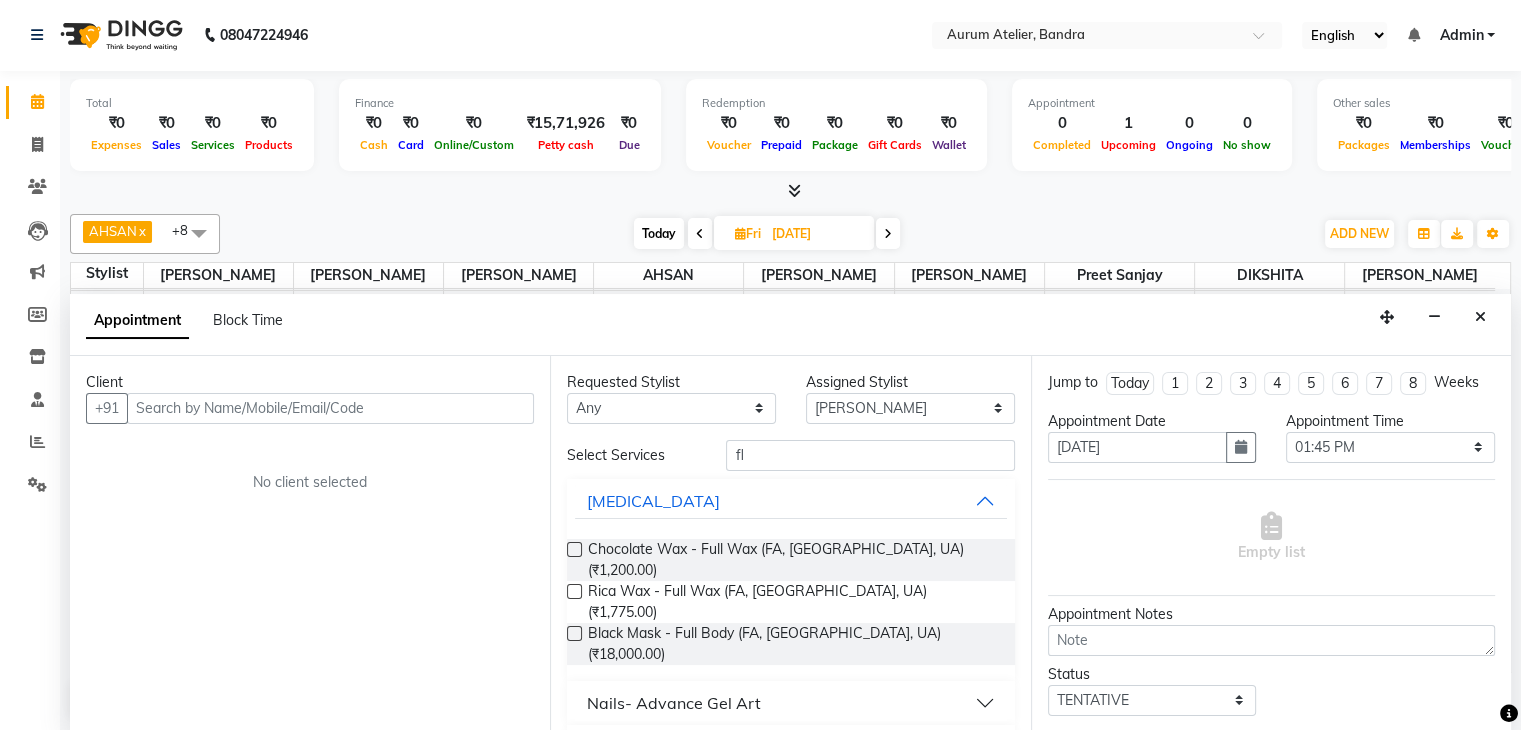 click at bounding box center [574, 591] 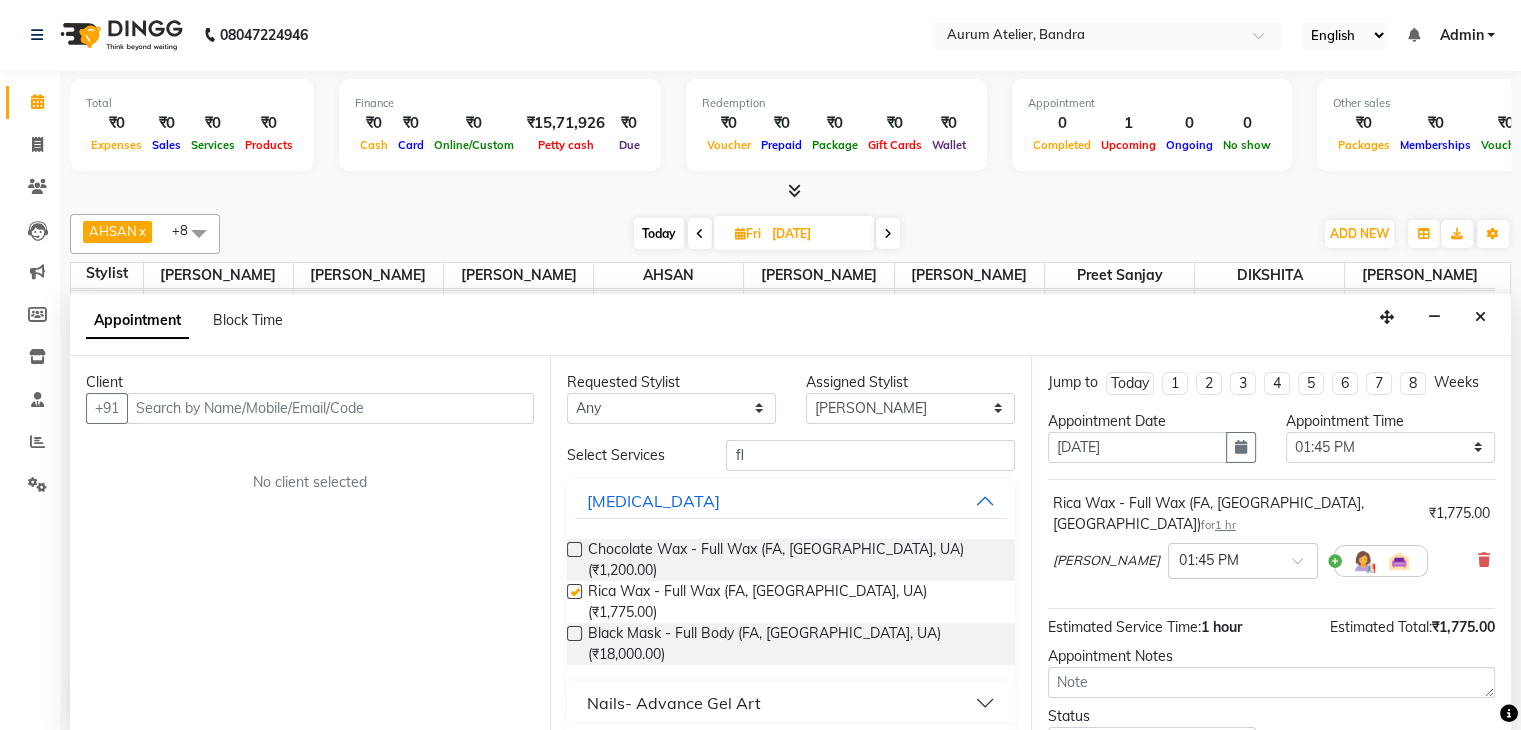checkbox on "false" 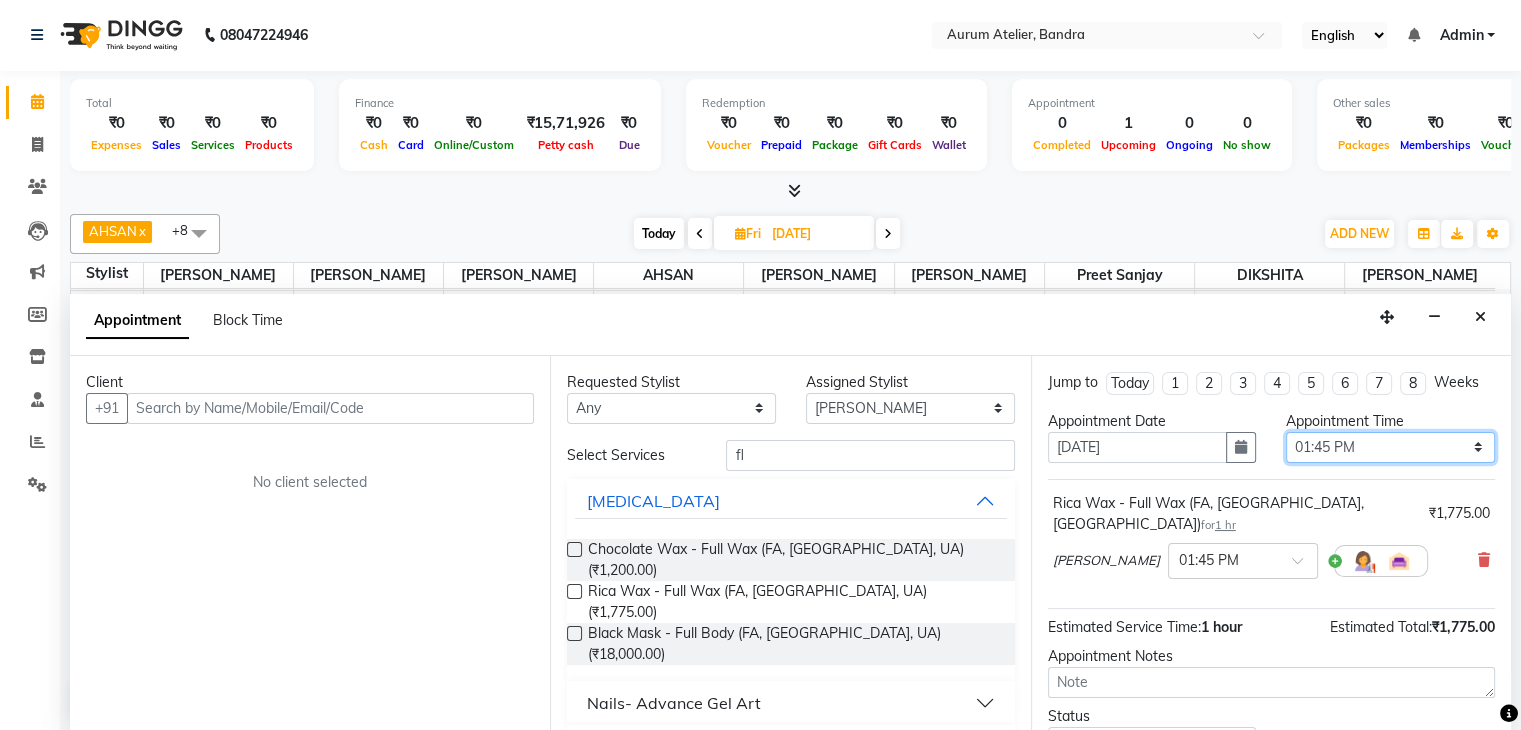click on "Select 10:00 AM 10:15 AM 10:30 AM 10:45 AM 11:00 AM 11:15 AM 11:30 AM 11:45 AM 12:00 PM 12:15 PM 12:30 PM 12:45 PM 01:00 PM 01:15 PM 01:30 PM 01:45 PM 02:00 PM 02:15 PM 02:30 PM 02:45 PM 03:00 PM 03:15 PM 03:30 PM 03:45 PM 04:00 PM 04:15 PM 04:30 PM 04:45 PM 05:00 PM 05:15 PM 05:30 PM 05:45 PM 06:00 PM 06:15 PM 06:30 PM 06:45 PM 07:00 PM 07:15 PM 07:30 PM 07:45 PM 08:00 PM 08:15 PM 08:30 PM 08:45 PM 09:00 PM" at bounding box center [1390, 447] 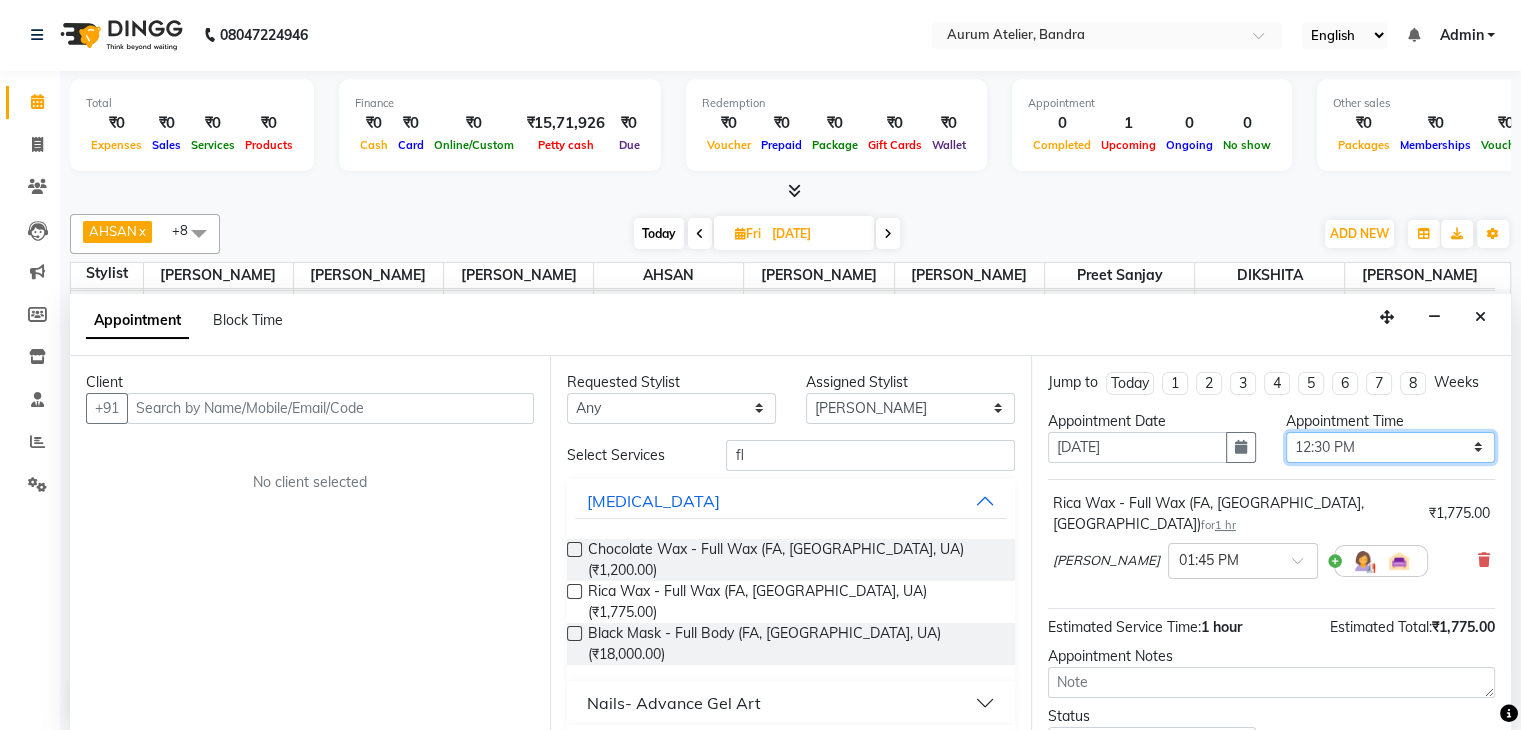 click on "Select 10:00 AM 10:15 AM 10:30 AM 10:45 AM 11:00 AM 11:15 AM 11:30 AM 11:45 AM 12:00 PM 12:15 PM 12:30 PM 12:45 PM 01:00 PM 01:15 PM 01:30 PM 01:45 PM 02:00 PM 02:15 PM 02:30 PM 02:45 PM 03:00 PM 03:15 PM 03:30 PM 03:45 PM 04:00 PM 04:15 PM 04:30 PM 04:45 PM 05:00 PM 05:15 PM 05:30 PM 05:45 PM 06:00 PM 06:15 PM 06:30 PM 06:45 PM 07:00 PM 07:15 PM 07:30 PM 07:45 PM 08:00 PM 08:15 PM 08:30 PM 08:45 PM 09:00 PM" at bounding box center [1390, 447] 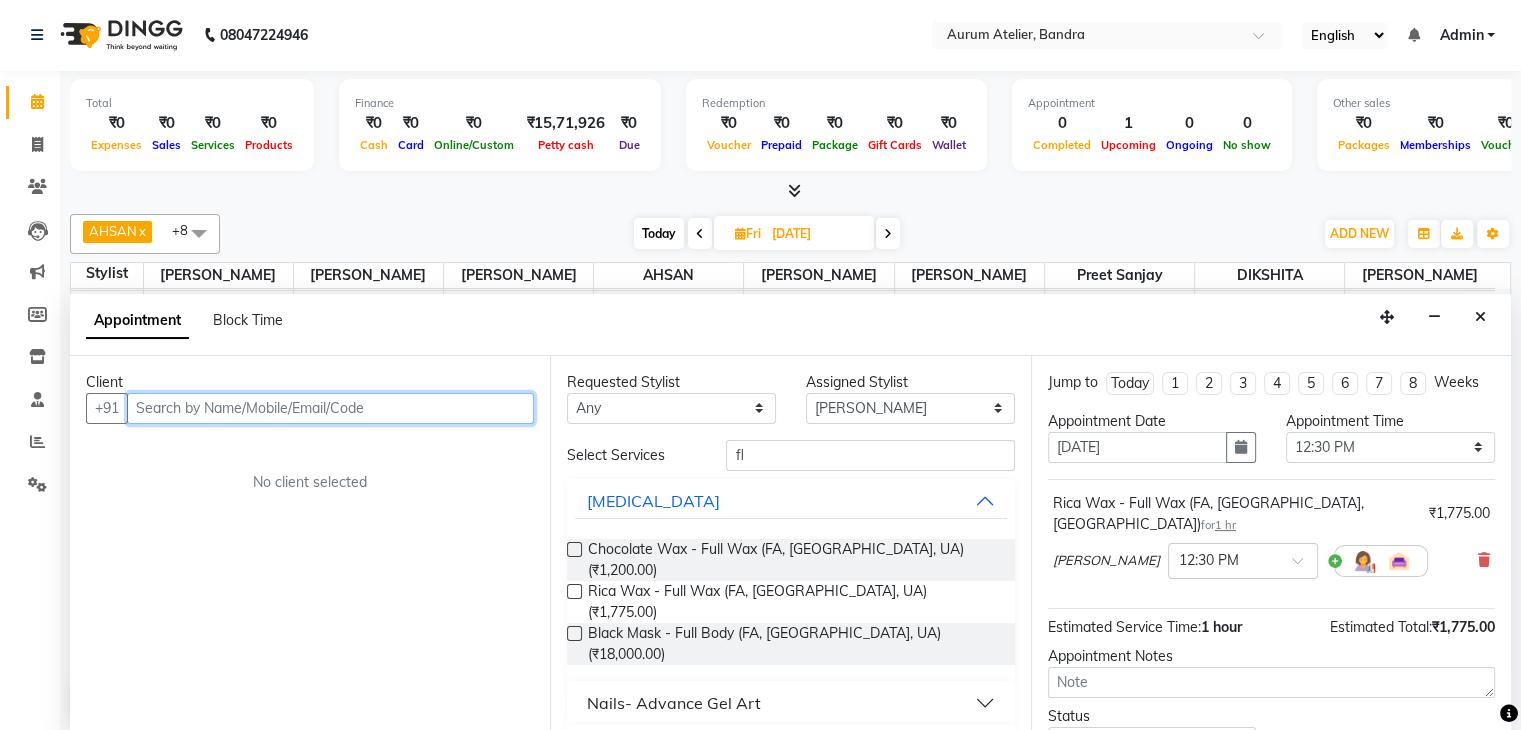 click at bounding box center (330, 408) 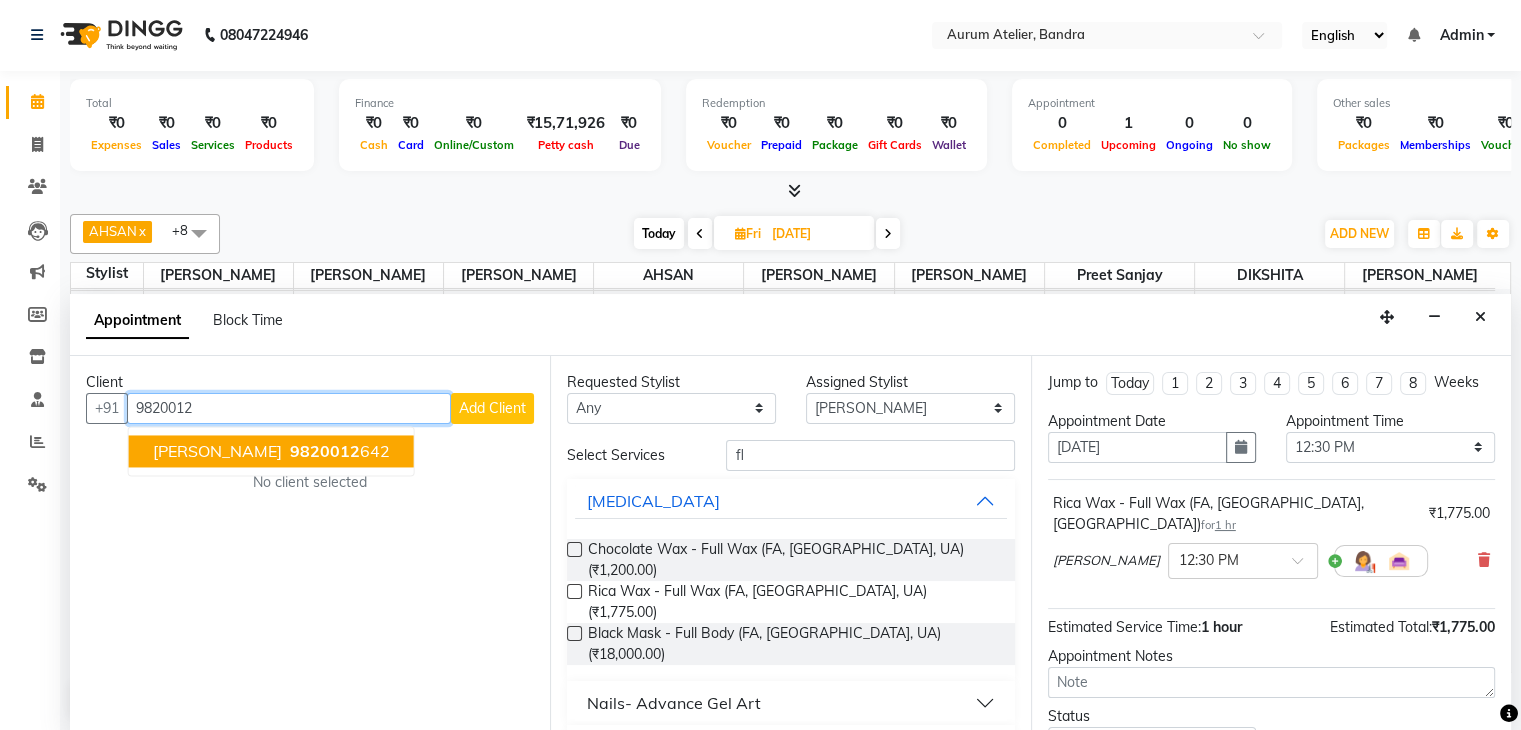 click on "9820012 642" at bounding box center [338, 451] 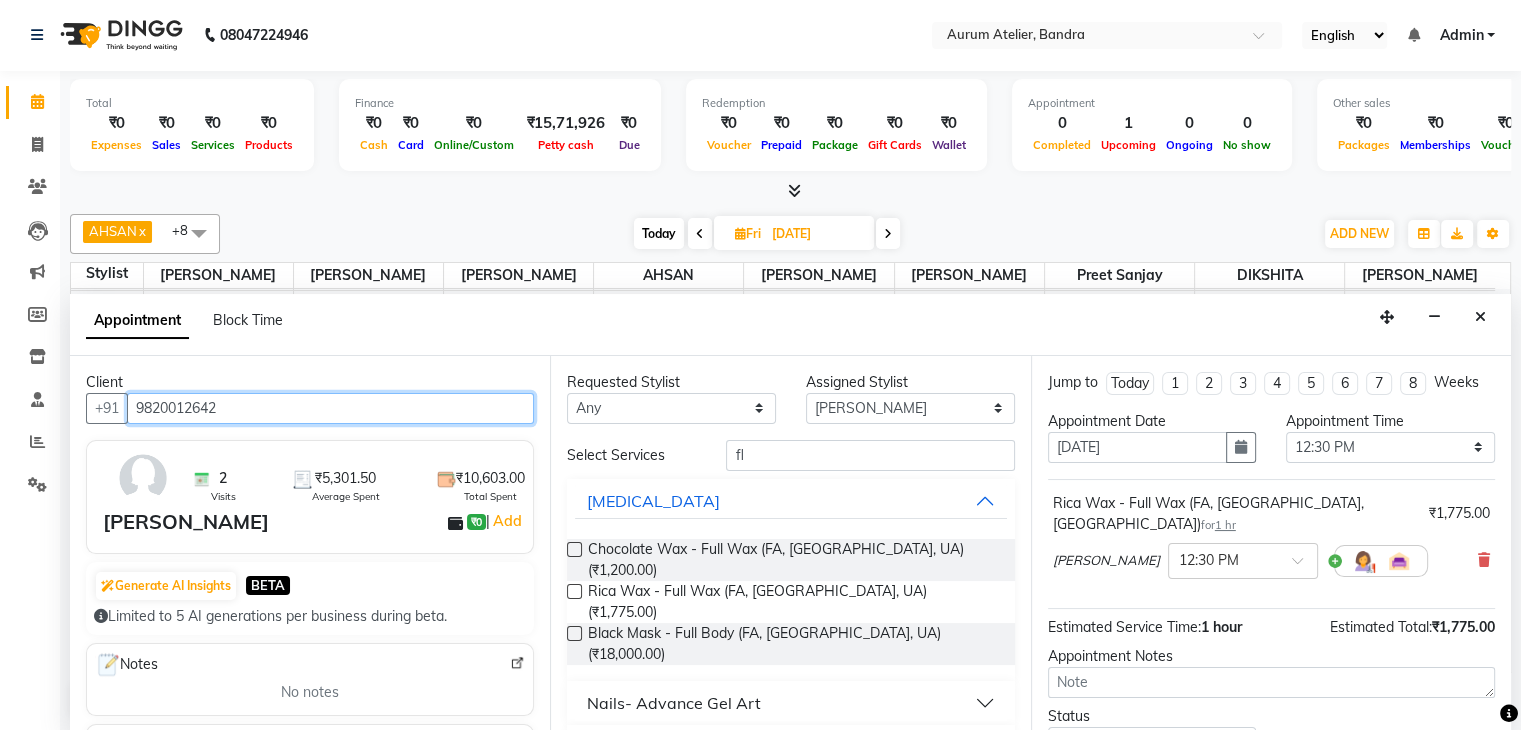 scroll, scrollTop: 130, scrollLeft: 0, axis: vertical 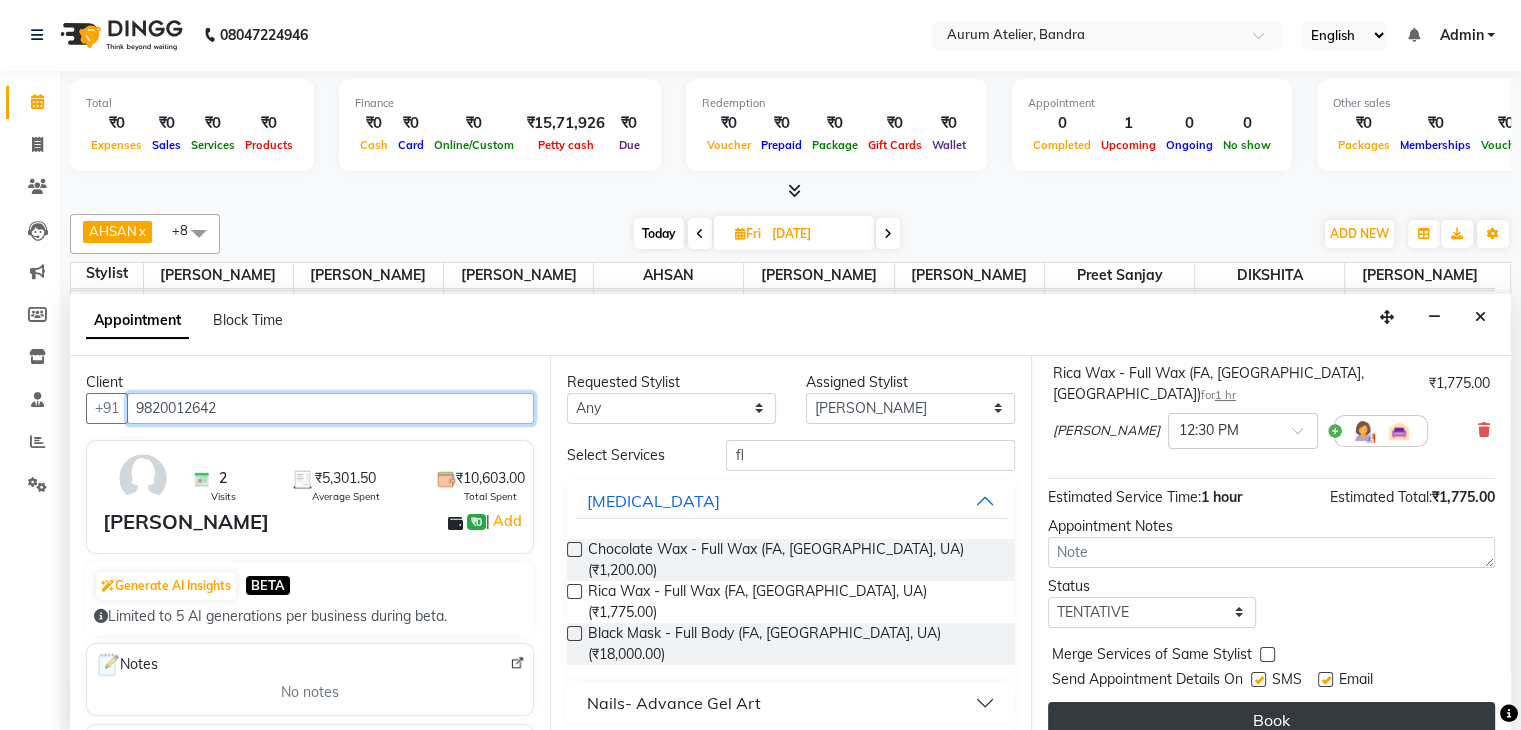 type on "9820012642" 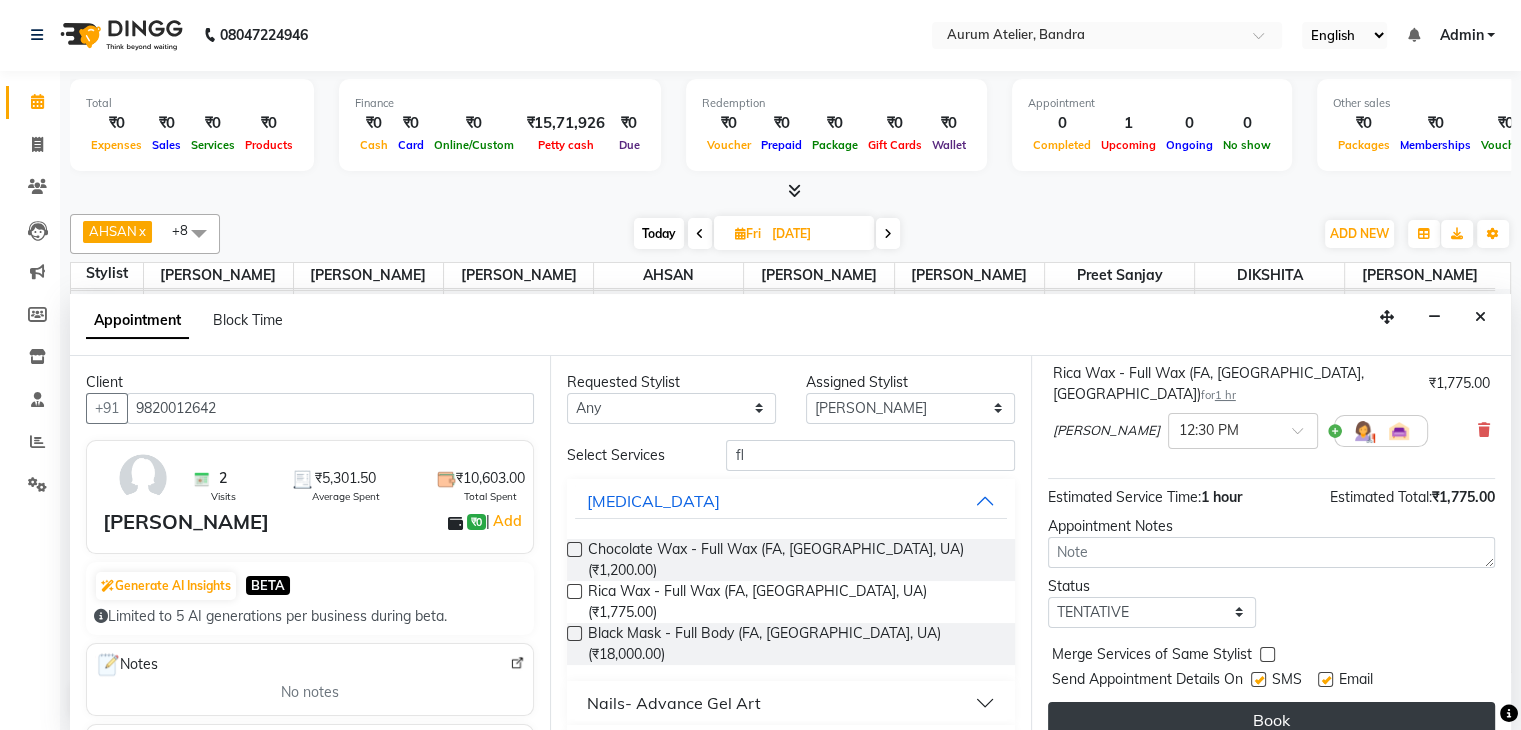 click on "Book" at bounding box center (1271, 720) 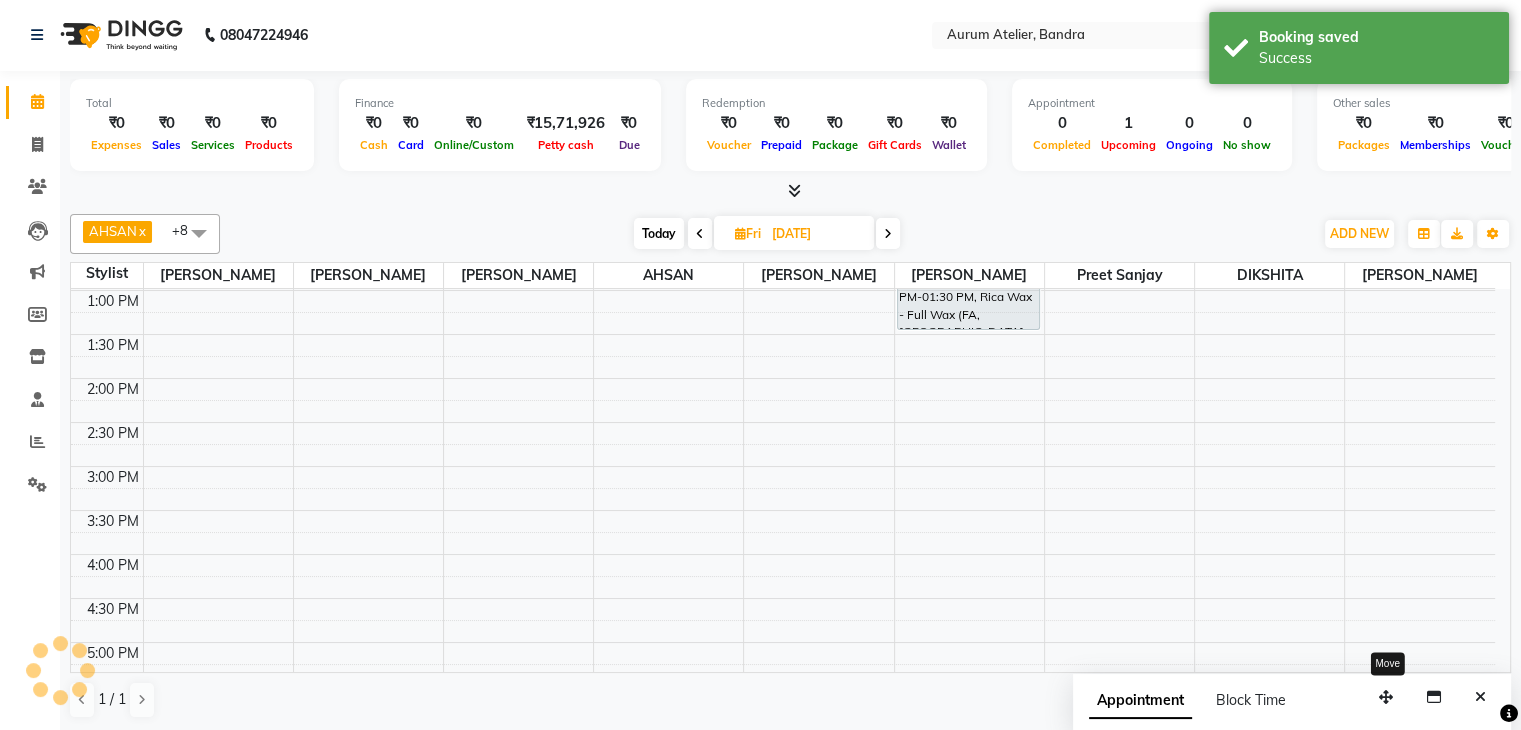 scroll, scrollTop: 0, scrollLeft: 0, axis: both 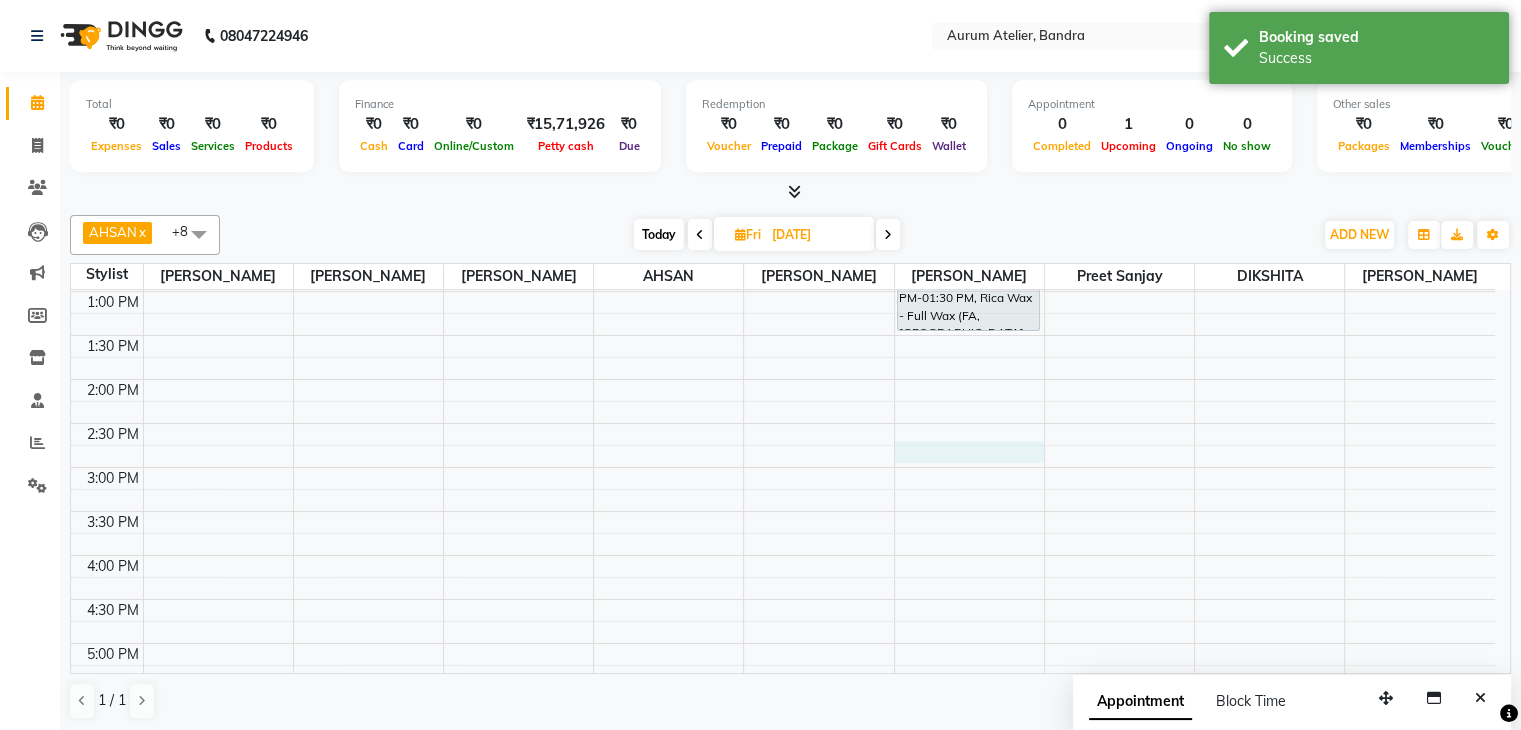 click on "9:00 AM 9:30 AM 10:00 AM 10:30 AM 11:00 AM 11:30 AM 12:00 PM 12:30 PM 1:00 PM 1:30 PM 2:00 PM 2:30 PM 3:00 PM 3:30 PM 4:00 PM 4:30 PM 5:00 PM 5:30 PM 6:00 PM 6:30 PM 7:00 PM 7:30 PM 8:00 PM 8:30 PM 9:00 PM 9:30 PM             [PERSON_NAME], 12:30 PM-01:30 PM, Rica Wax - Full Wax (FA, [GEOGRAPHIC_DATA], [GEOGRAPHIC_DATA])" at bounding box center [783, 511] 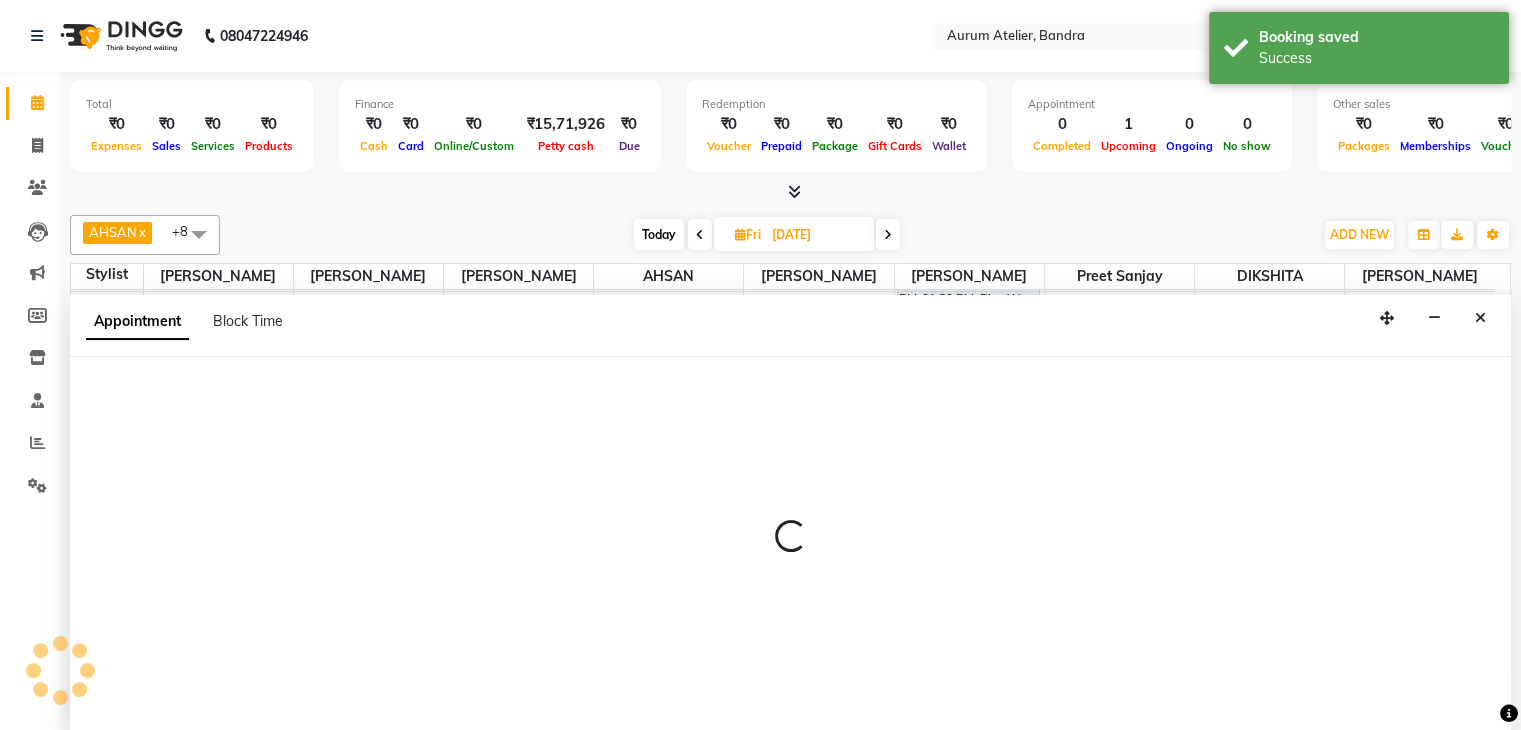 scroll, scrollTop: 1, scrollLeft: 0, axis: vertical 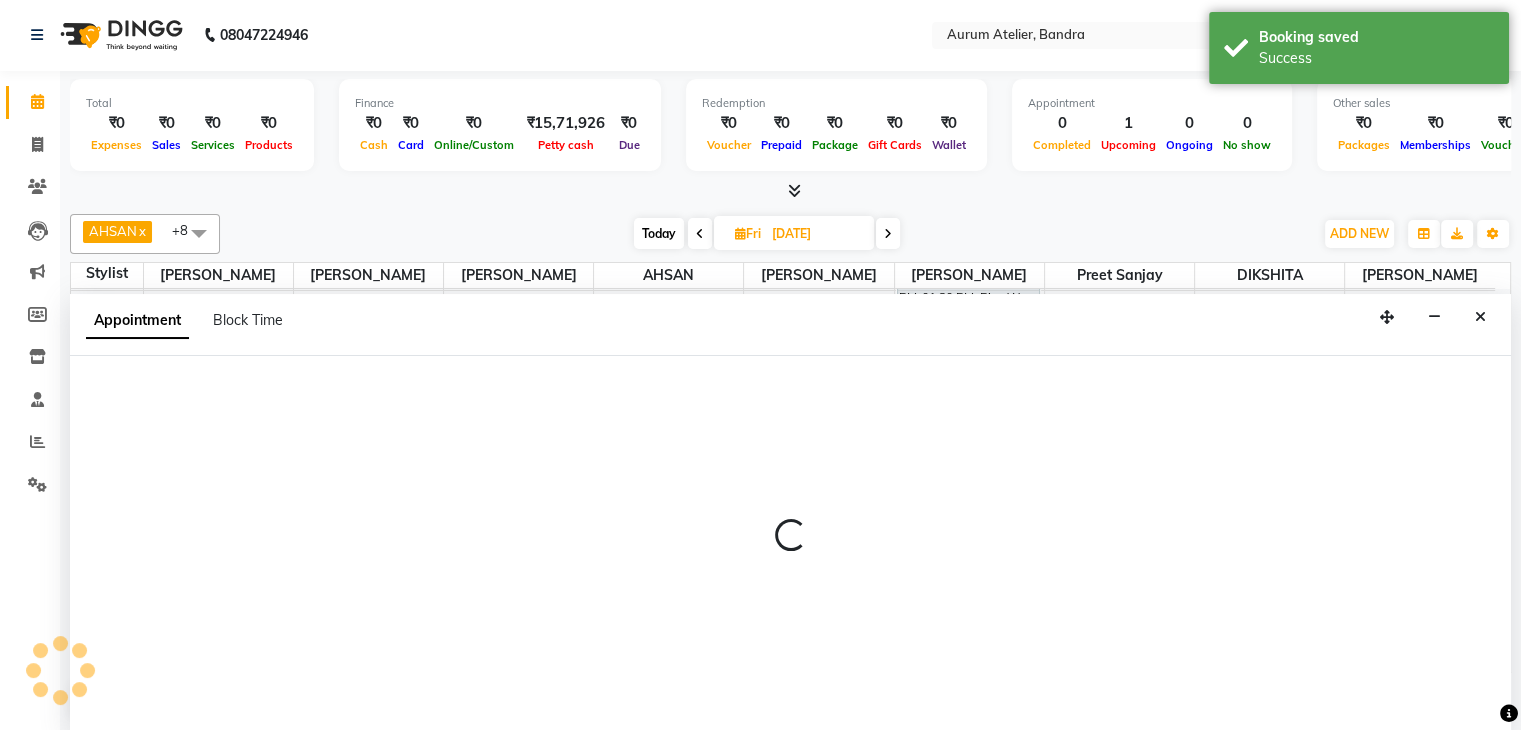 select on "66084" 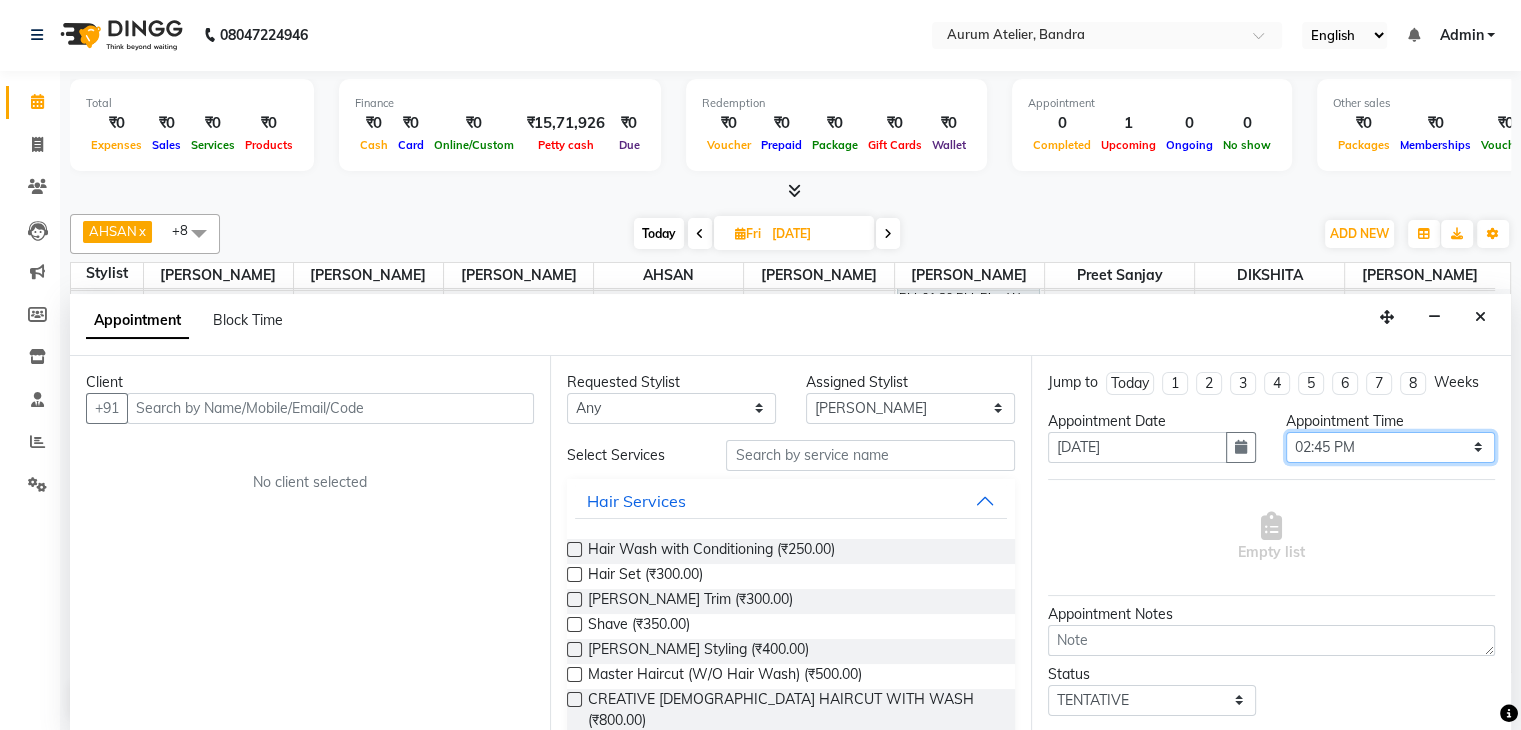 click on "Select 10:00 AM 10:15 AM 10:30 AM 10:45 AM 11:00 AM 11:15 AM 11:30 AM 11:45 AM 12:00 PM 12:15 PM 12:30 PM 12:45 PM 01:00 PM 01:15 PM 01:30 PM 01:45 PM 02:00 PM 02:15 PM 02:30 PM 02:45 PM 03:00 PM 03:15 PM 03:30 PM 03:45 PM 04:00 PM 04:15 PM 04:30 PM 04:45 PM 05:00 PM 05:15 PM 05:30 PM 05:45 PM 06:00 PM 06:15 PM 06:30 PM 06:45 PM 07:00 PM 07:15 PM 07:30 PM 07:45 PM 08:00 PM 08:15 PM 08:30 PM 08:45 PM 09:00 PM" at bounding box center [1390, 447] 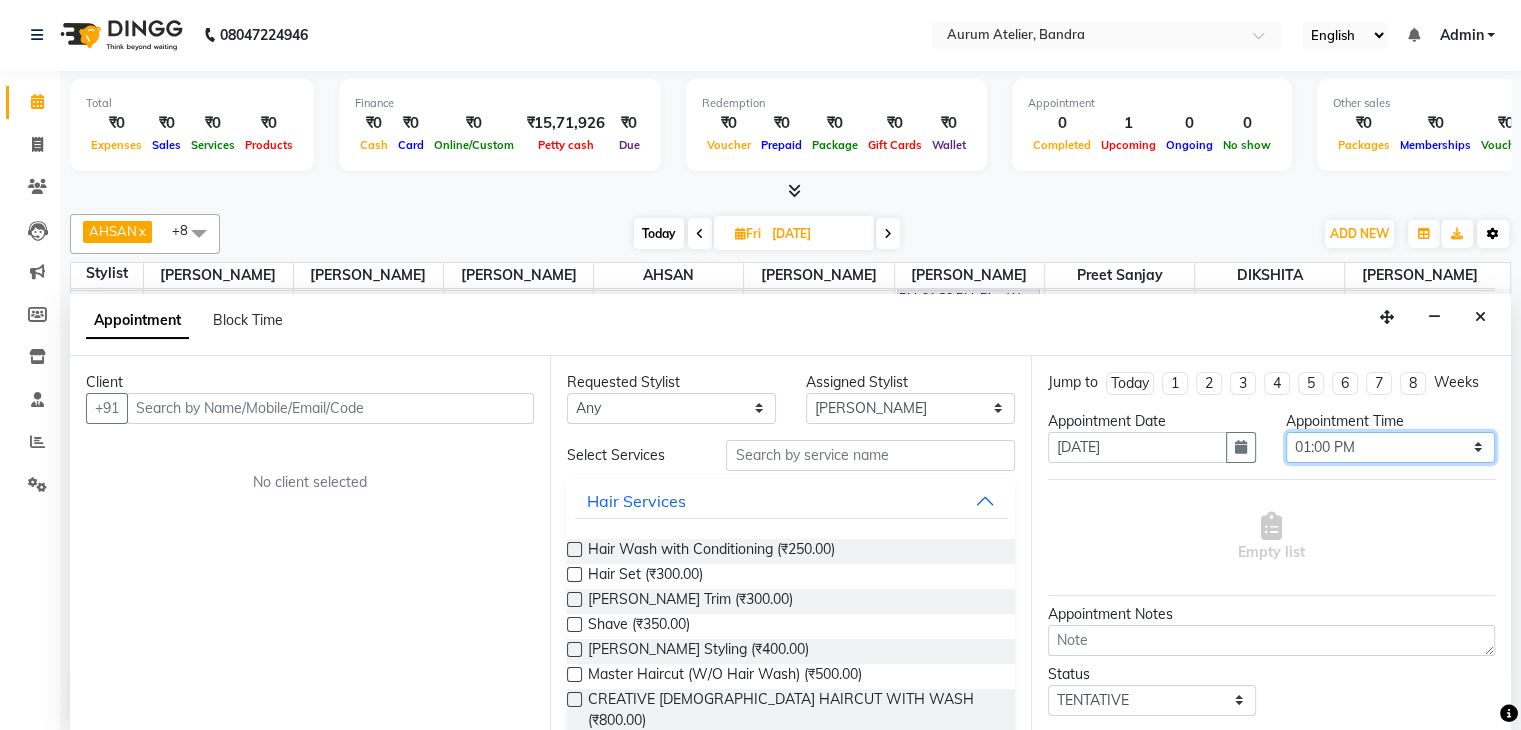 click on "Select 10:00 AM 10:15 AM 10:30 AM 10:45 AM 11:00 AM 11:15 AM 11:30 AM 11:45 AM 12:00 PM 12:15 PM 12:30 PM 12:45 PM 01:00 PM 01:15 PM 01:30 PM 01:45 PM 02:00 PM 02:15 PM 02:30 PM 02:45 PM 03:00 PM 03:15 PM 03:30 PM 03:45 PM 04:00 PM 04:15 PM 04:30 PM 04:45 PM 05:00 PM 05:15 PM 05:30 PM 05:45 PM 06:00 PM 06:15 PM 06:30 PM 06:45 PM 07:00 PM 07:15 PM 07:30 PM 07:45 PM 08:00 PM 08:15 PM 08:30 PM 08:45 PM 09:00 PM" at bounding box center [1390, 447] 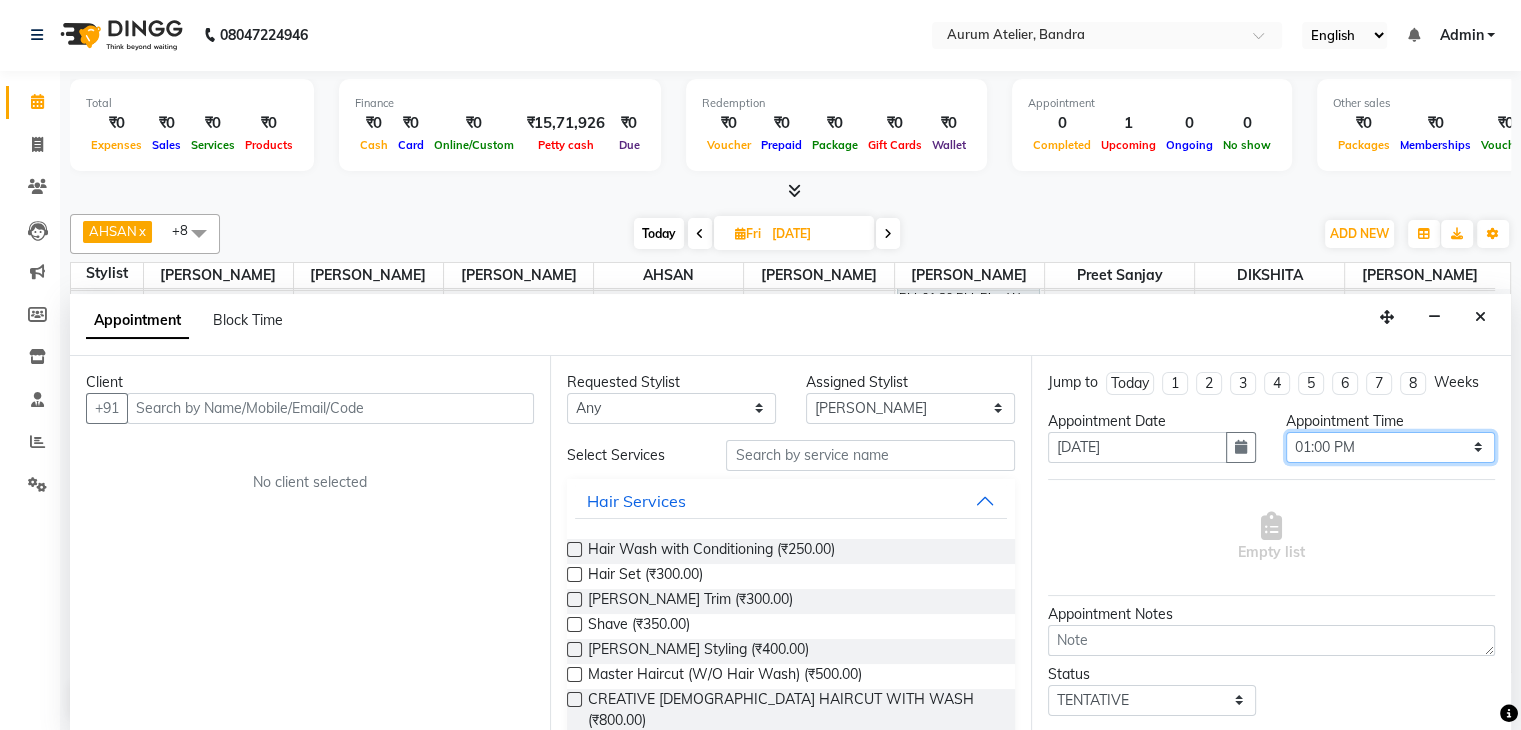 click on "Select 10:00 AM 10:15 AM 10:30 AM 10:45 AM 11:00 AM 11:15 AM 11:30 AM 11:45 AM 12:00 PM 12:15 PM 12:30 PM 12:45 PM 01:00 PM 01:15 PM 01:30 PM 01:45 PM 02:00 PM 02:15 PM 02:30 PM 02:45 PM 03:00 PM 03:15 PM 03:30 PM 03:45 PM 04:00 PM 04:15 PM 04:30 PM 04:45 PM 05:00 PM 05:15 PM 05:30 PM 05:45 PM 06:00 PM 06:15 PM 06:30 PM 06:45 PM 07:00 PM 07:15 PM 07:30 PM 07:45 PM 08:00 PM 08:15 PM 08:30 PM 08:45 PM 09:00 PM" at bounding box center (1390, 447) 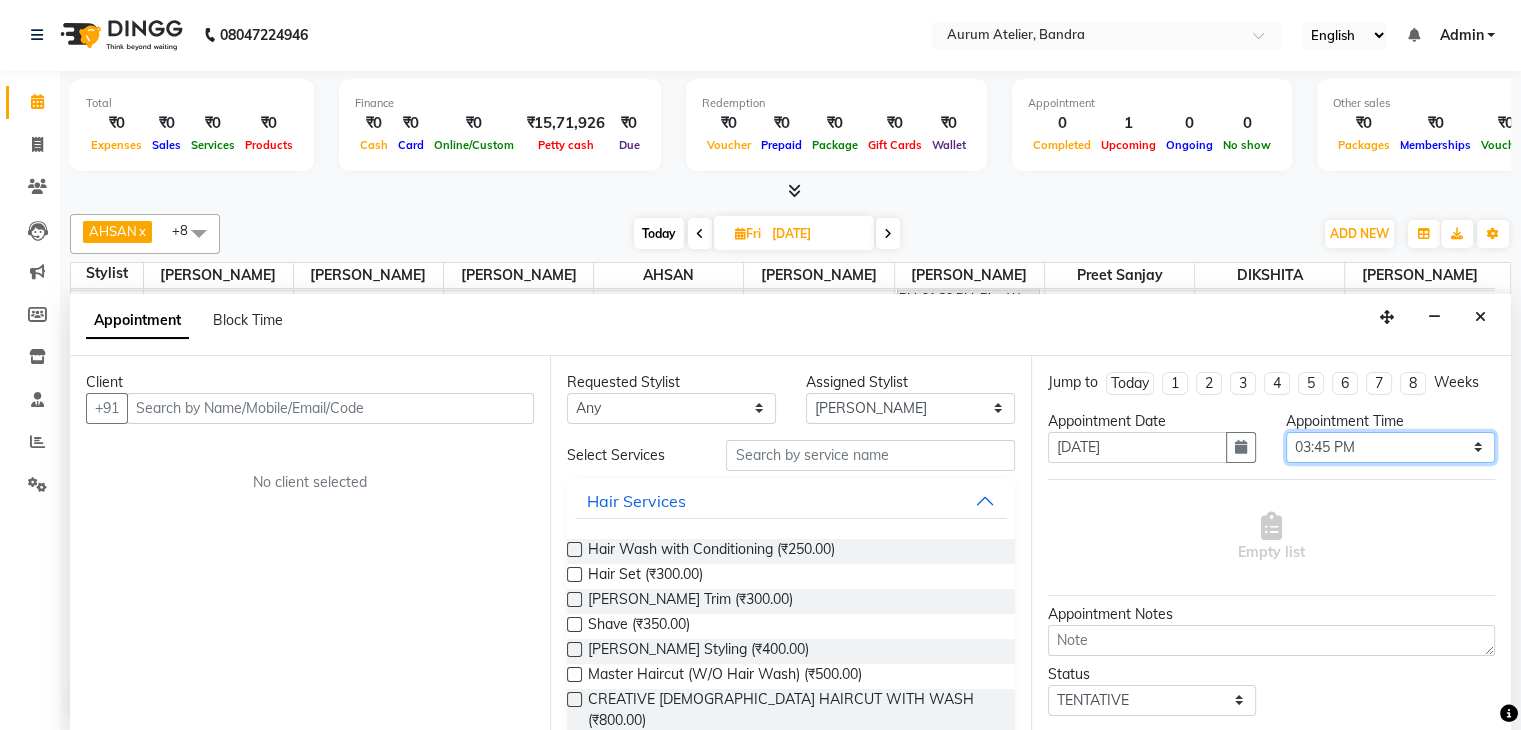 click on "Select 10:00 AM 10:15 AM 10:30 AM 10:45 AM 11:00 AM 11:15 AM 11:30 AM 11:45 AM 12:00 PM 12:15 PM 12:30 PM 12:45 PM 01:00 PM 01:15 PM 01:30 PM 01:45 PM 02:00 PM 02:15 PM 02:30 PM 02:45 PM 03:00 PM 03:15 PM 03:30 PM 03:45 PM 04:00 PM 04:15 PM 04:30 PM 04:45 PM 05:00 PM 05:15 PM 05:30 PM 05:45 PM 06:00 PM 06:15 PM 06:30 PM 06:45 PM 07:00 PM 07:15 PM 07:30 PM 07:45 PM 08:00 PM 08:15 PM 08:30 PM 08:45 PM 09:00 PM" at bounding box center [1390, 447] 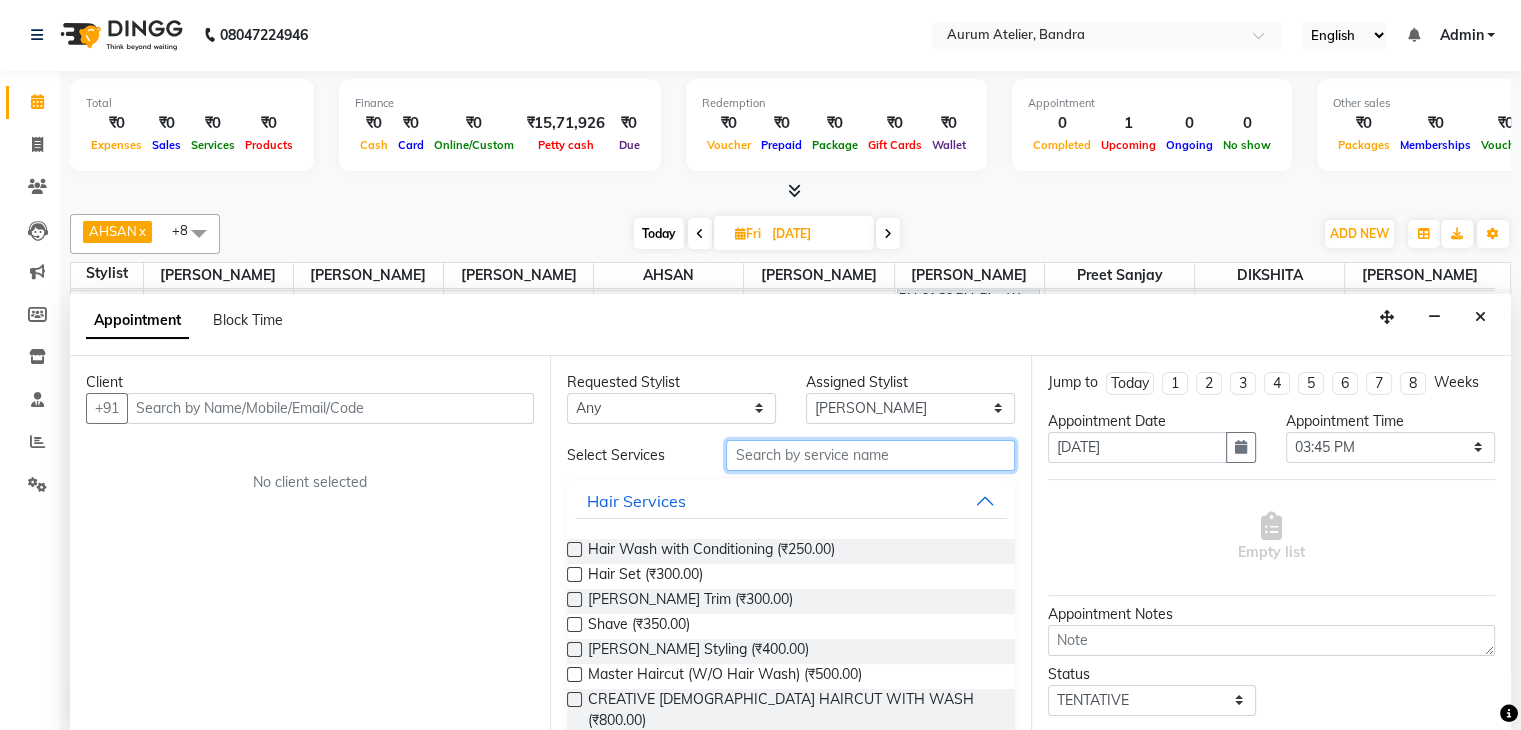 click at bounding box center [870, 455] 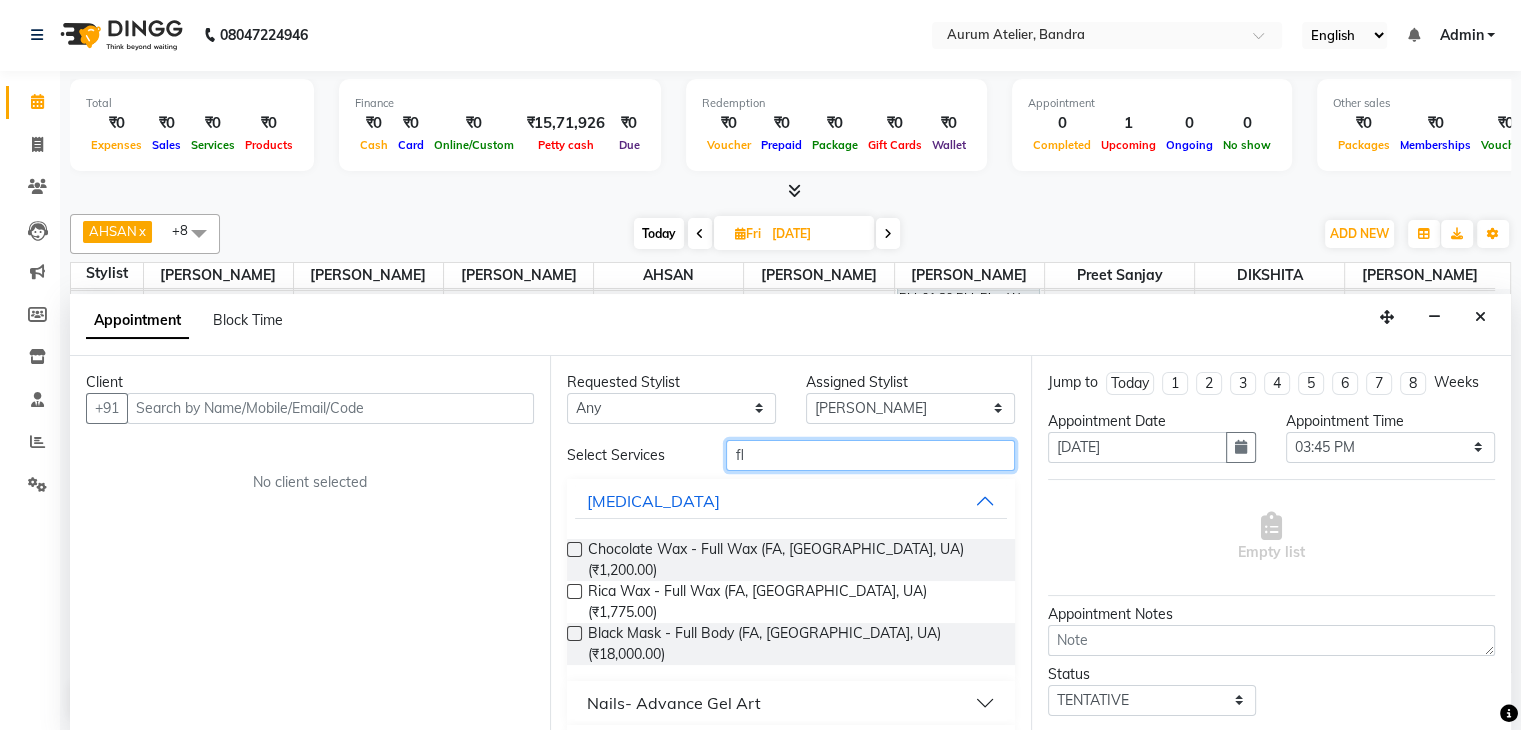 type on "fl" 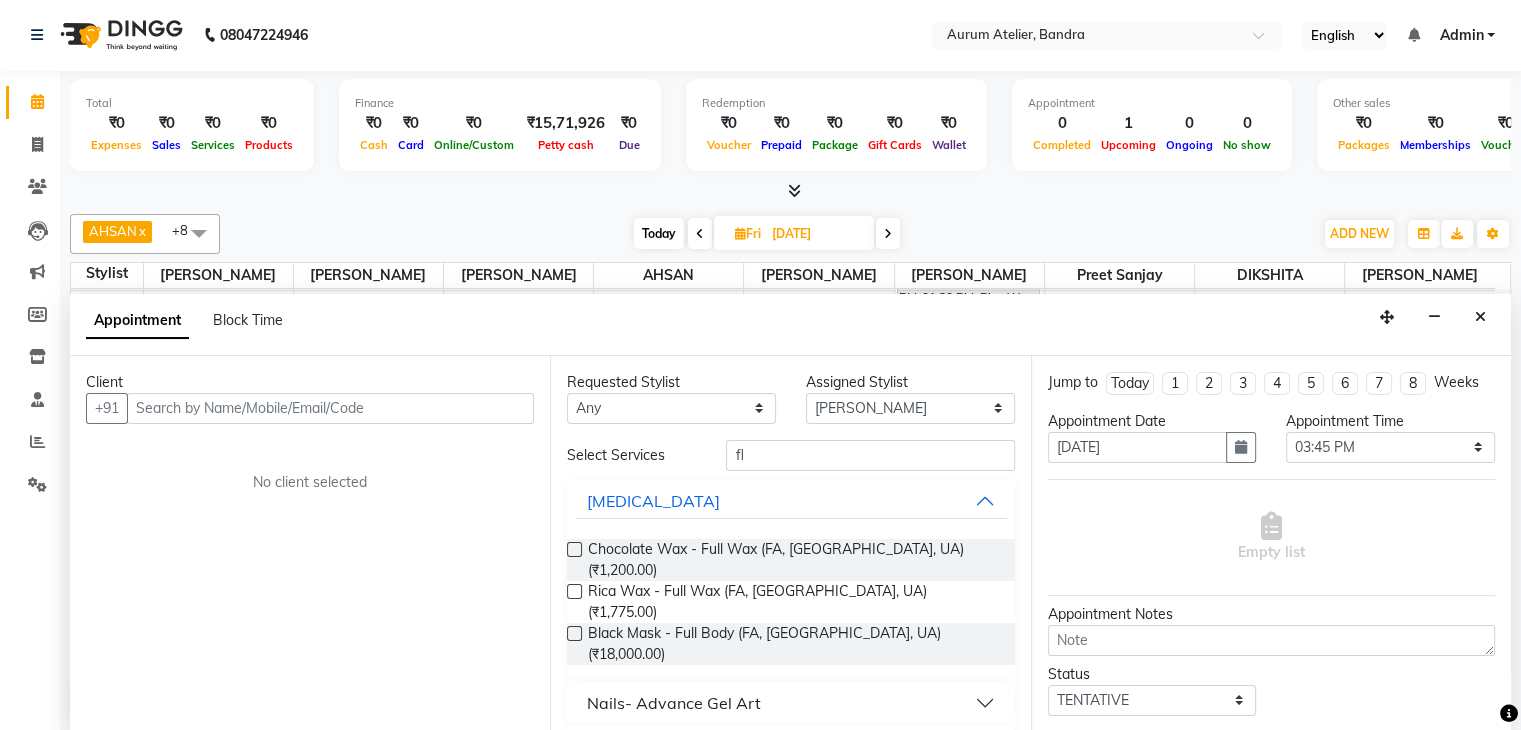 click at bounding box center [574, 591] 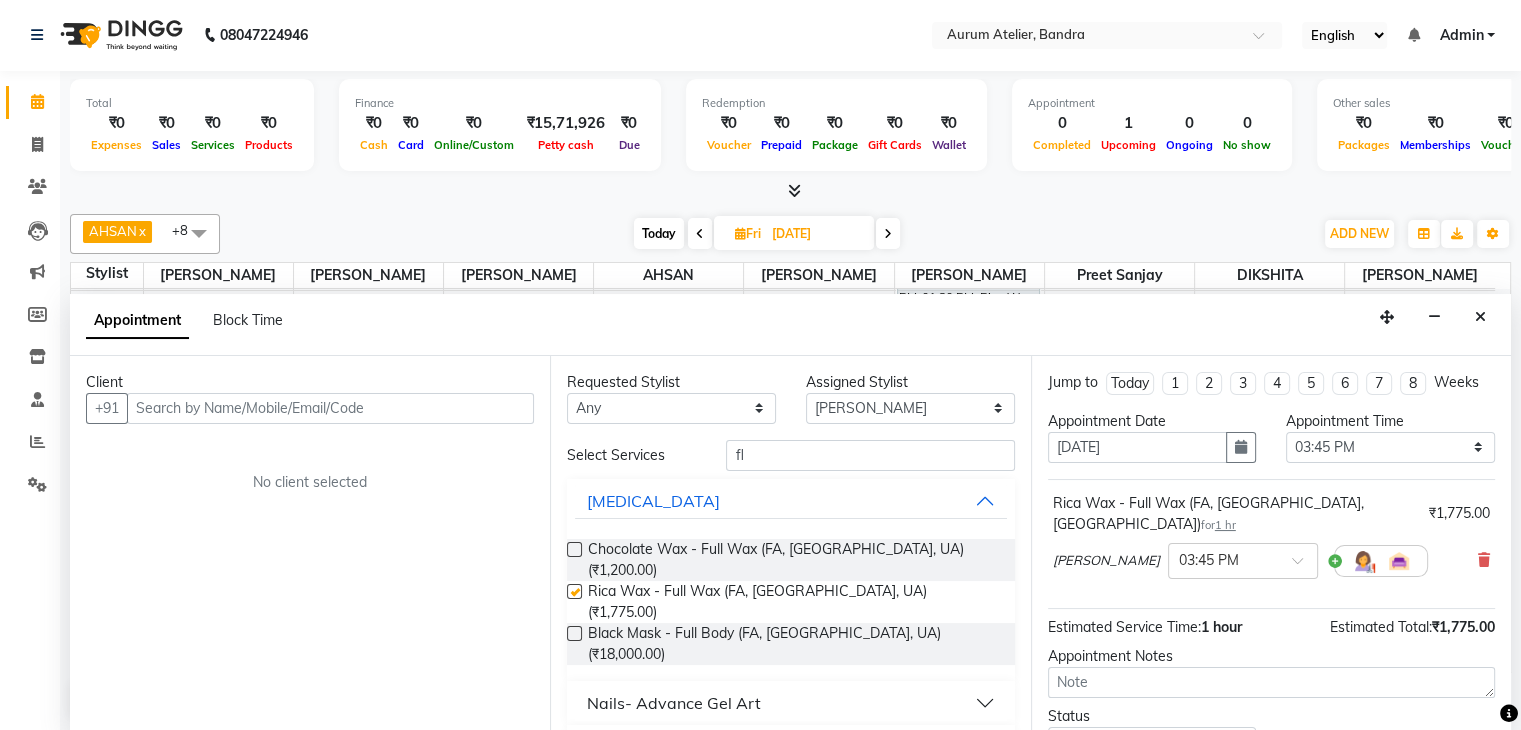 checkbox on "false" 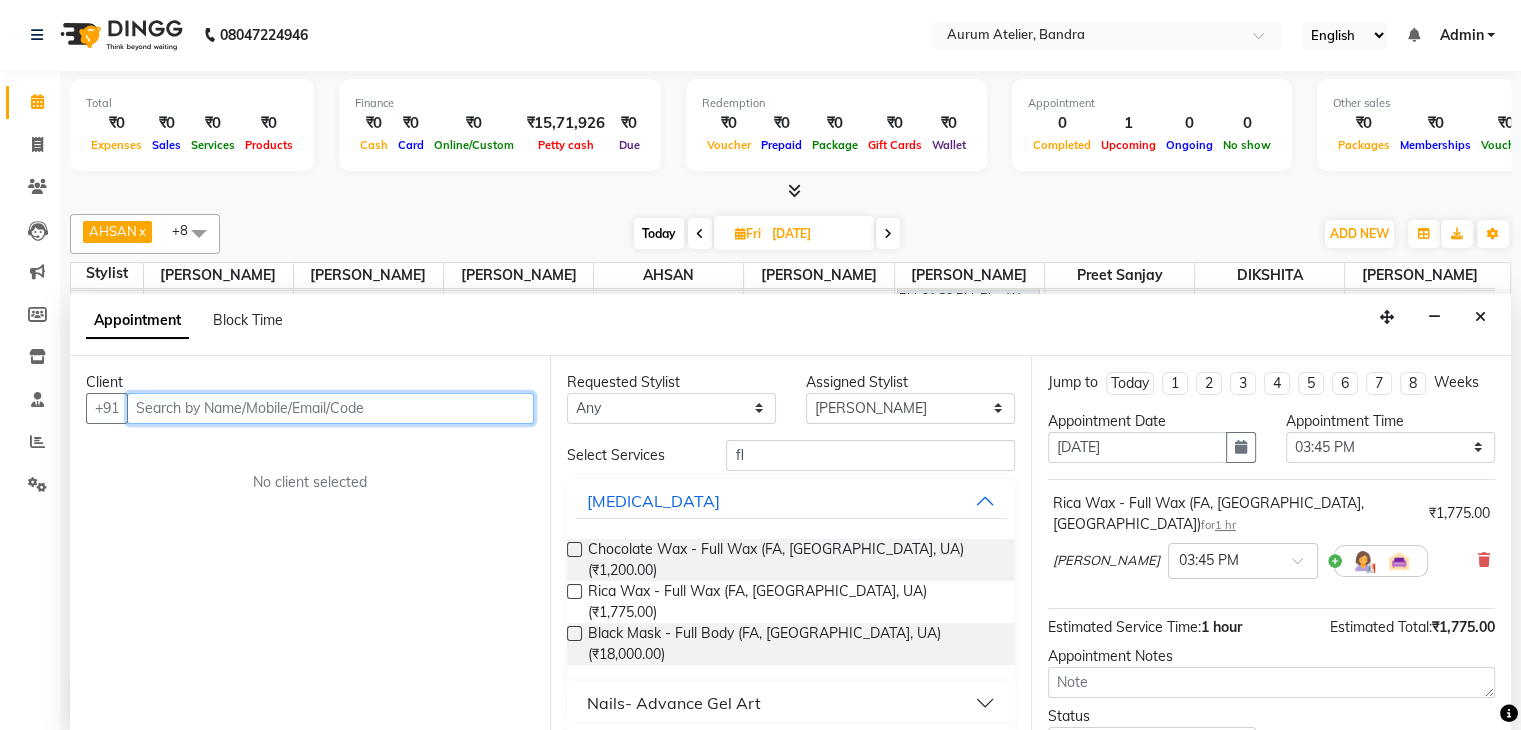 click at bounding box center [330, 408] 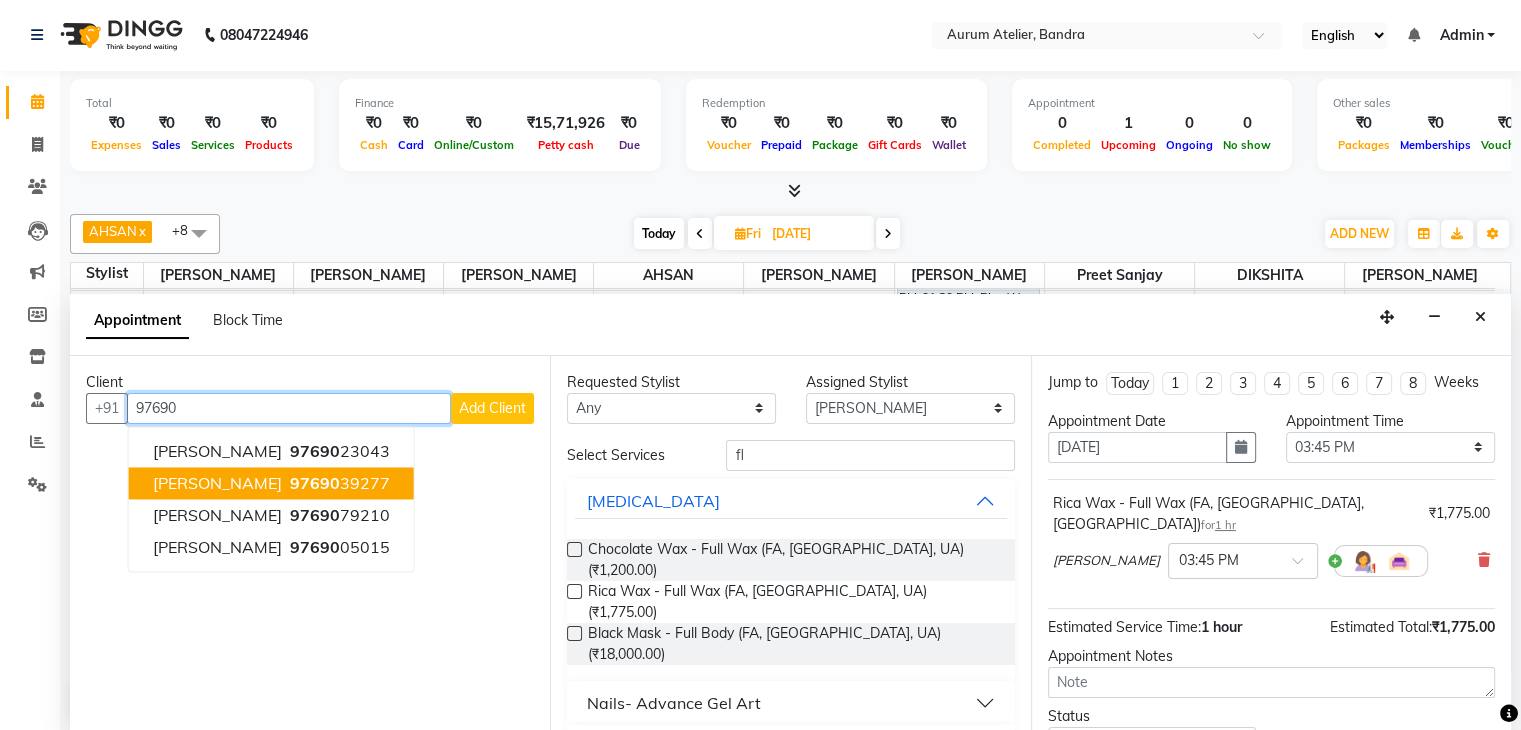 click on "[PERSON_NAME]   97690 39277" at bounding box center (271, 483) 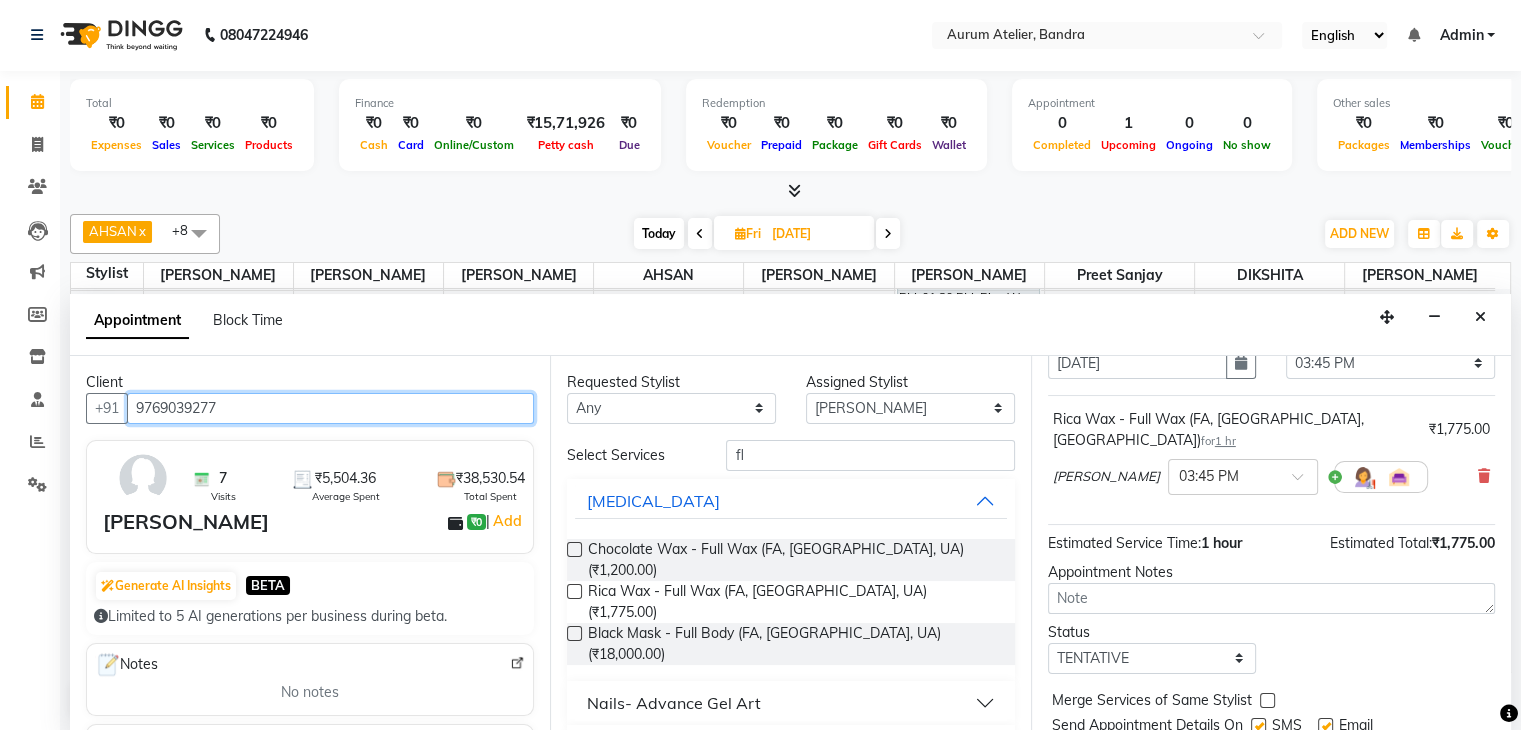 scroll, scrollTop: 130, scrollLeft: 0, axis: vertical 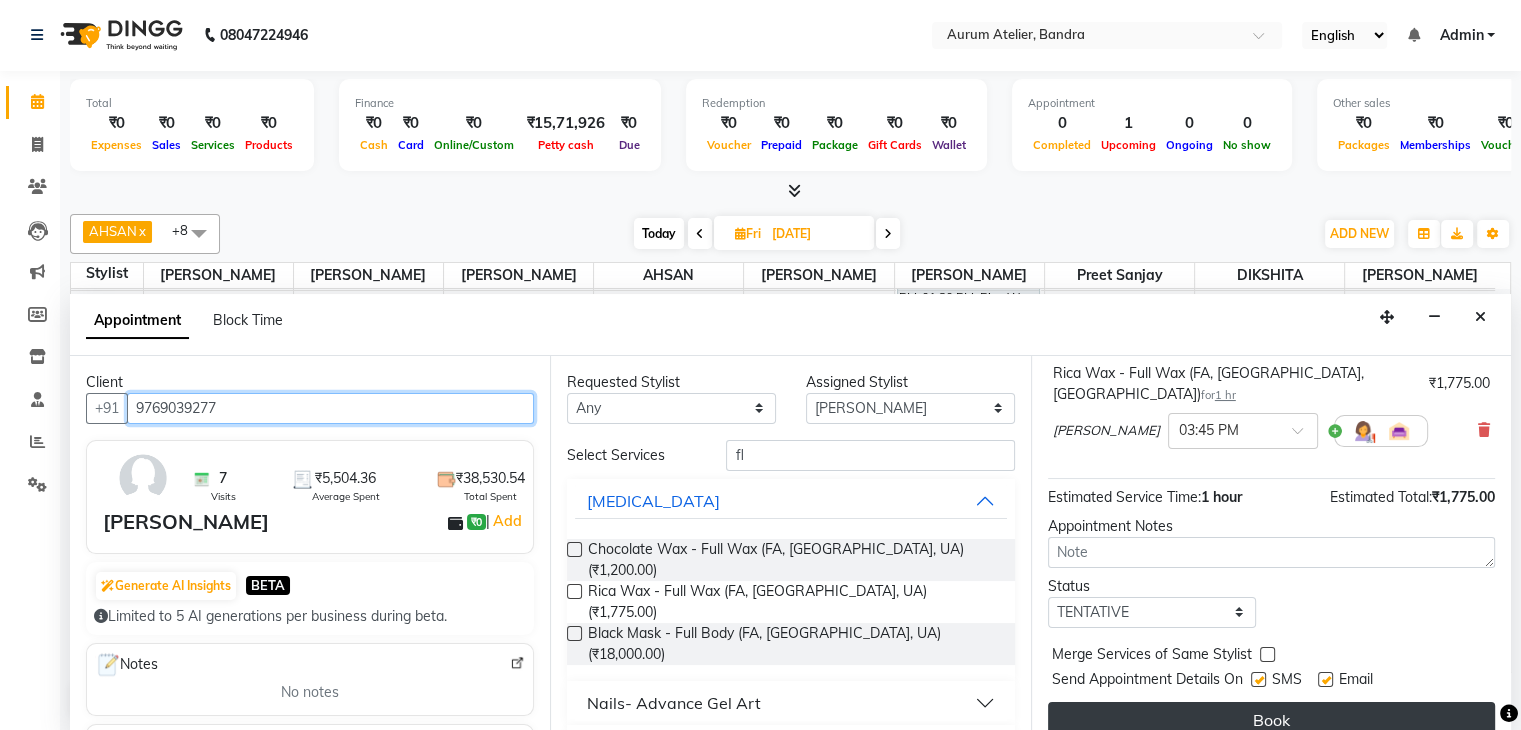 type on "9769039277" 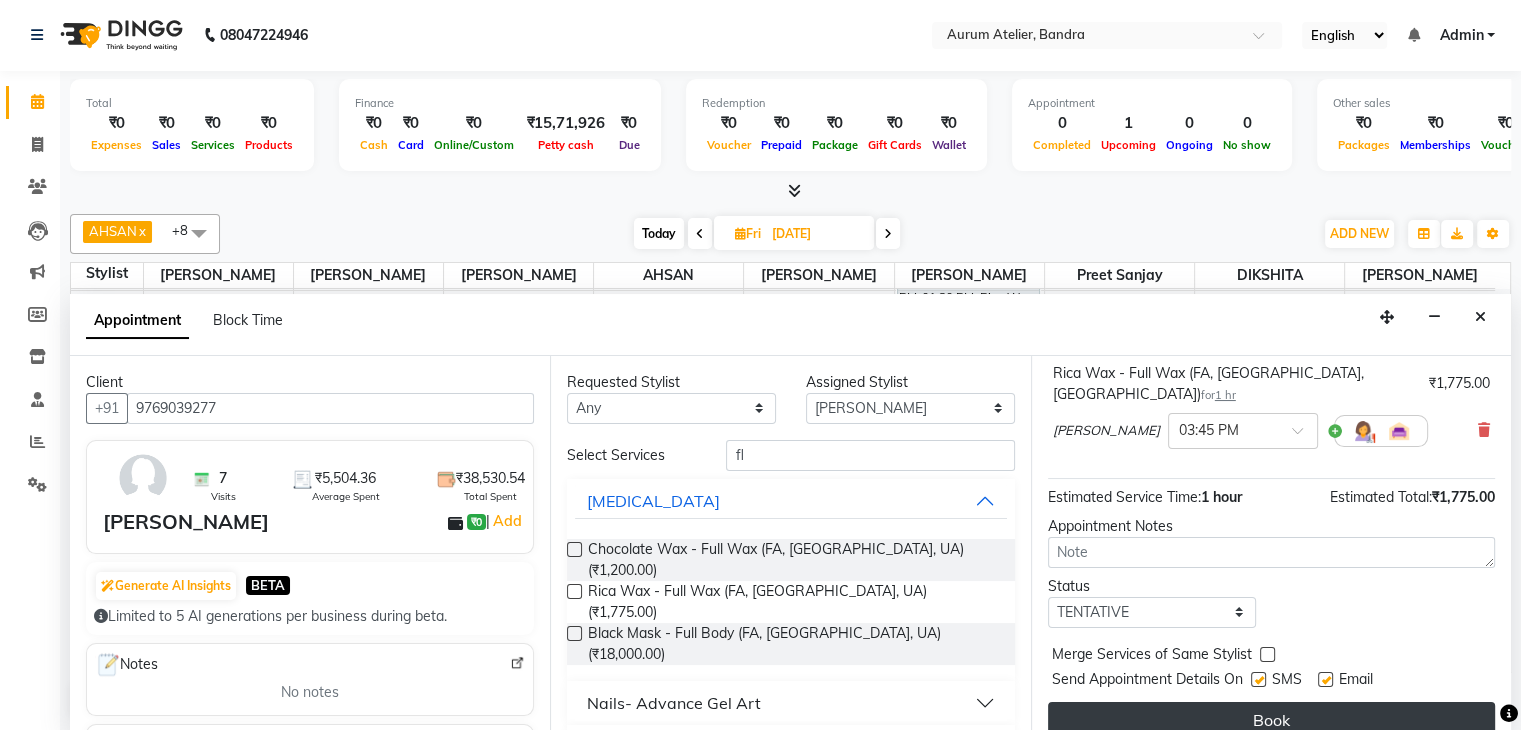 click on "Book" at bounding box center (1271, 720) 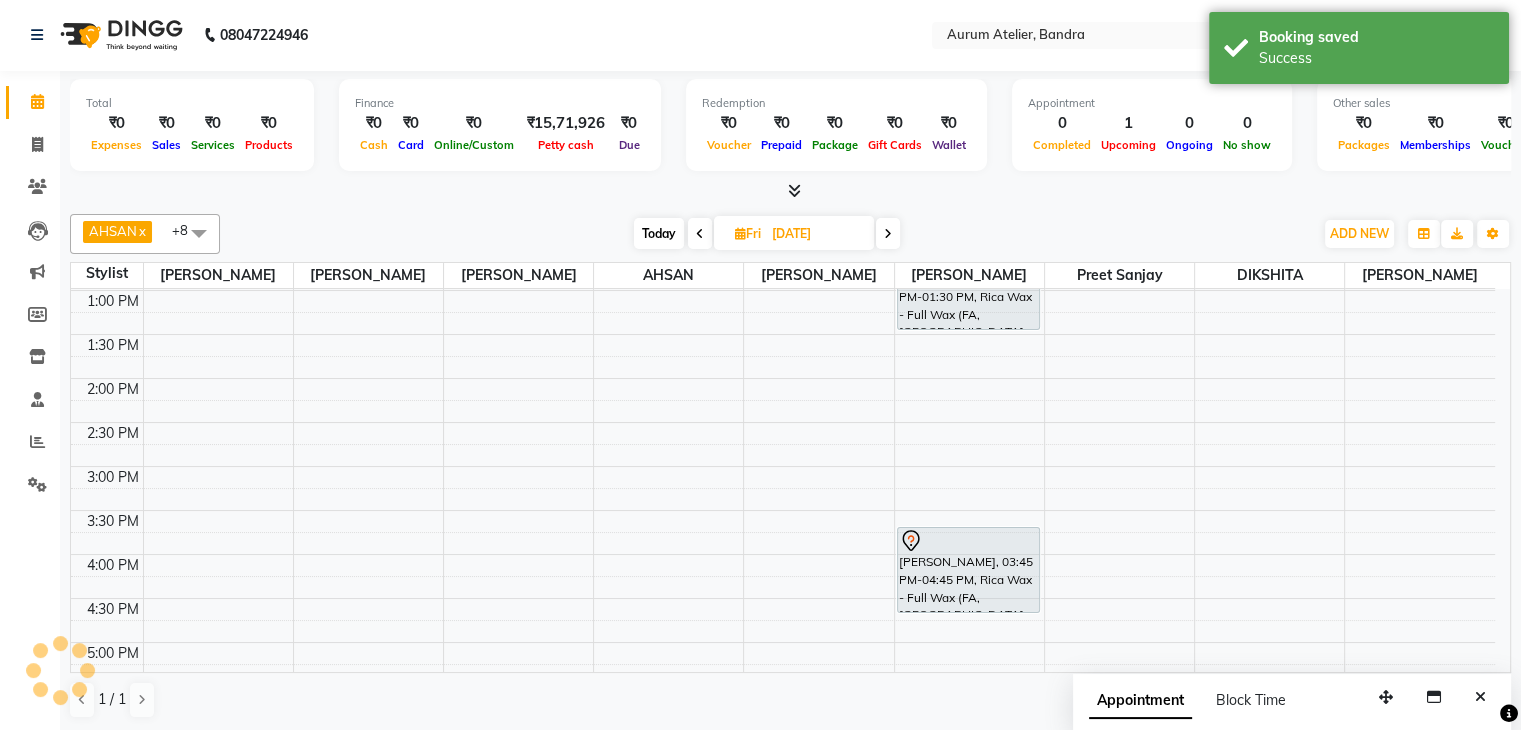 scroll, scrollTop: 0, scrollLeft: 0, axis: both 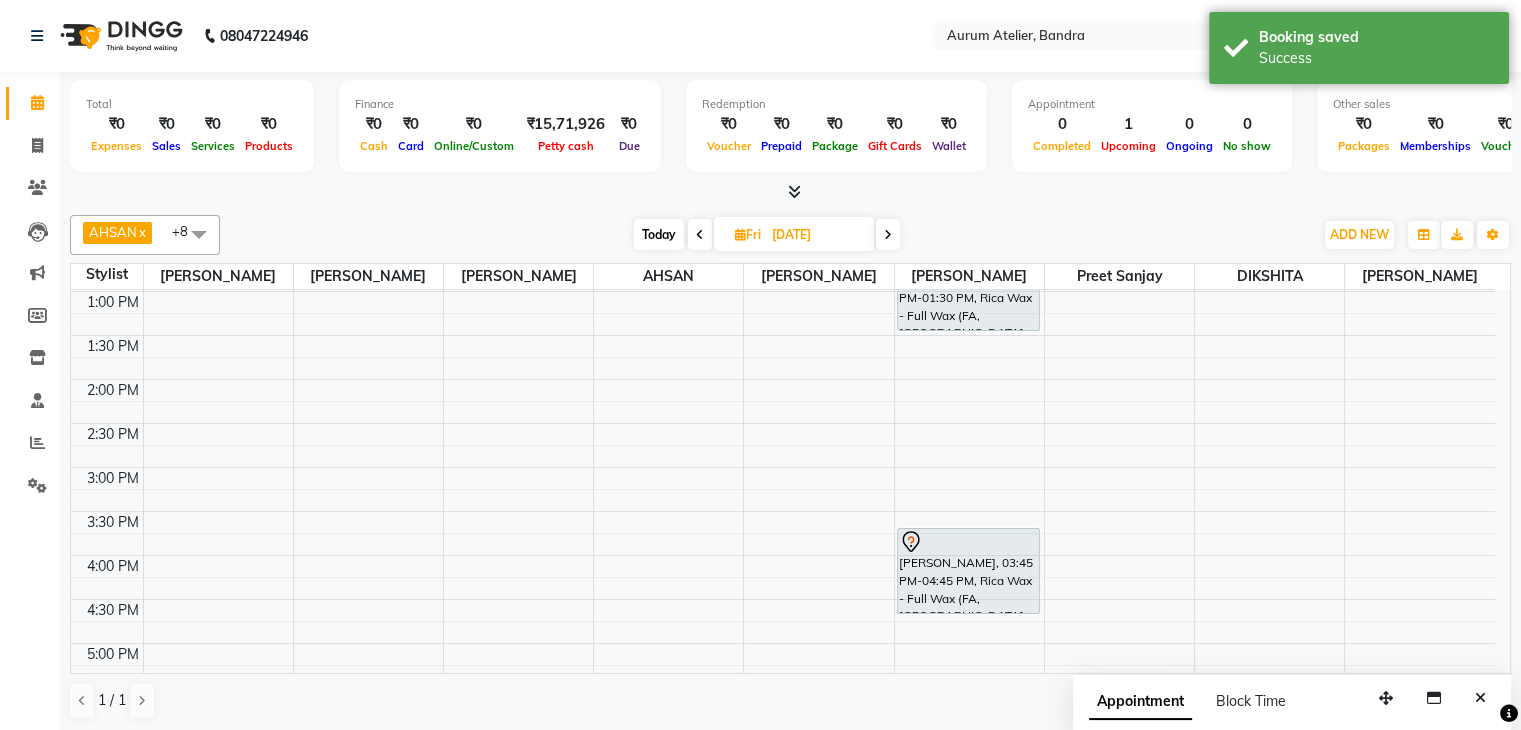 click on "Today" at bounding box center (659, 234) 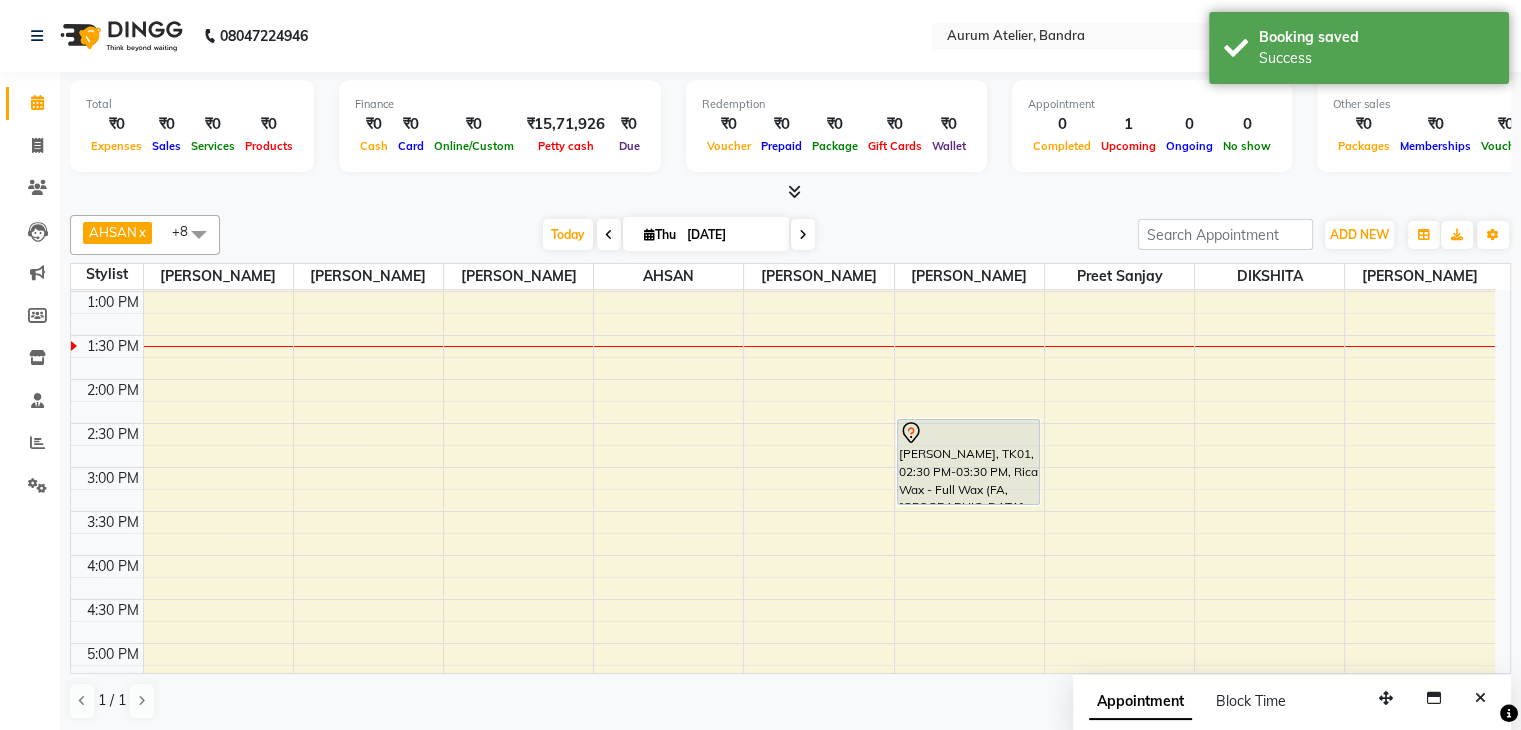 click at bounding box center [609, 235] 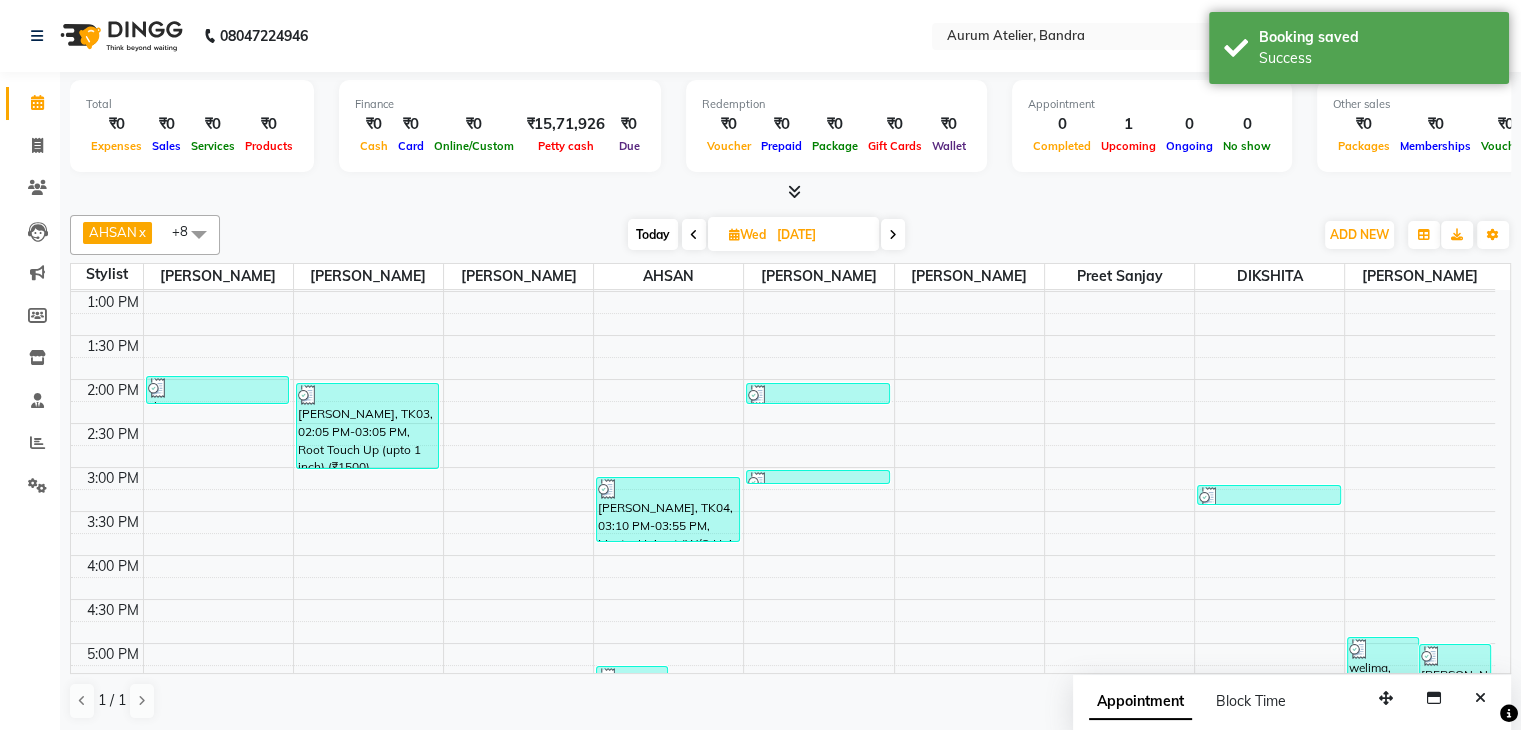 click on "[DATE]  [DATE]" at bounding box center (766, 235) 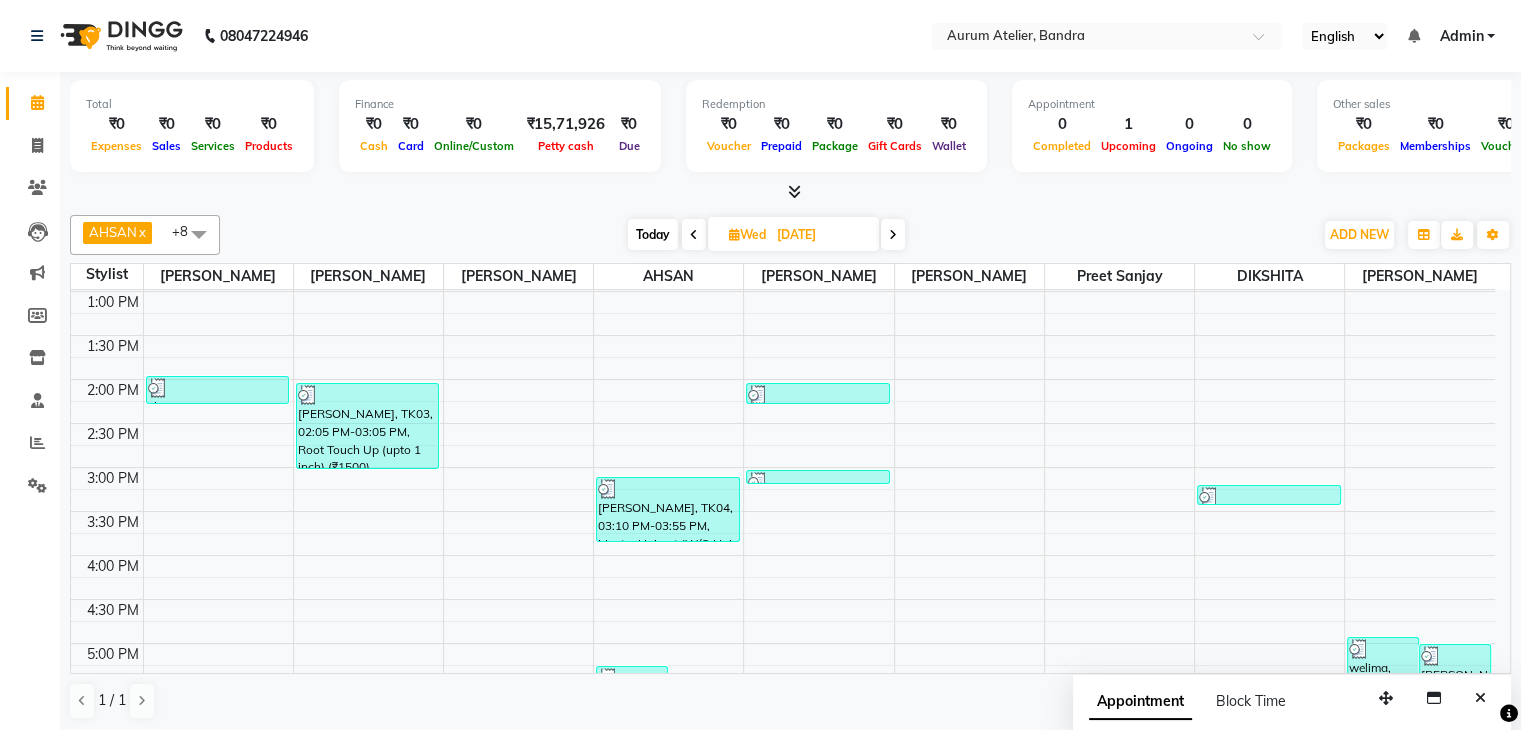 click at bounding box center (694, 235) 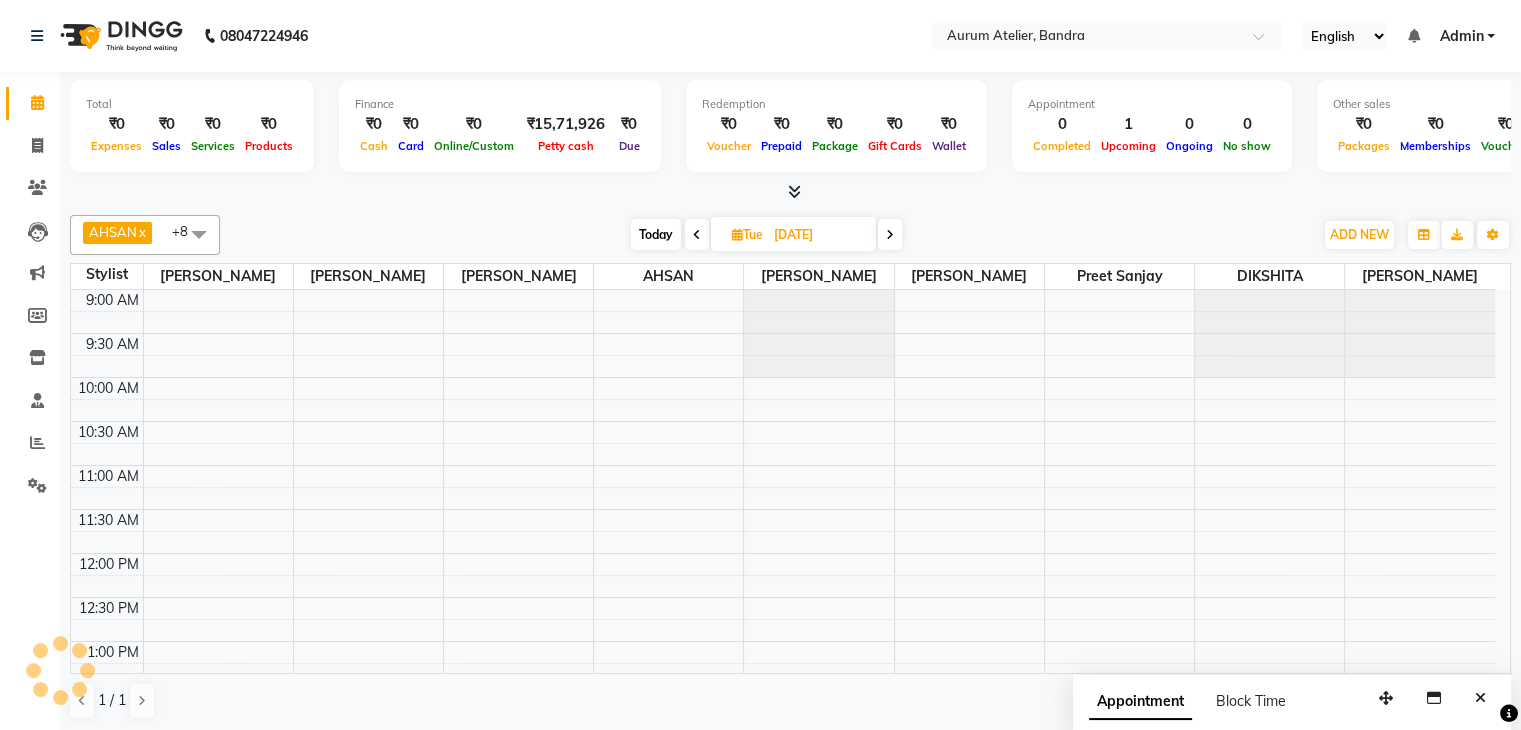 scroll, scrollTop: 350, scrollLeft: 0, axis: vertical 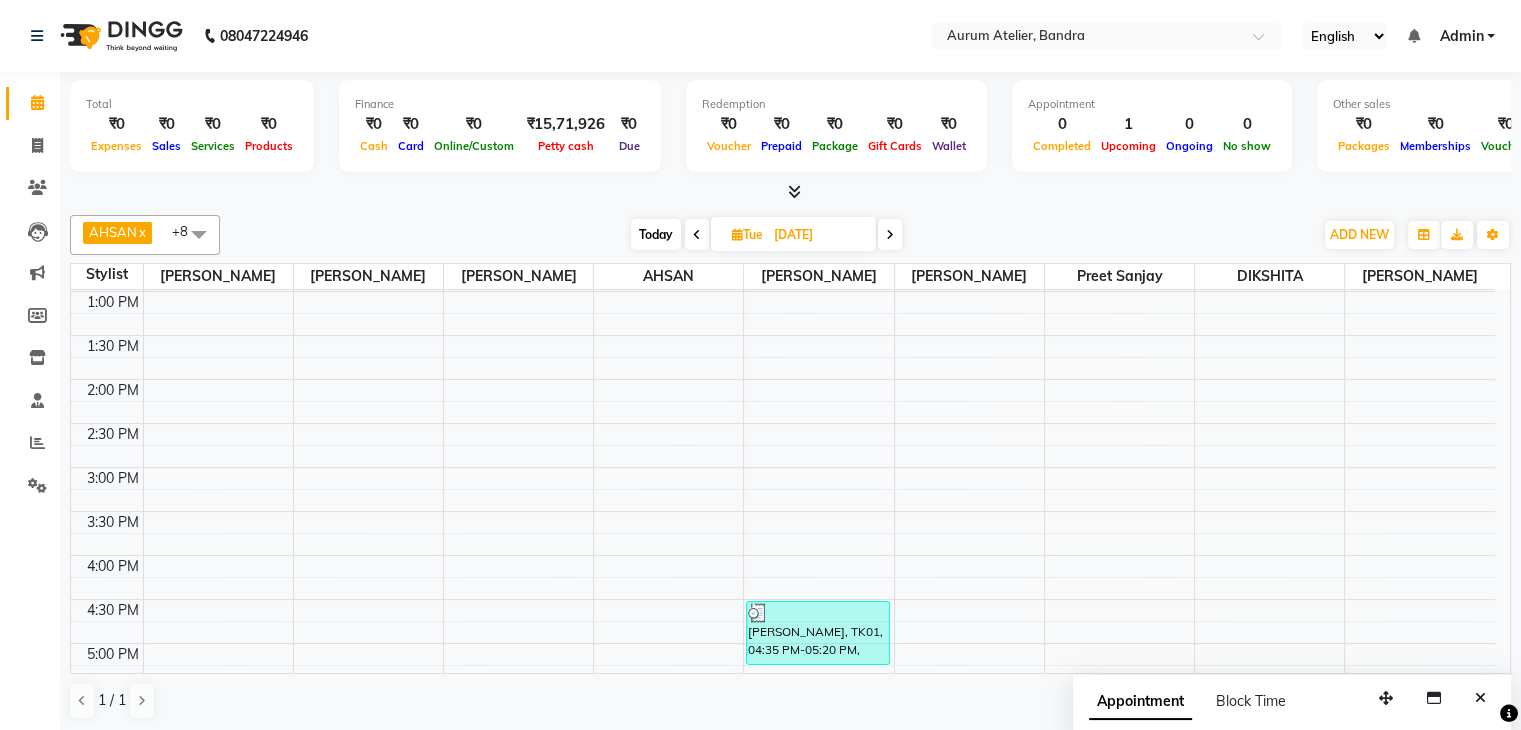 click at bounding box center (697, 234) 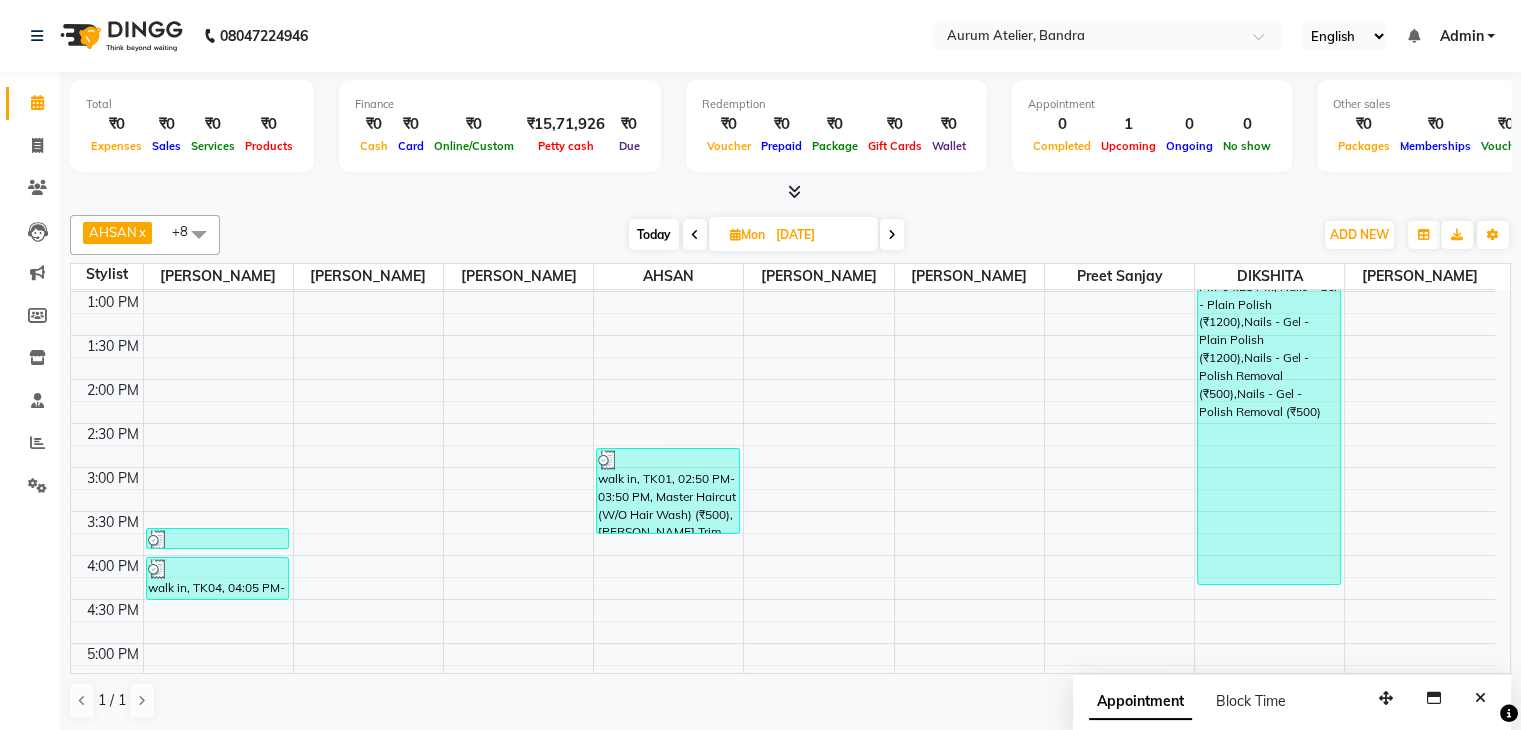 click at bounding box center (695, 234) 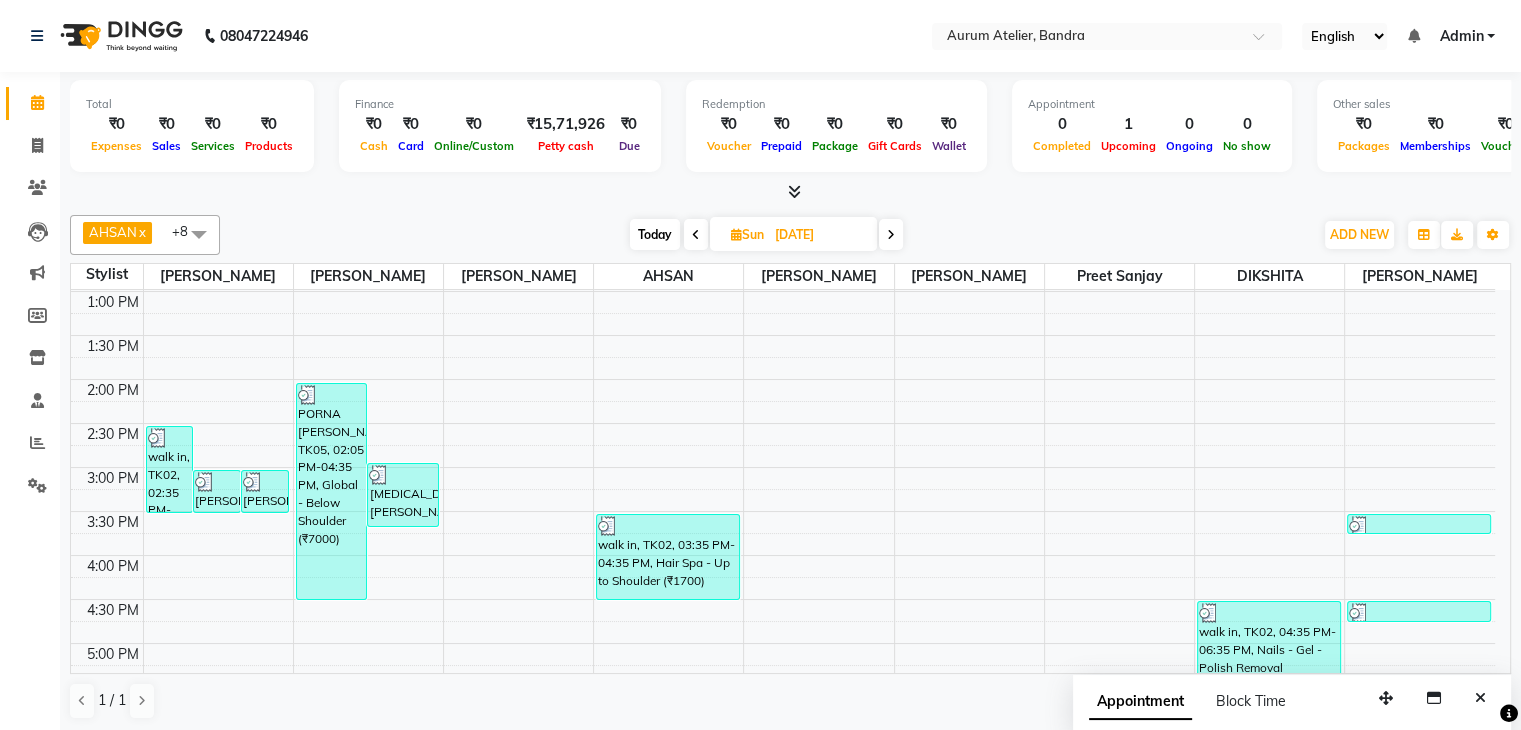 click at bounding box center (696, 234) 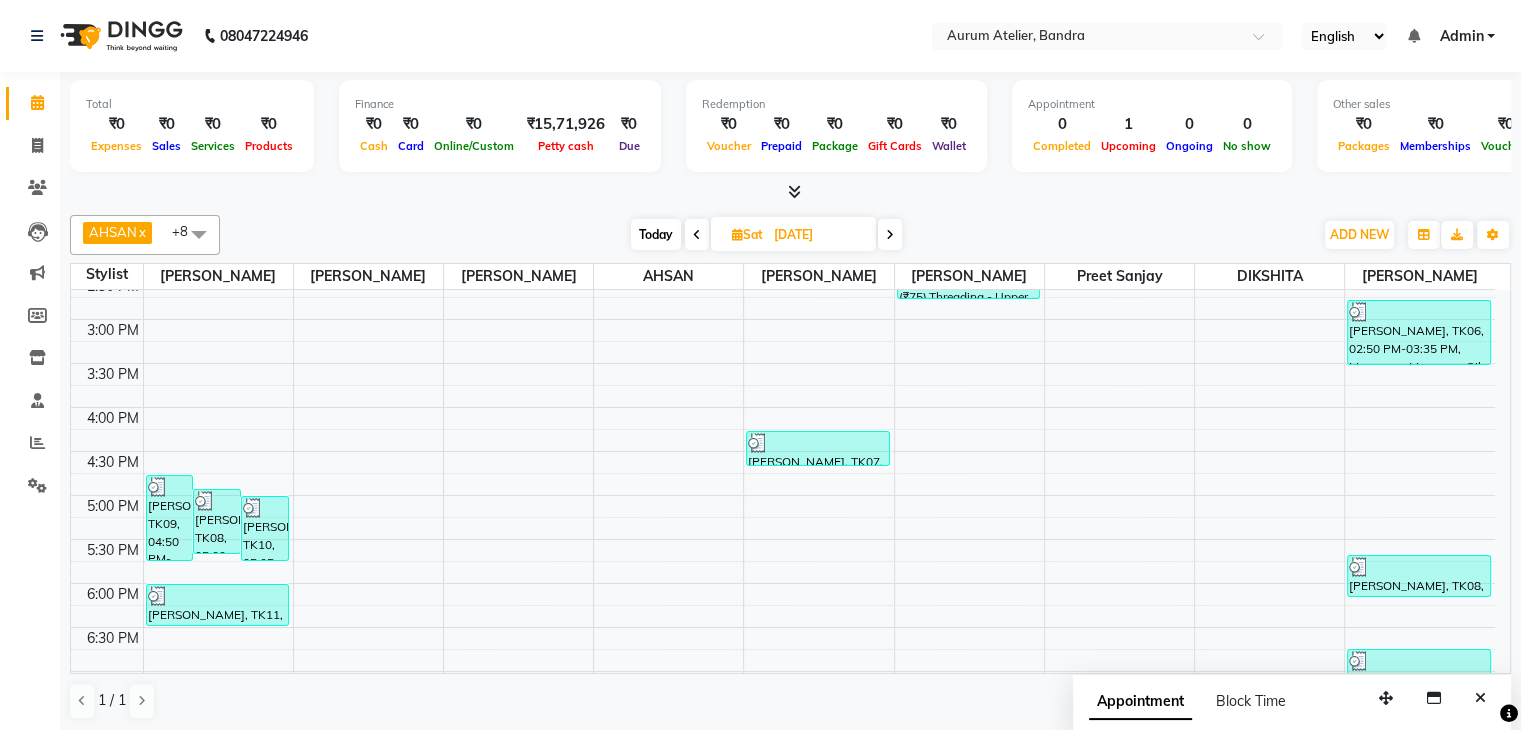 scroll, scrollTop: 500, scrollLeft: 0, axis: vertical 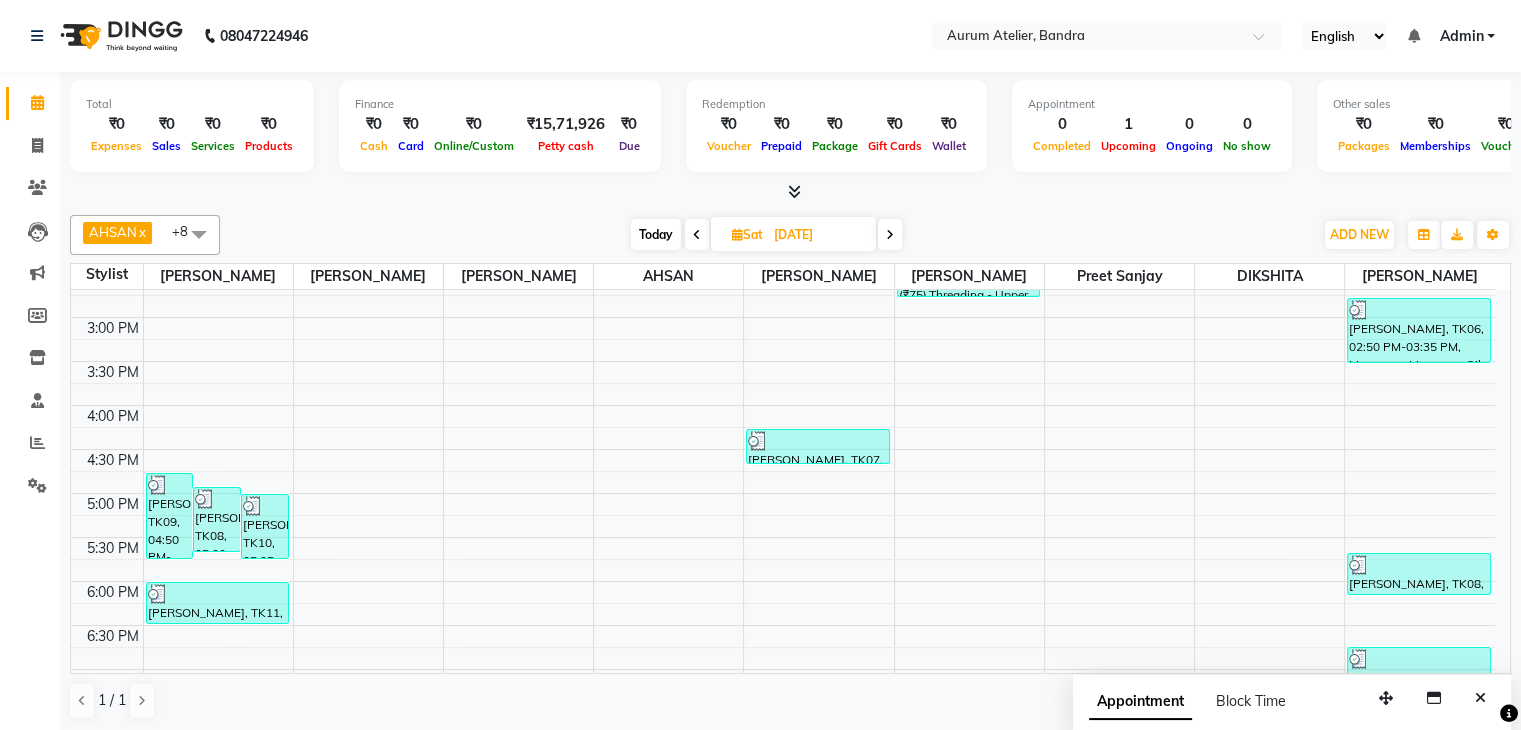 click at bounding box center (890, 235) 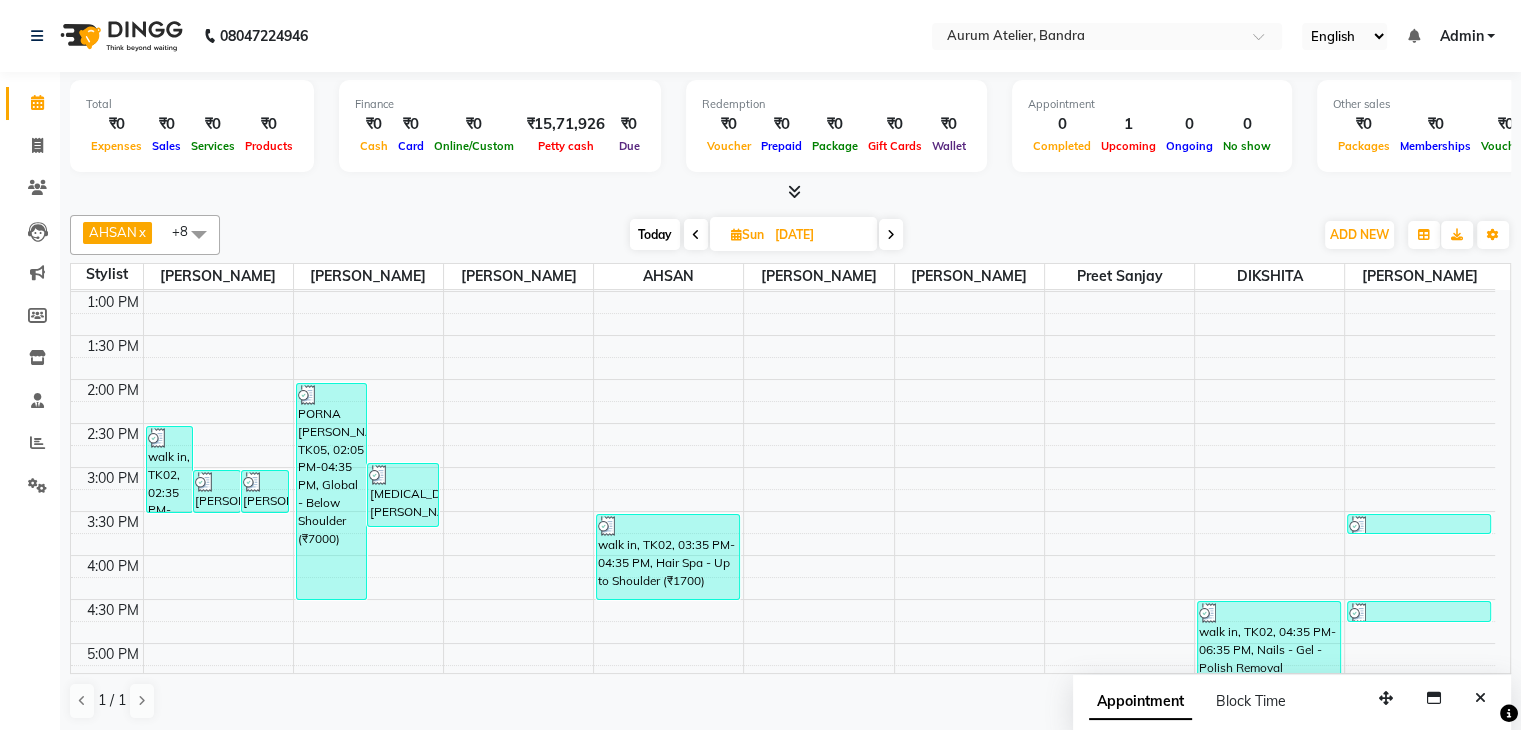 scroll, scrollTop: 757, scrollLeft: 0, axis: vertical 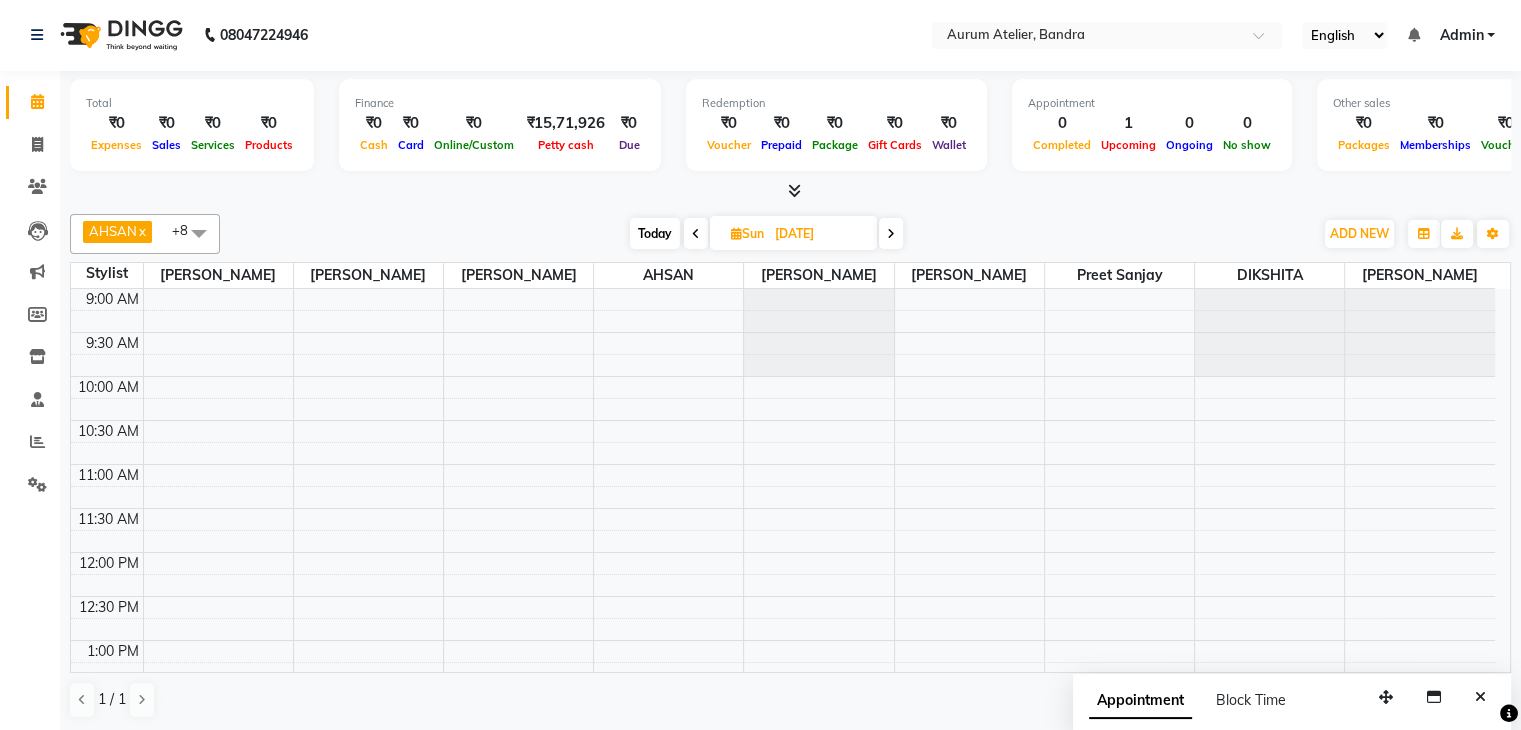click at bounding box center (891, 234) 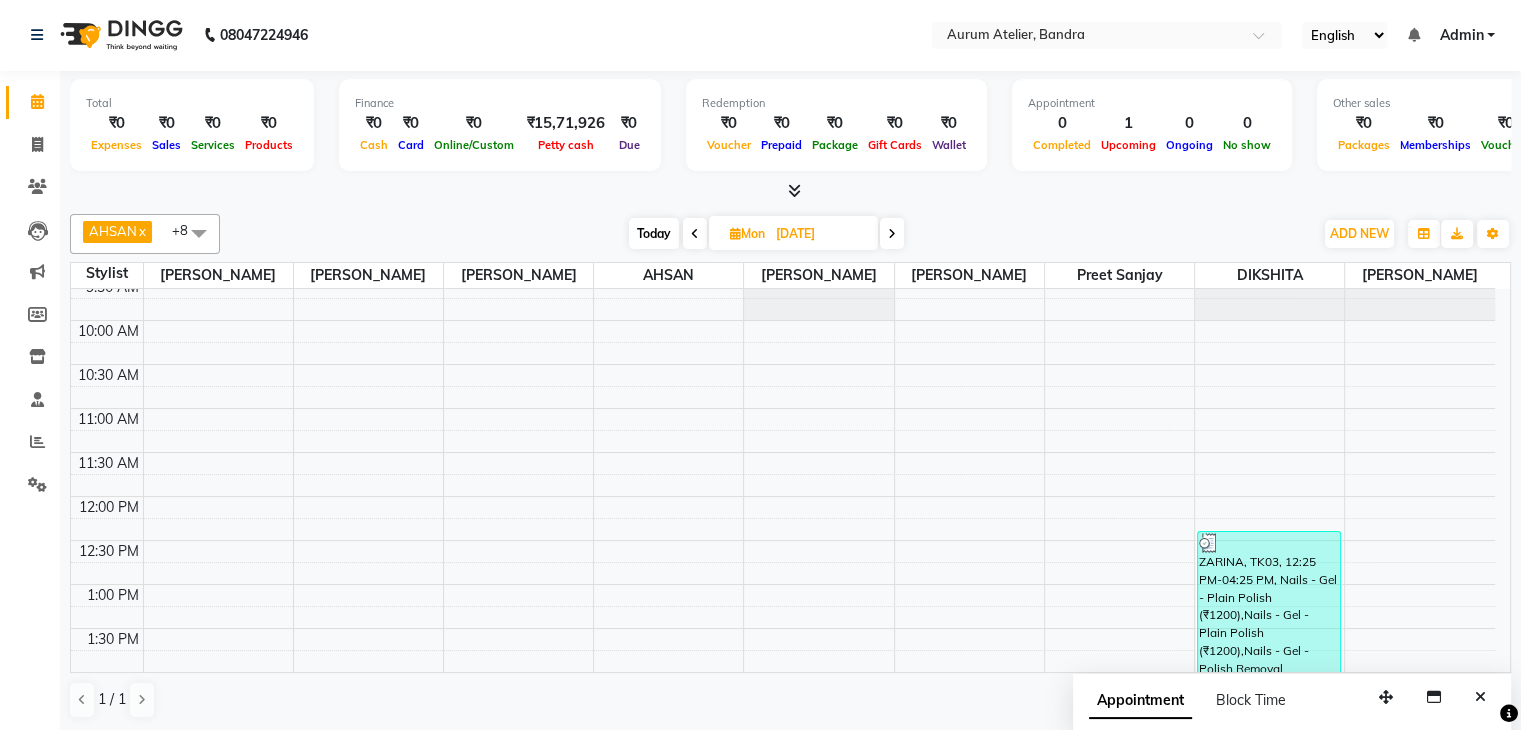 scroll, scrollTop: 0, scrollLeft: 0, axis: both 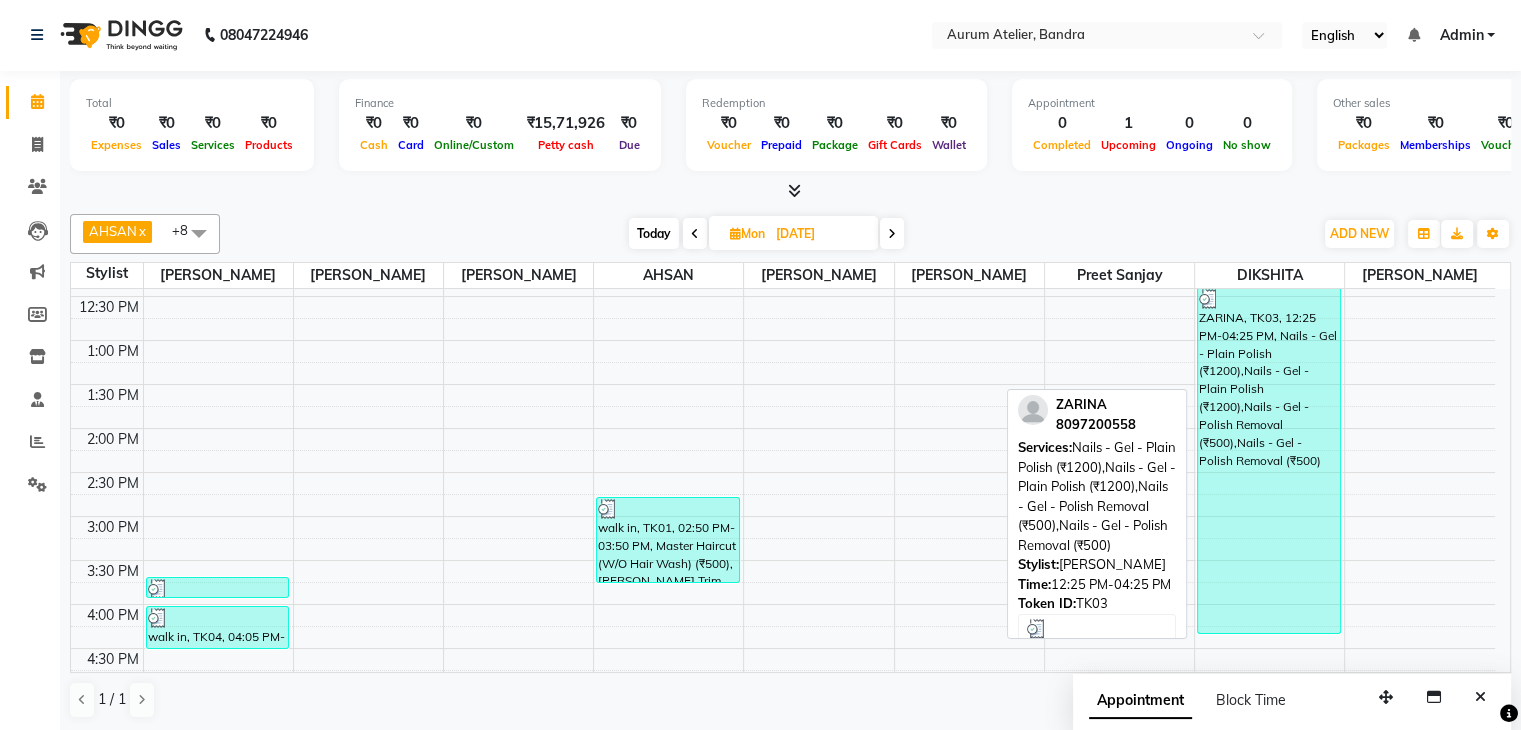 click on "ZARINA, TK03, 12:25 PM-04:25 PM, Nails - Gel - Plain Polish (₹1200),Nails - Gel - Plain Polish (₹1200),Nails - Gel - Polish Removal (₹500),Nails - Gel - Polish Removal (₹500)" at bounding box center [1269, 460] 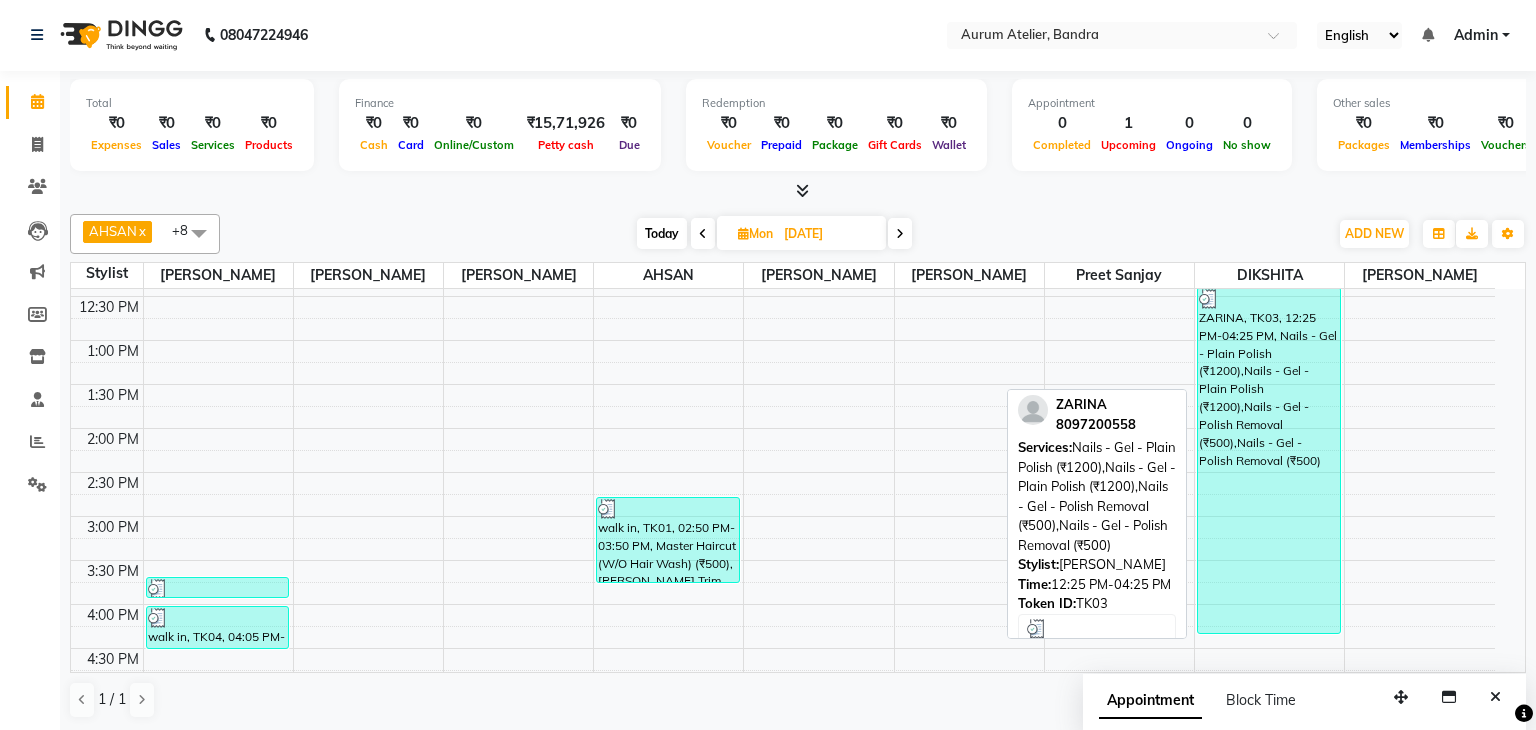 select on "3" 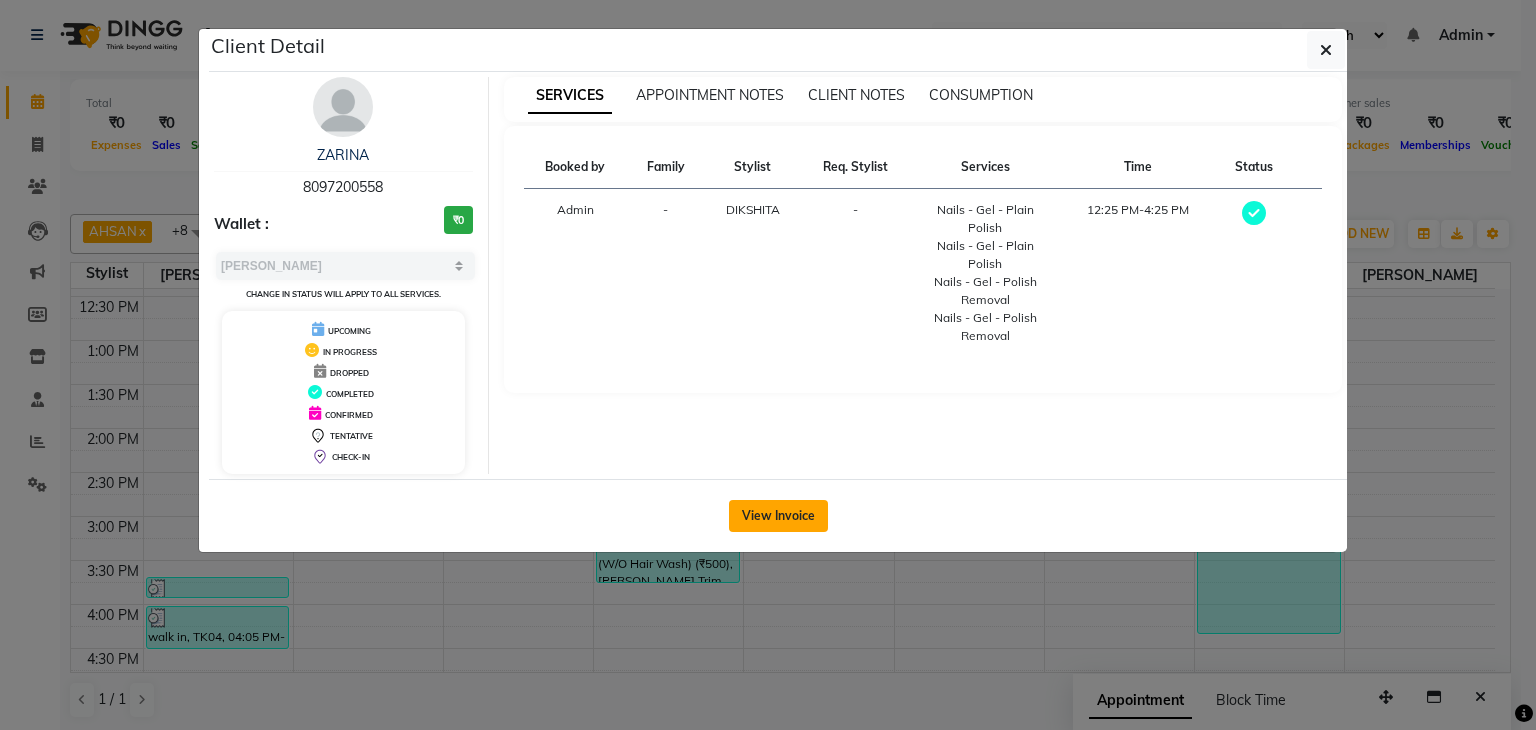 click on "View Invoice" 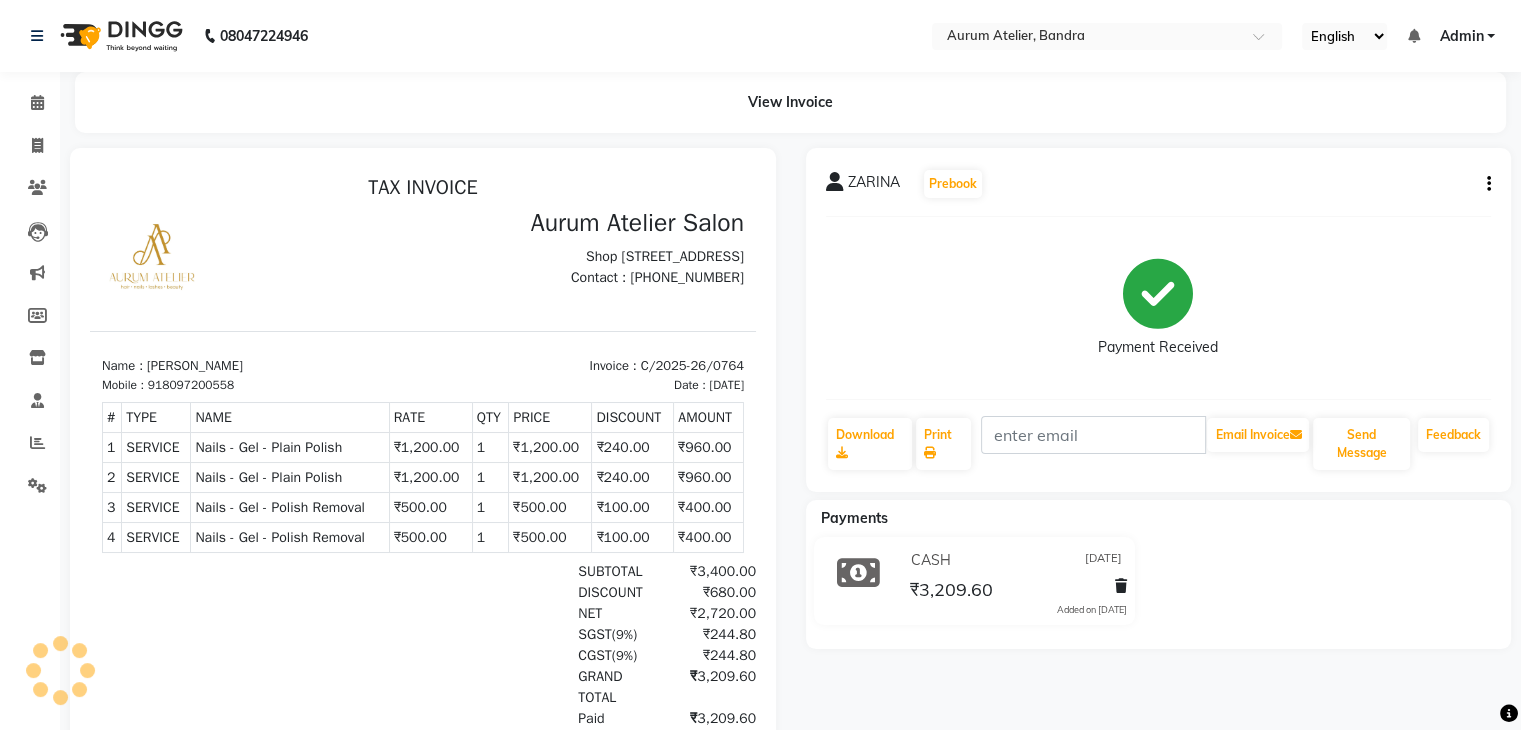 scroll, scrollTop: 0, scrollLeft: 0, axis: both 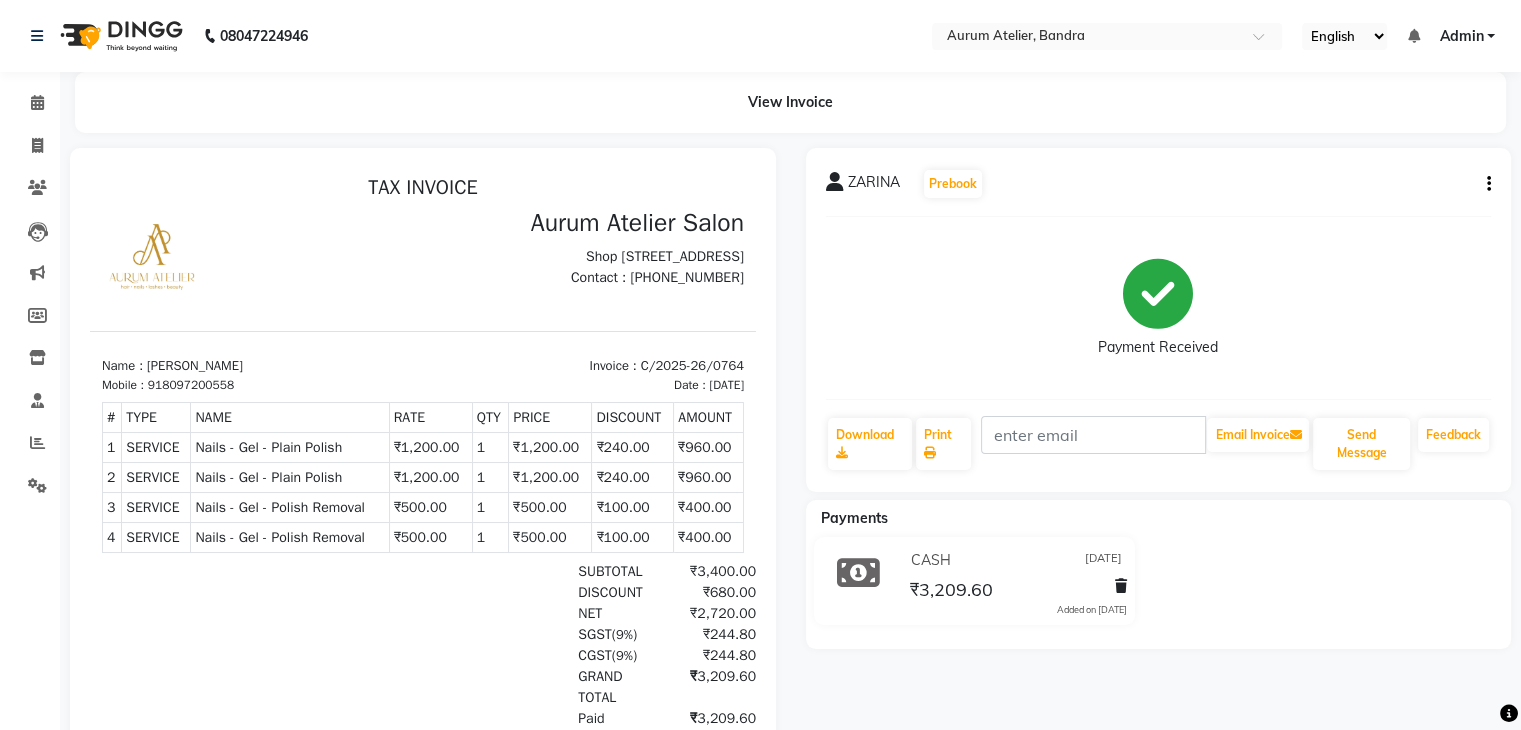 click 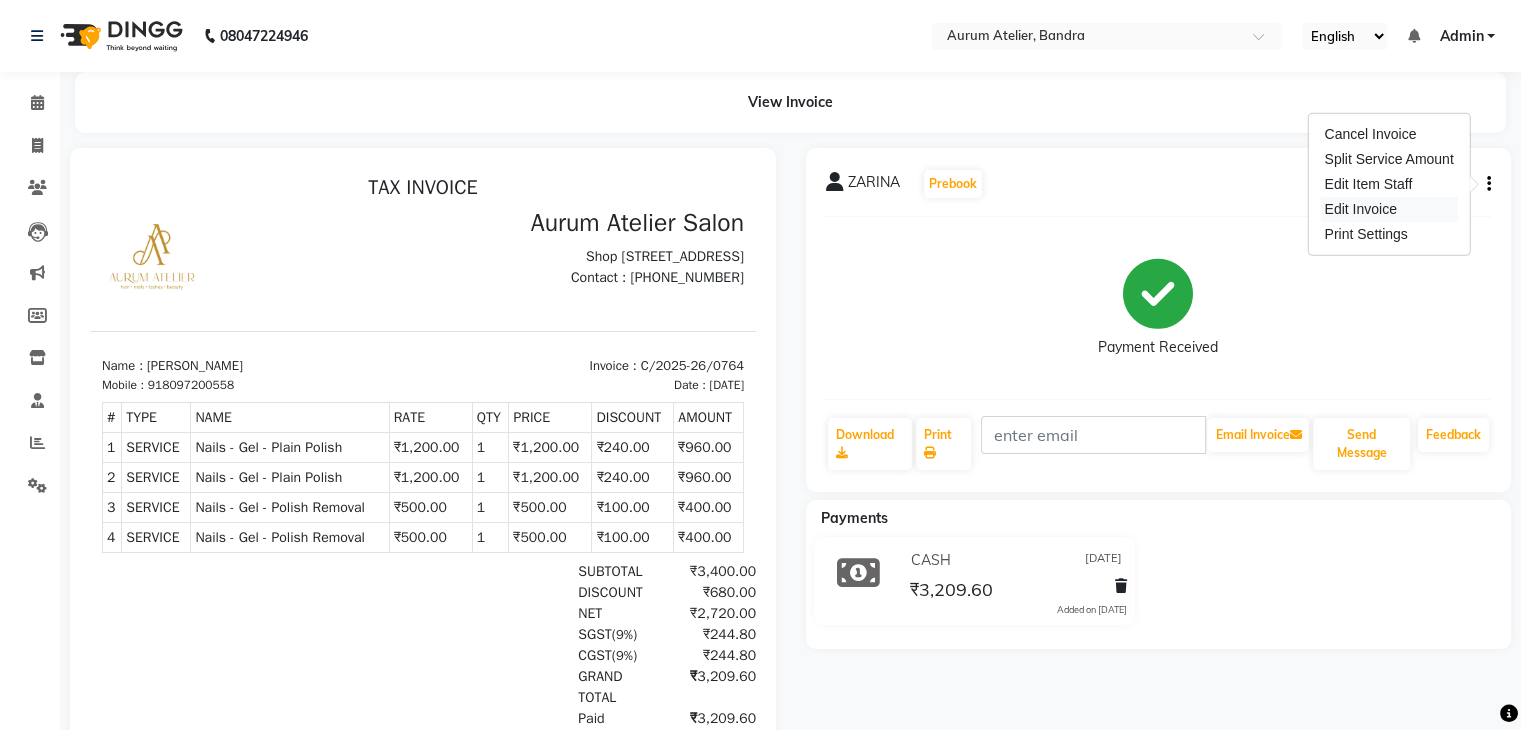 click on "Edit Invoice" at bounding box center [1388, 209] 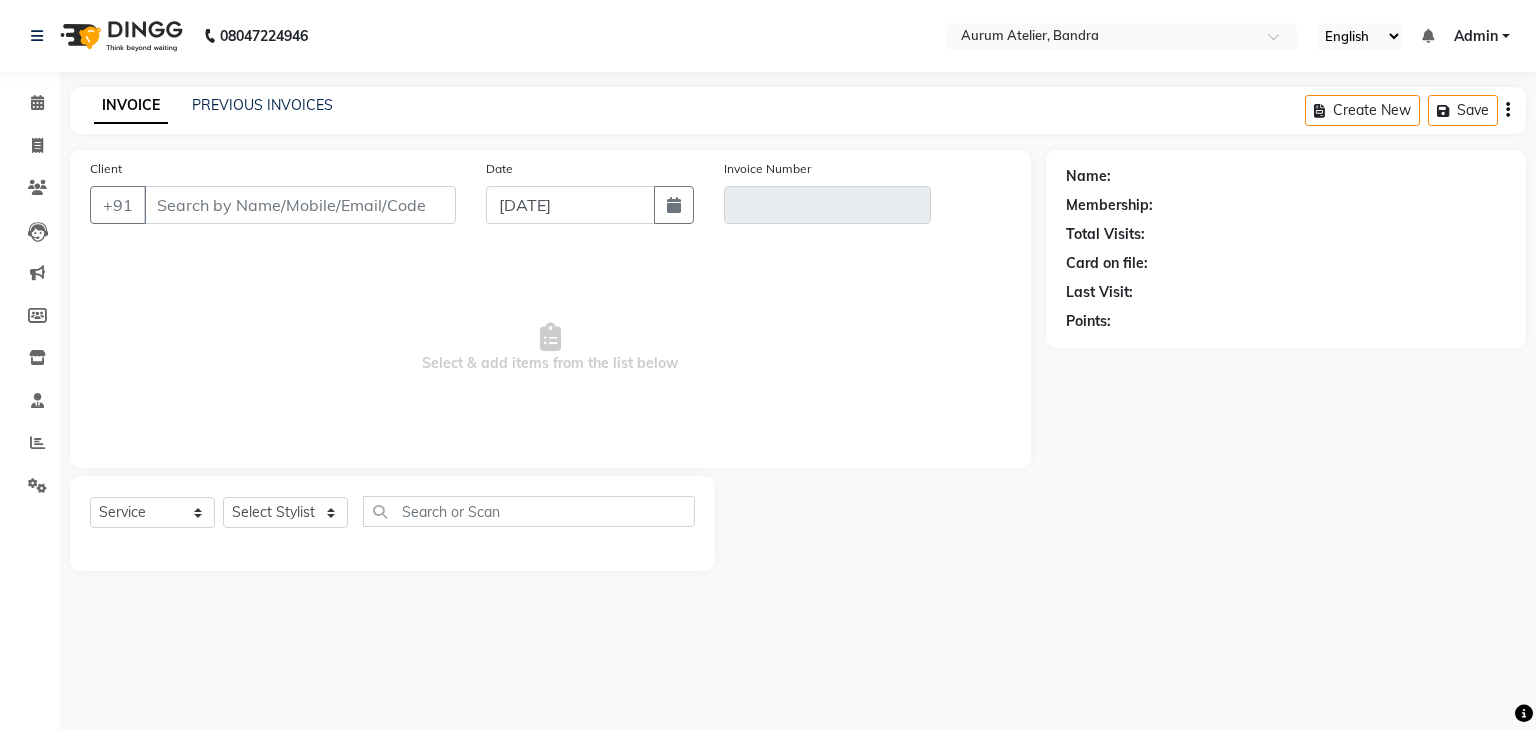 type on "8097200558" 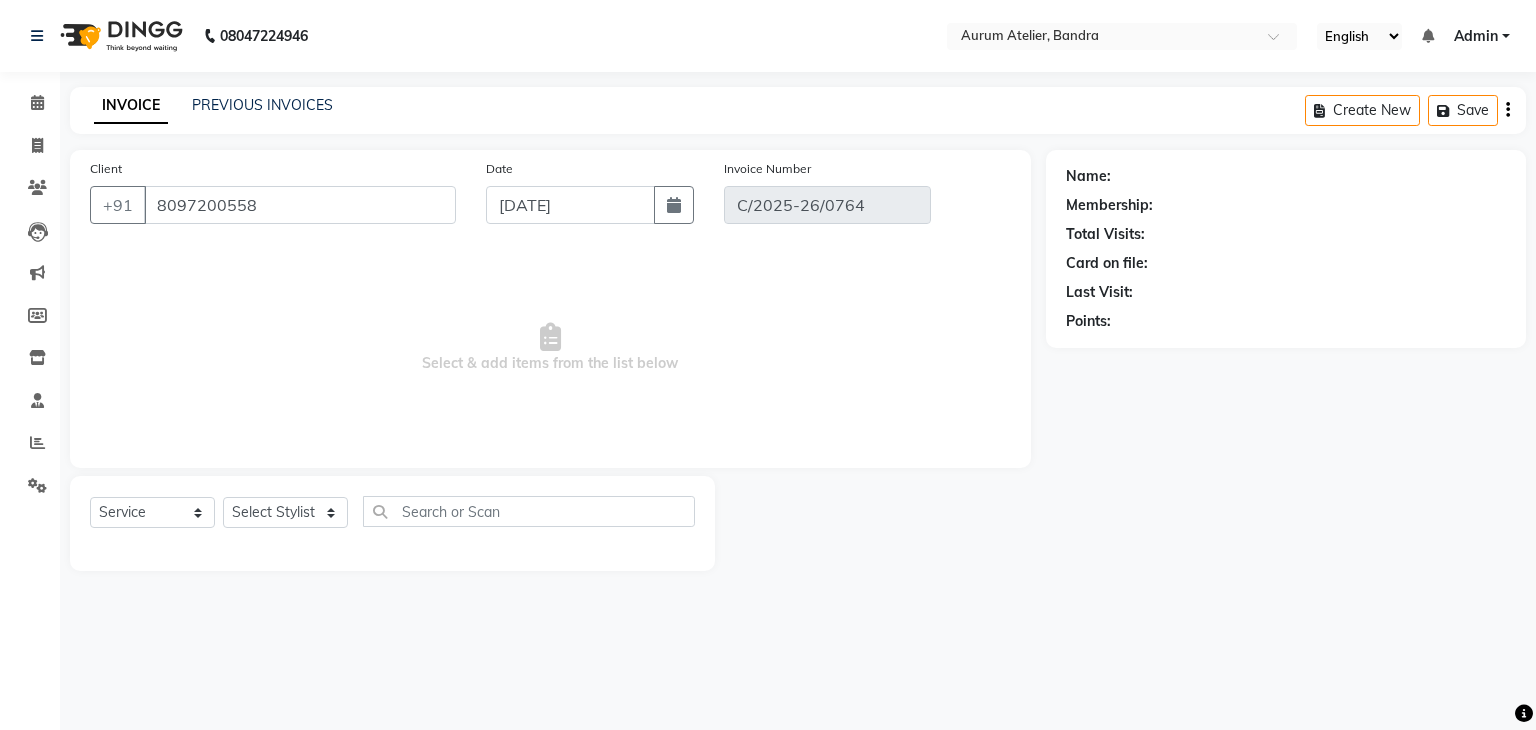 type on "[DATE]" 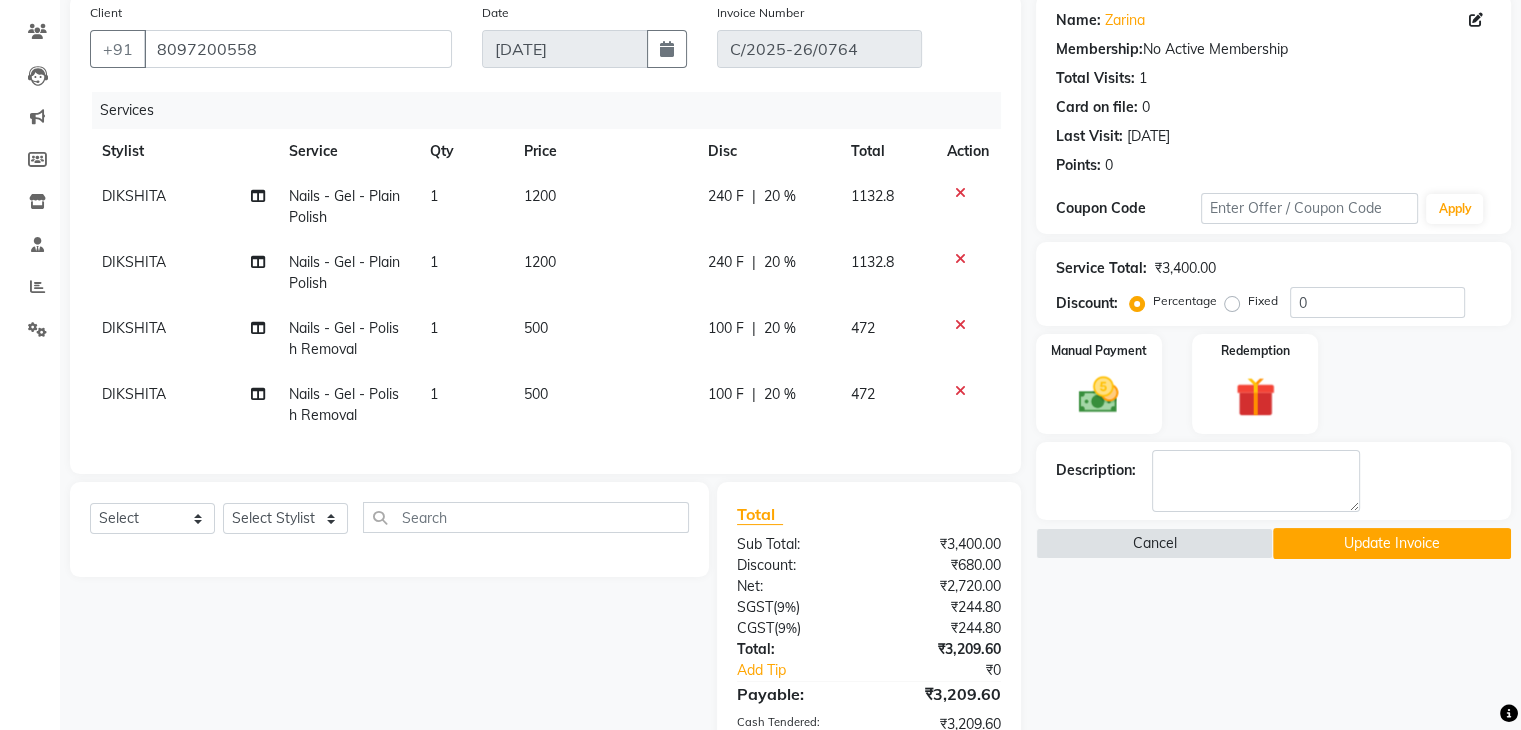 scroll, scrollTop: 319, scrollLeft: 0, axis: vertical 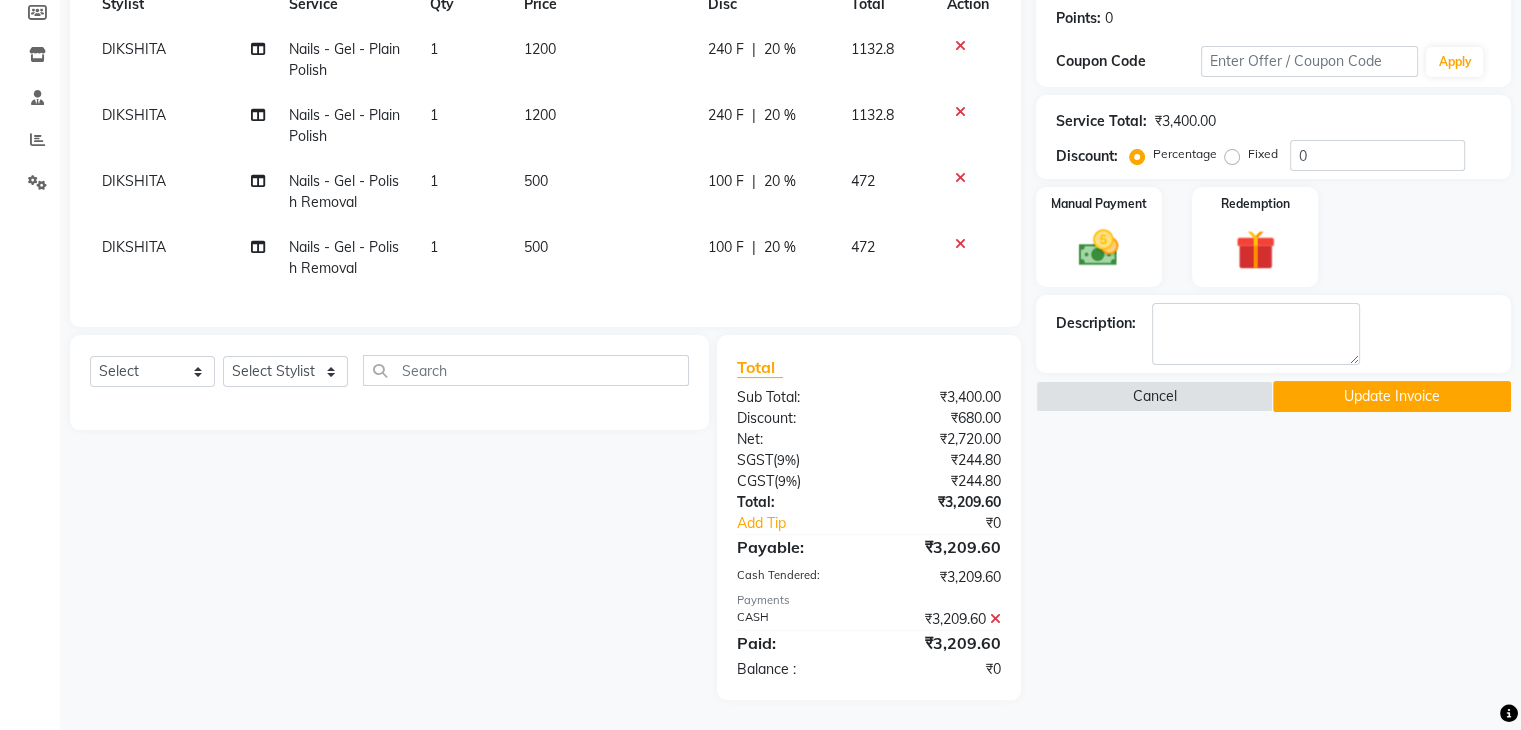 click 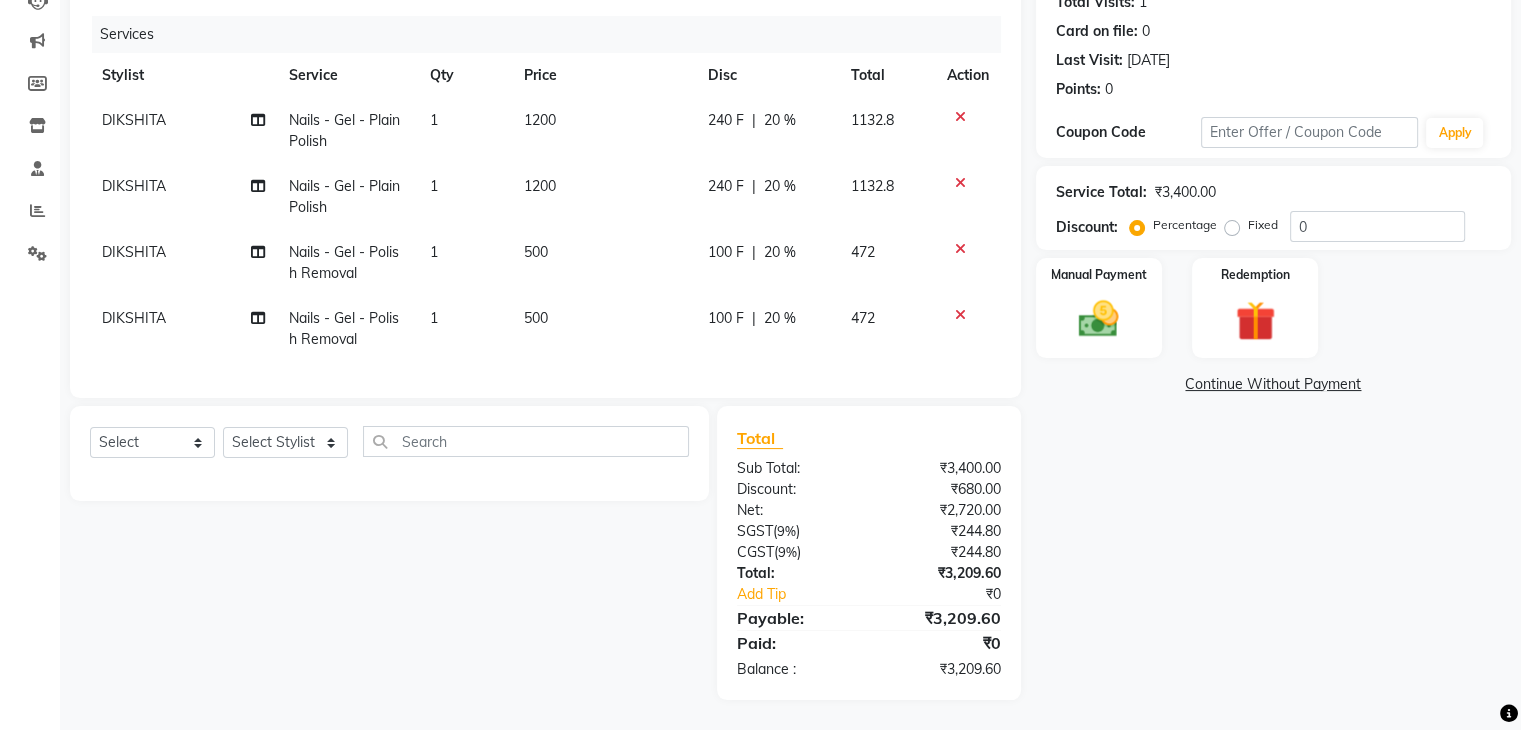scroll, scrollTop: 248, scrollLeft: 0, axis: vertical 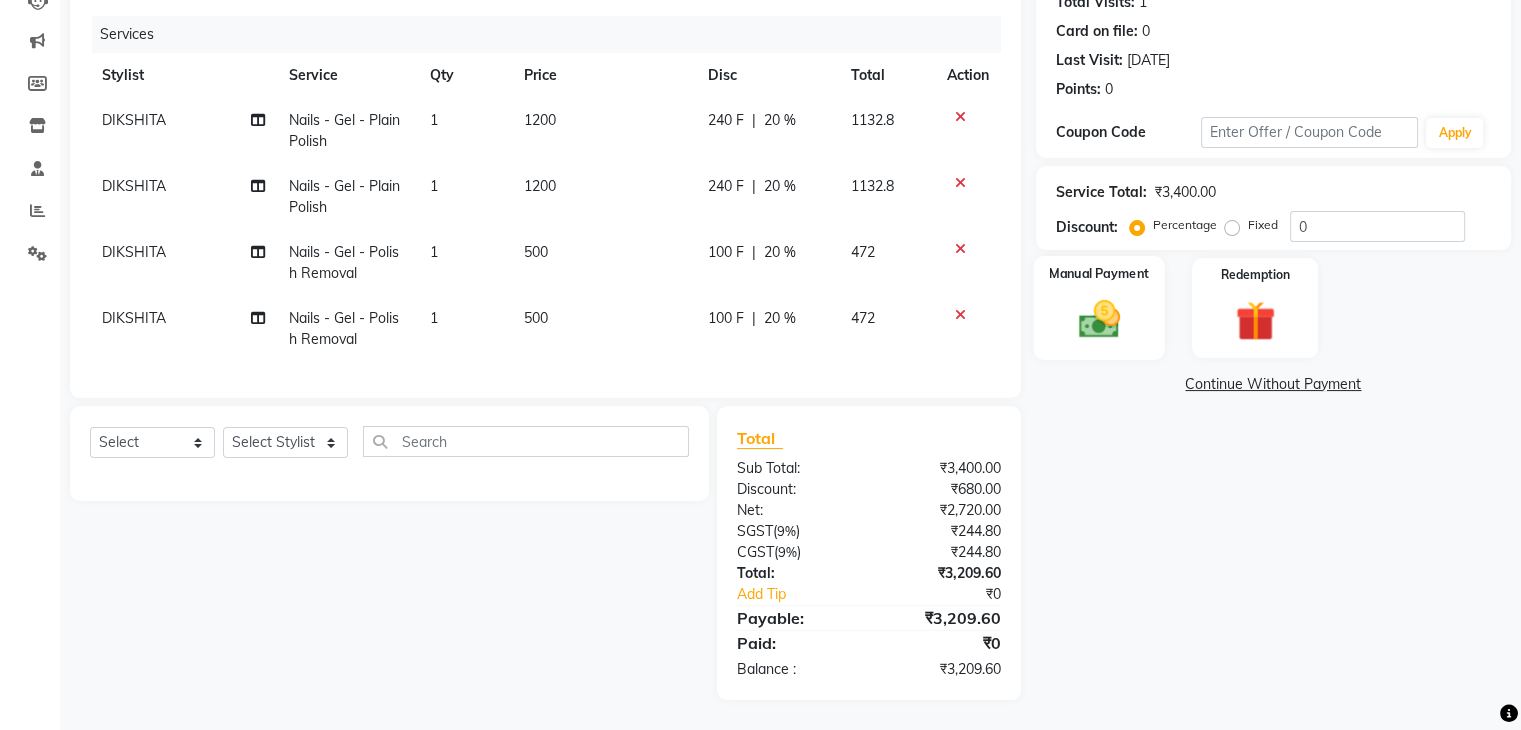 click 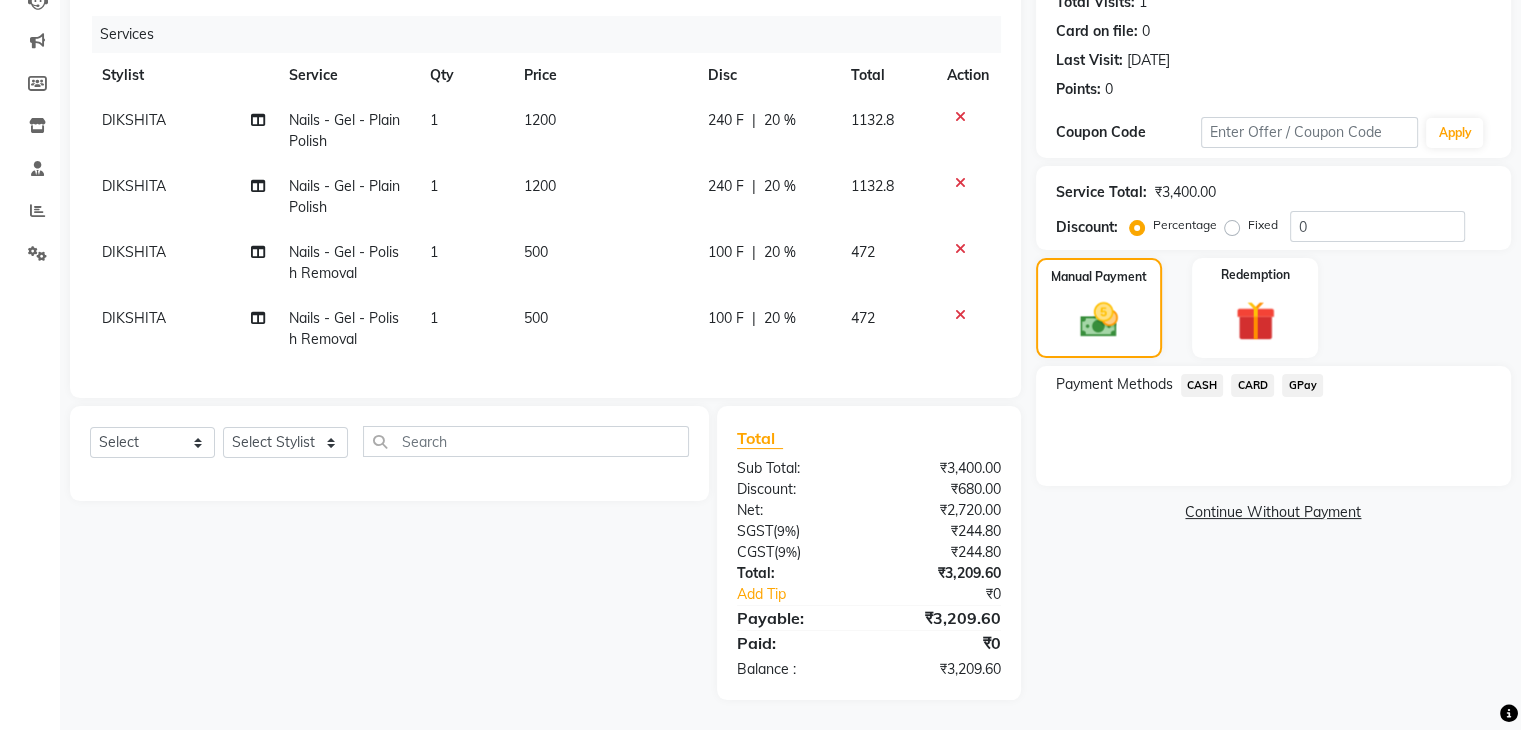 click on "CASH" 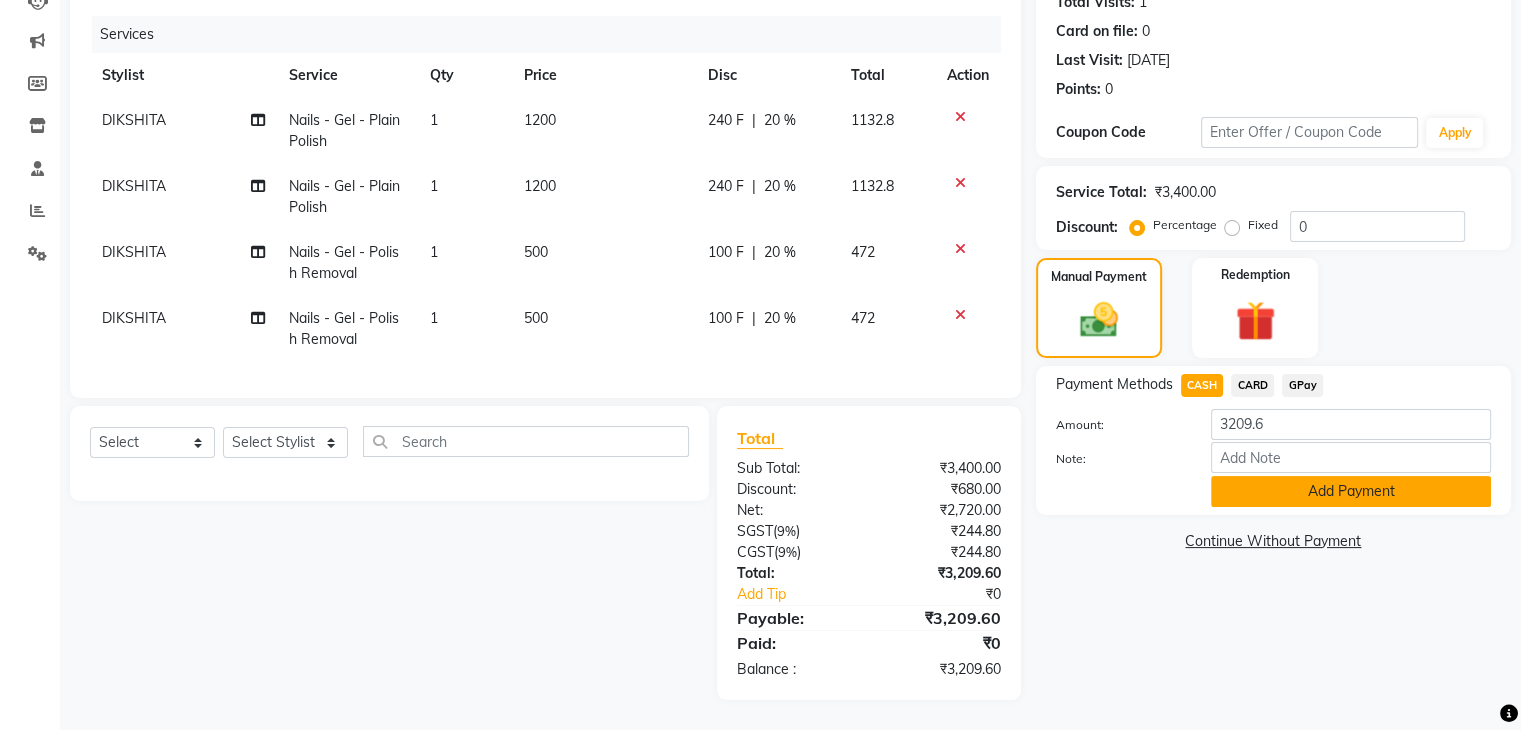 click on "Add Payment" 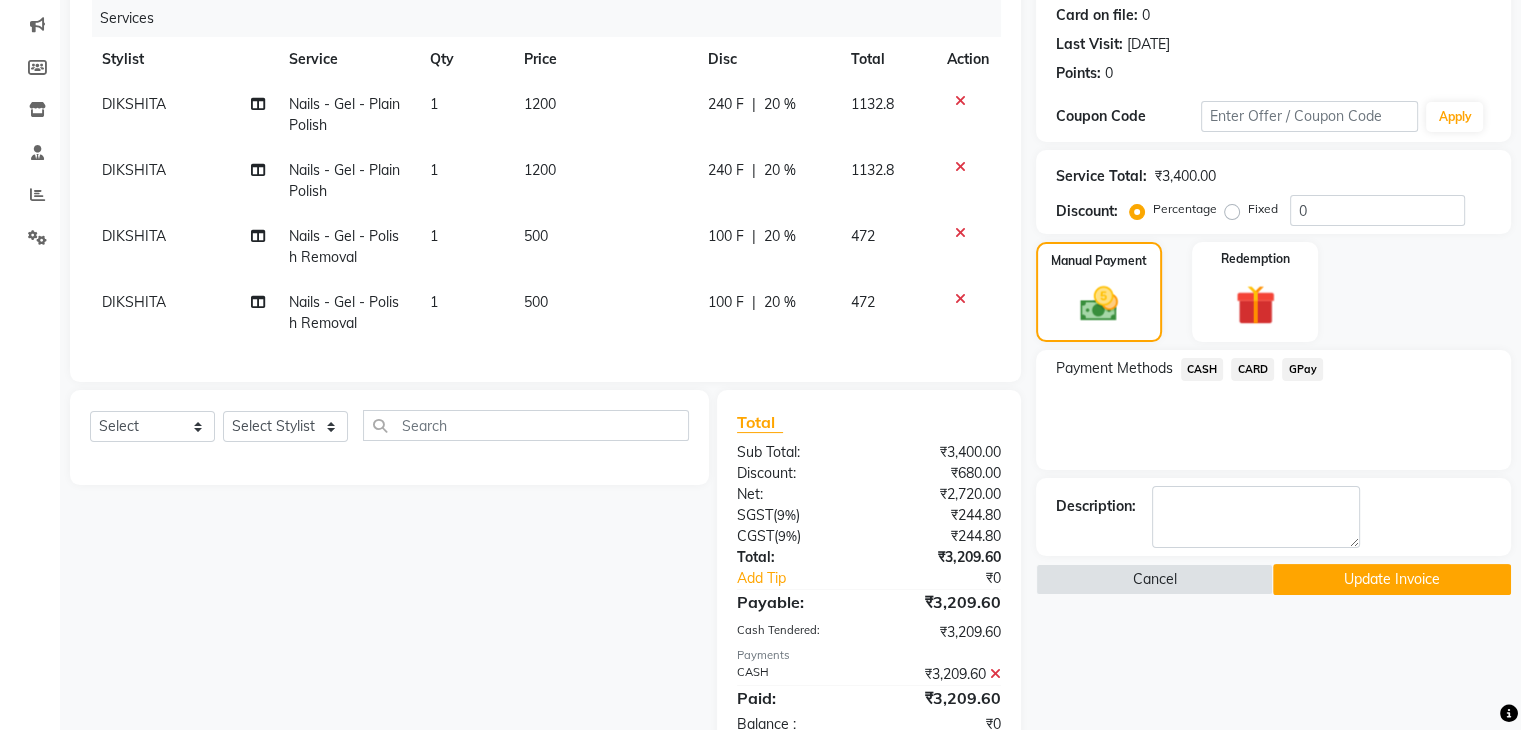 click on "Update Invoice" 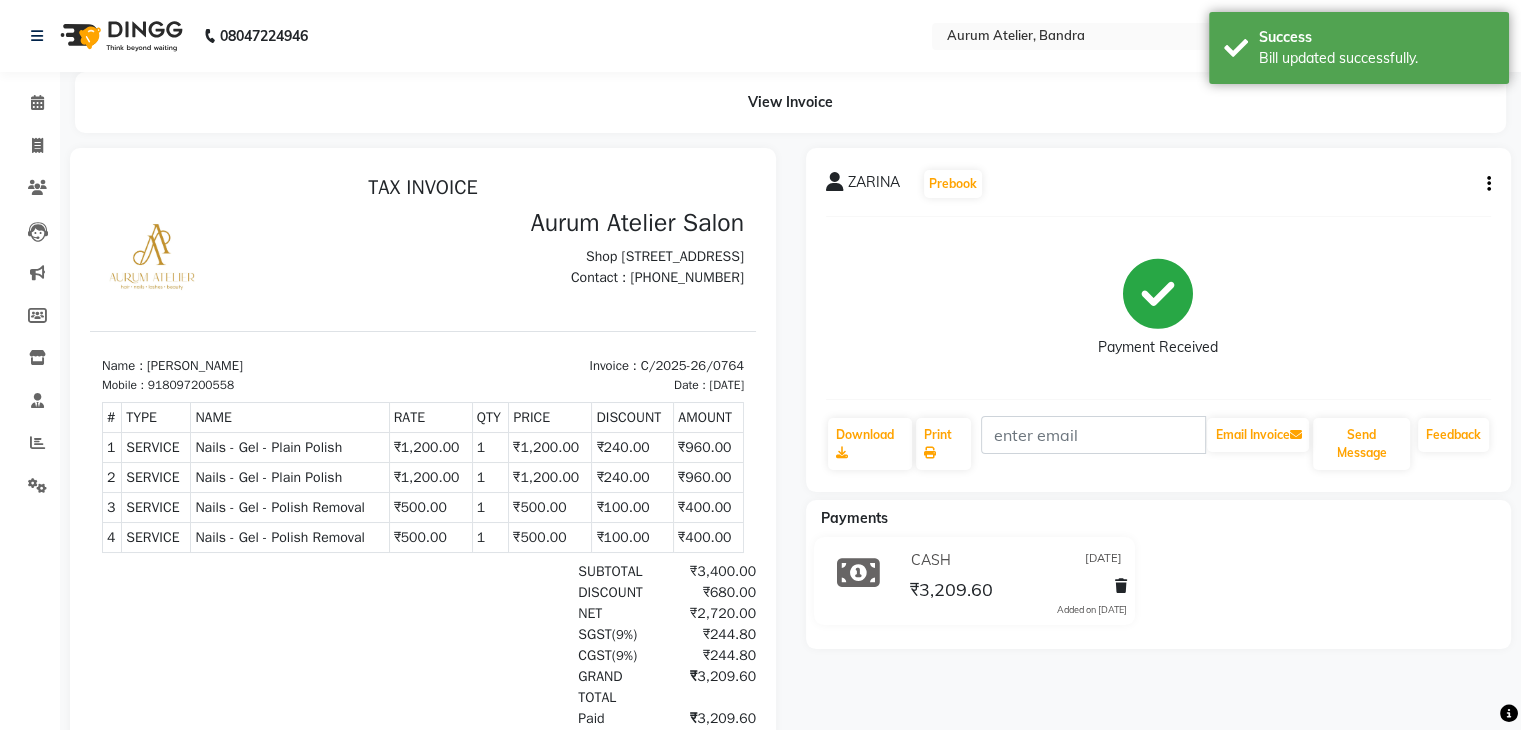 scroll, scrollTop: 0, scrollLeft: 0, axis: both 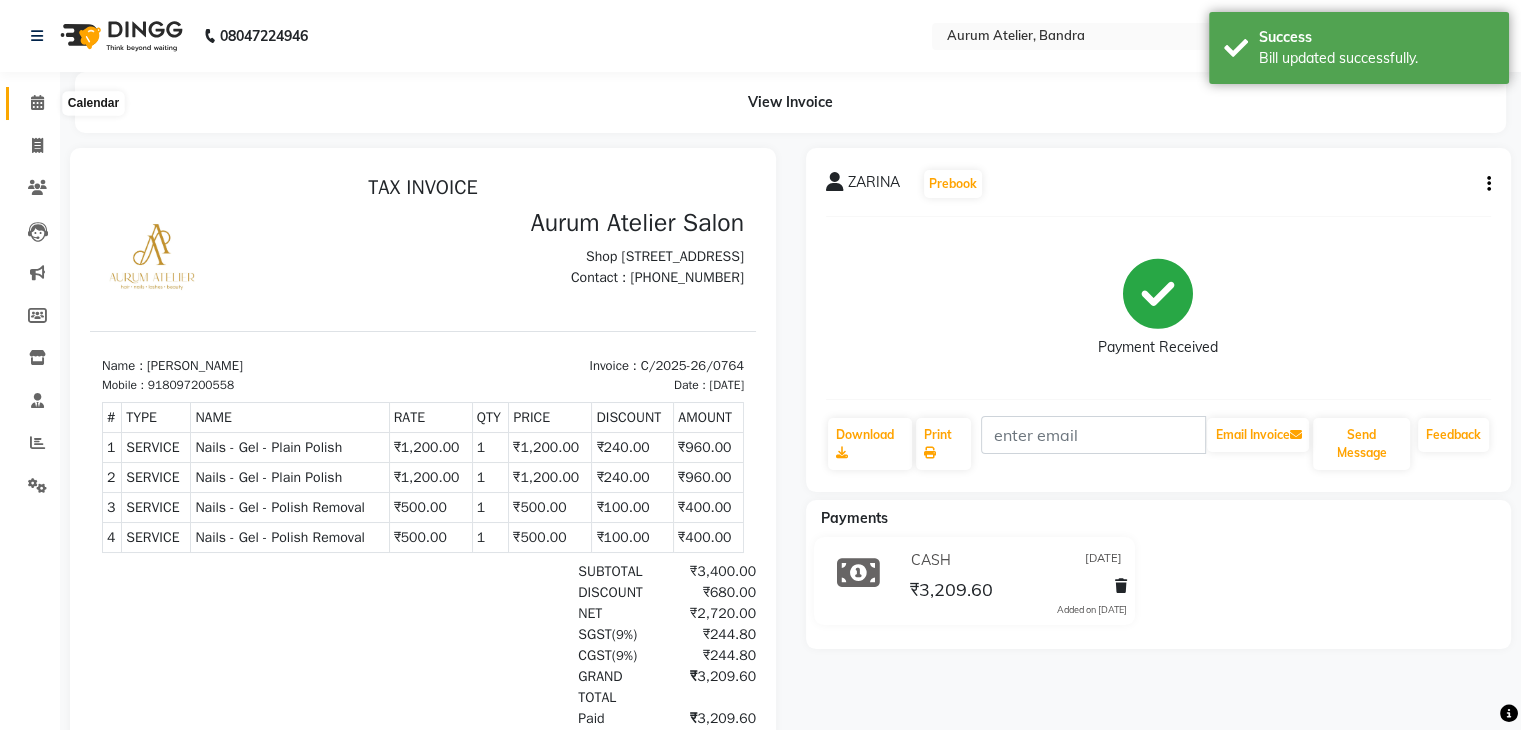 click 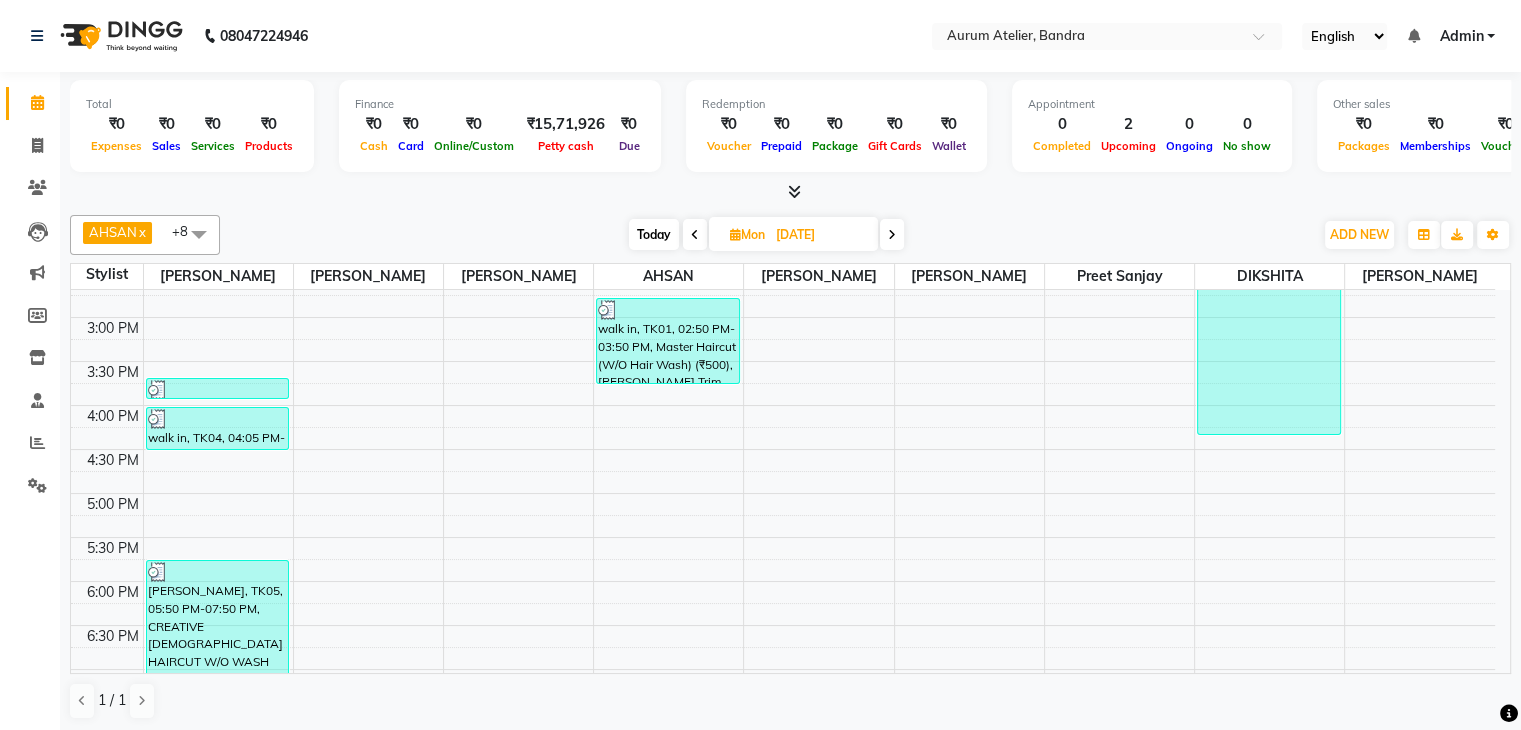 scroll, scrollTop: 400, scrollLeft: 0, axis: vertical 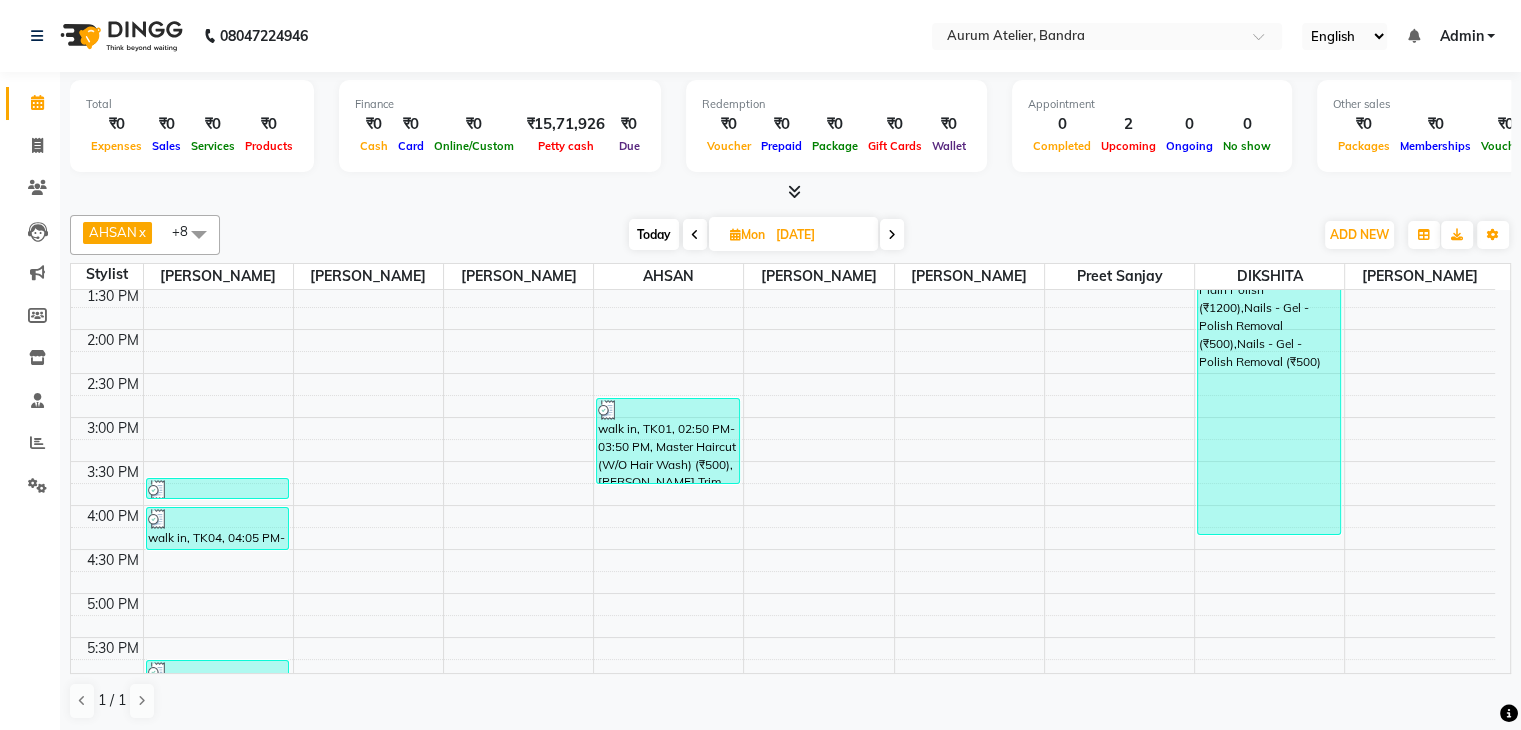 click at bounding box center (892, 234) 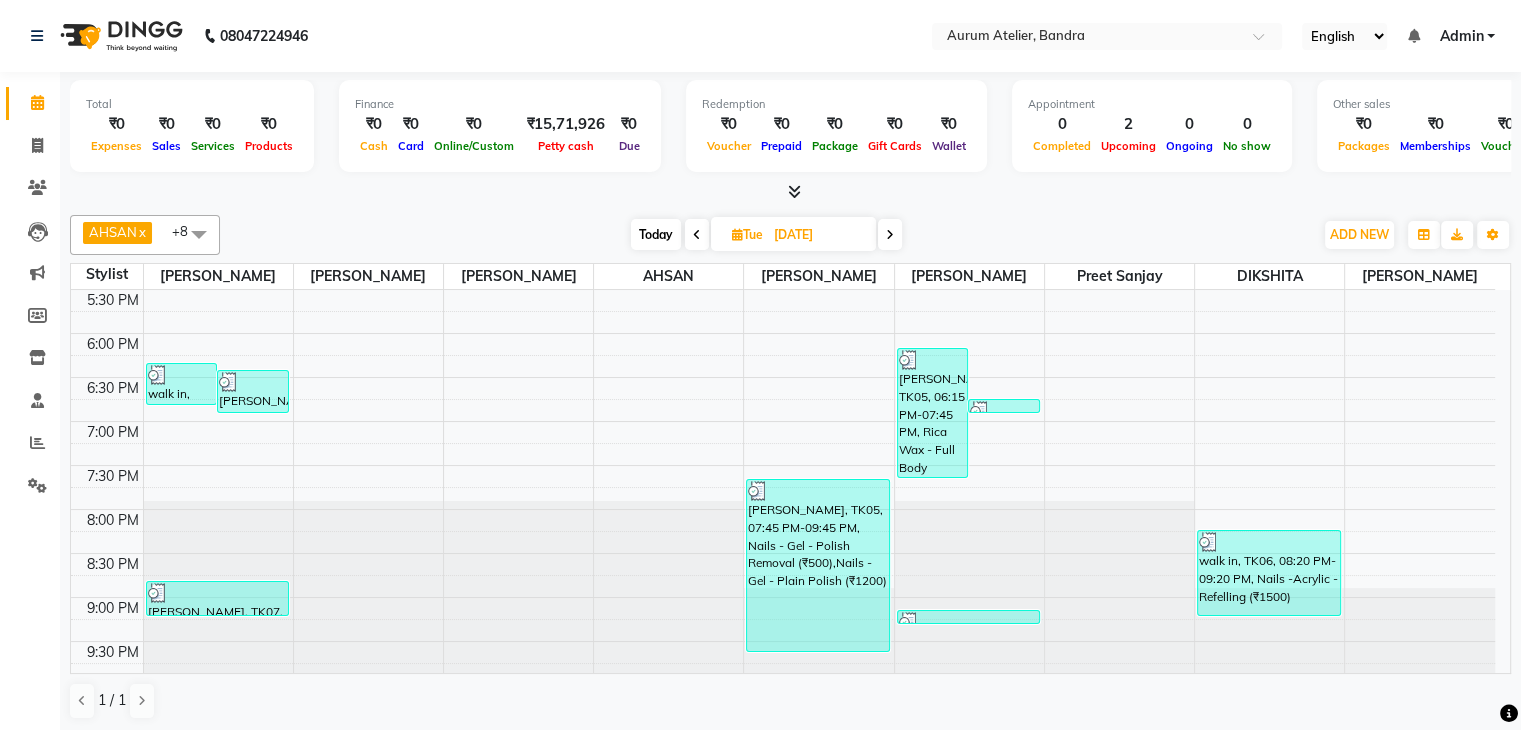 scroll, scrollTop: 749, scrollLeft: 0, axis: vertical 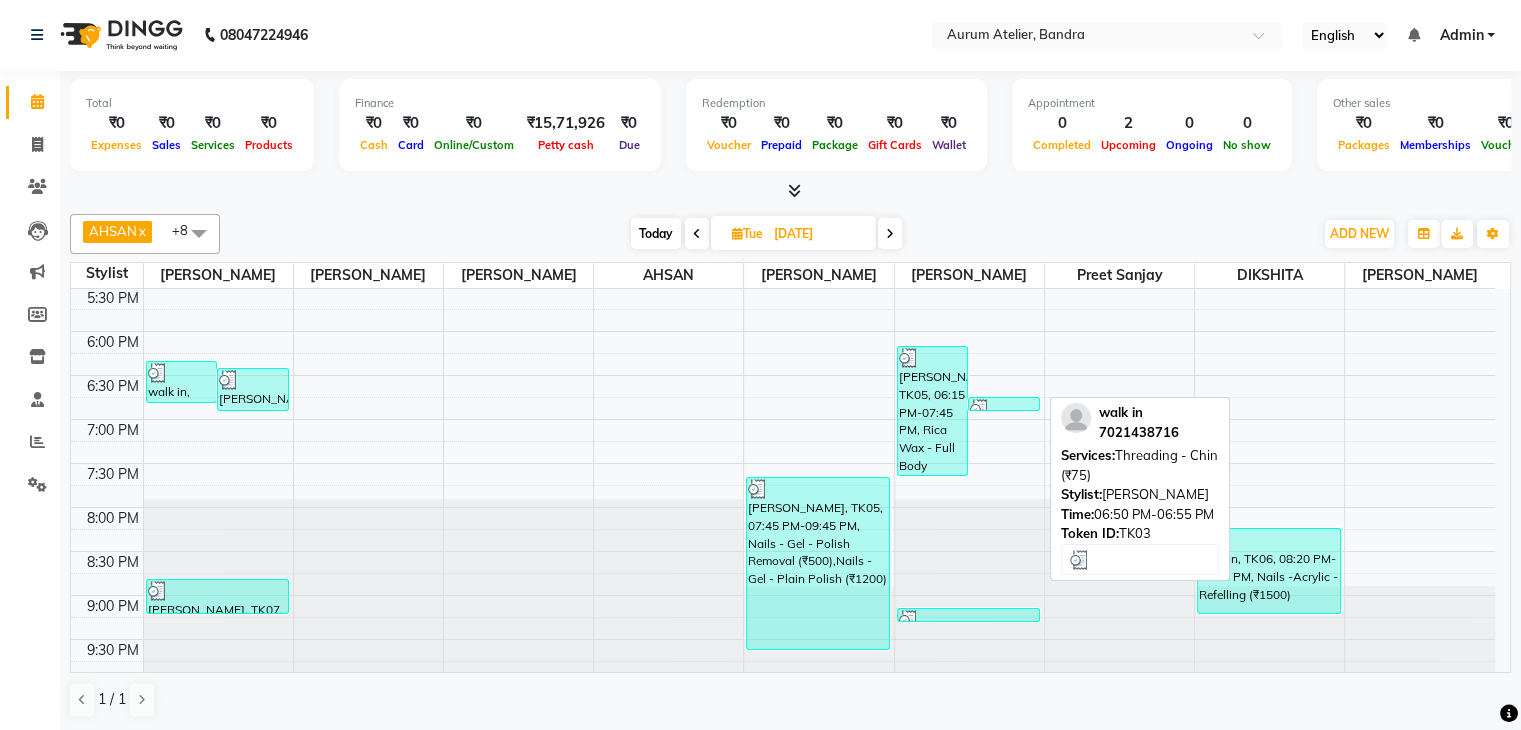 click at bounding box center (1004, 409) 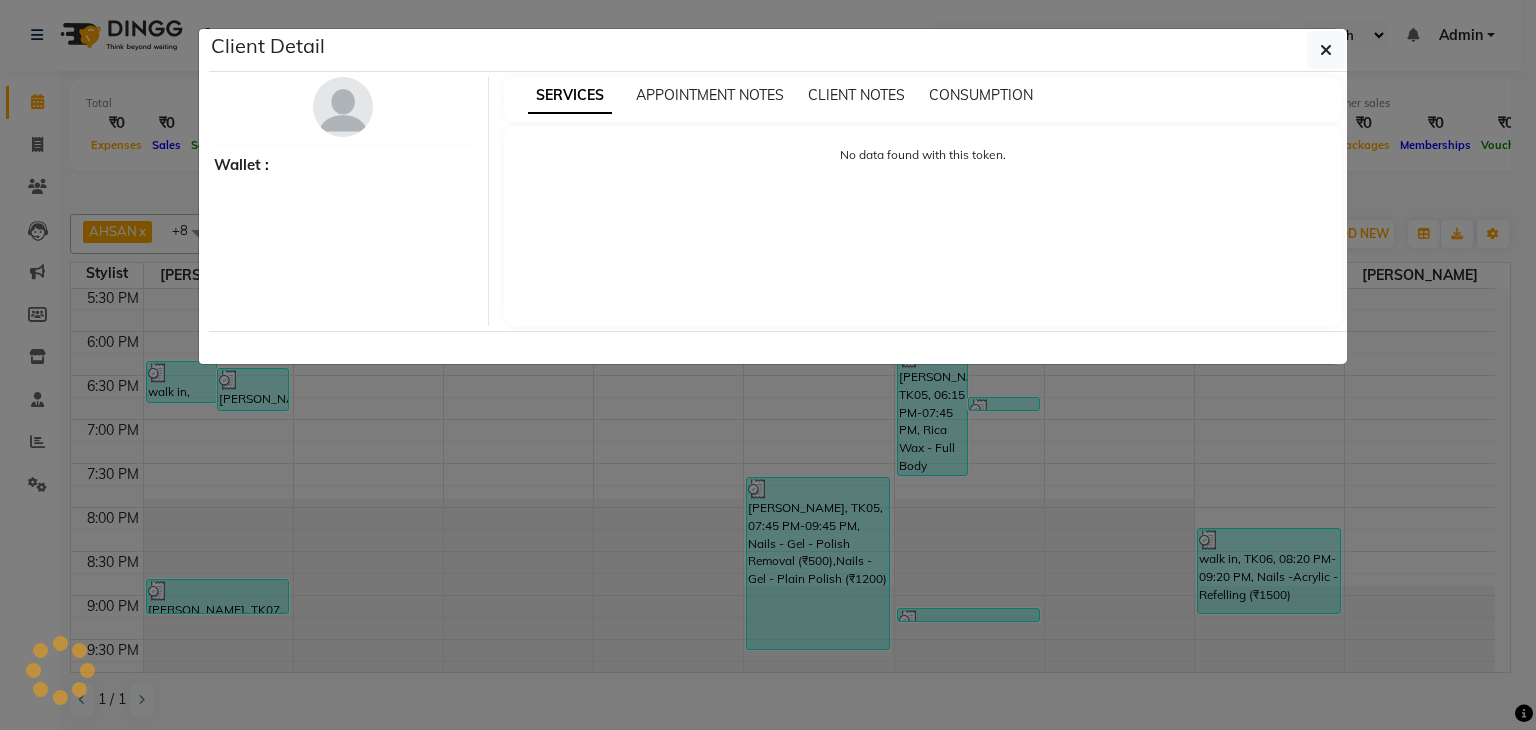 select on "3" 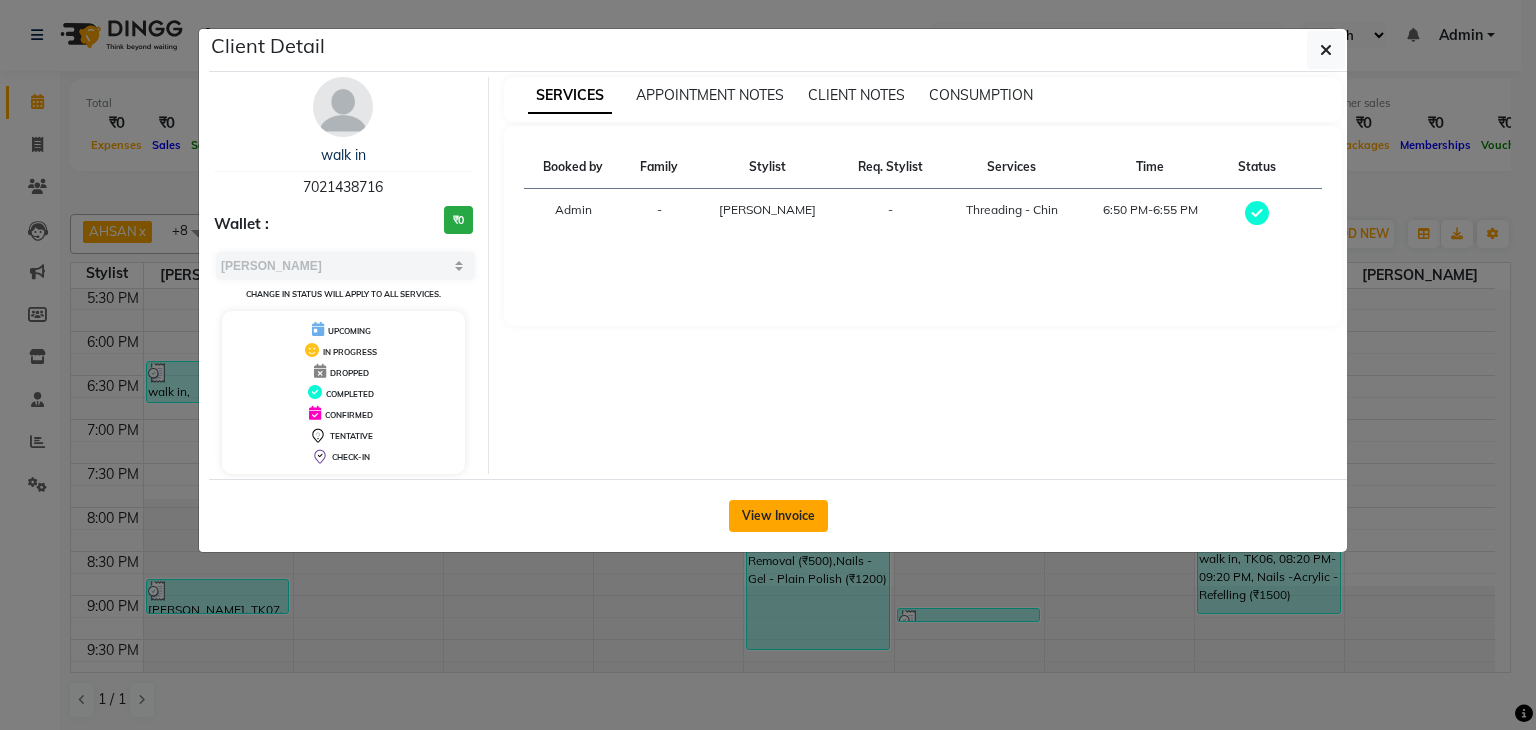 click on "View Invoice" 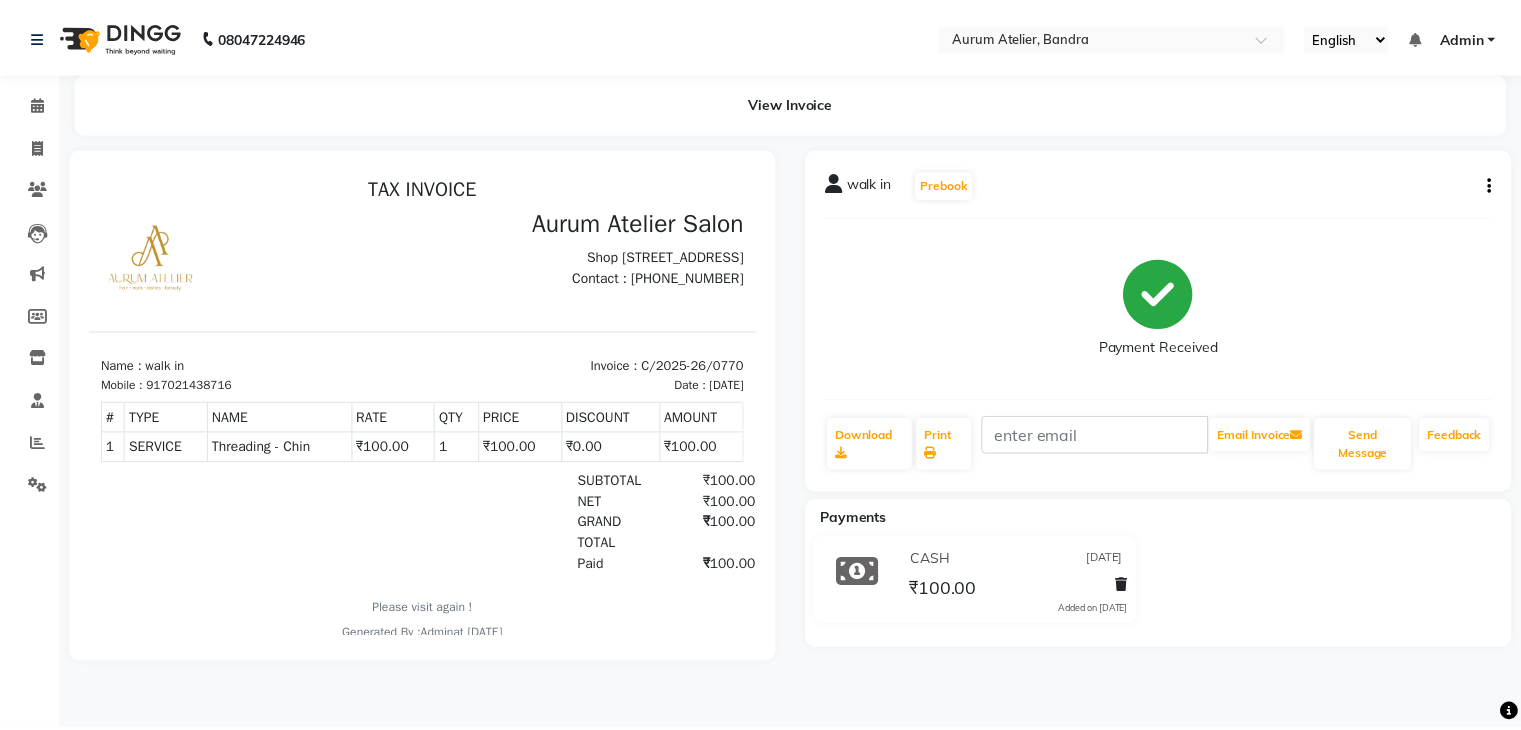 scroll, scrollTop: 0, scrollLeft: 0, axis: both 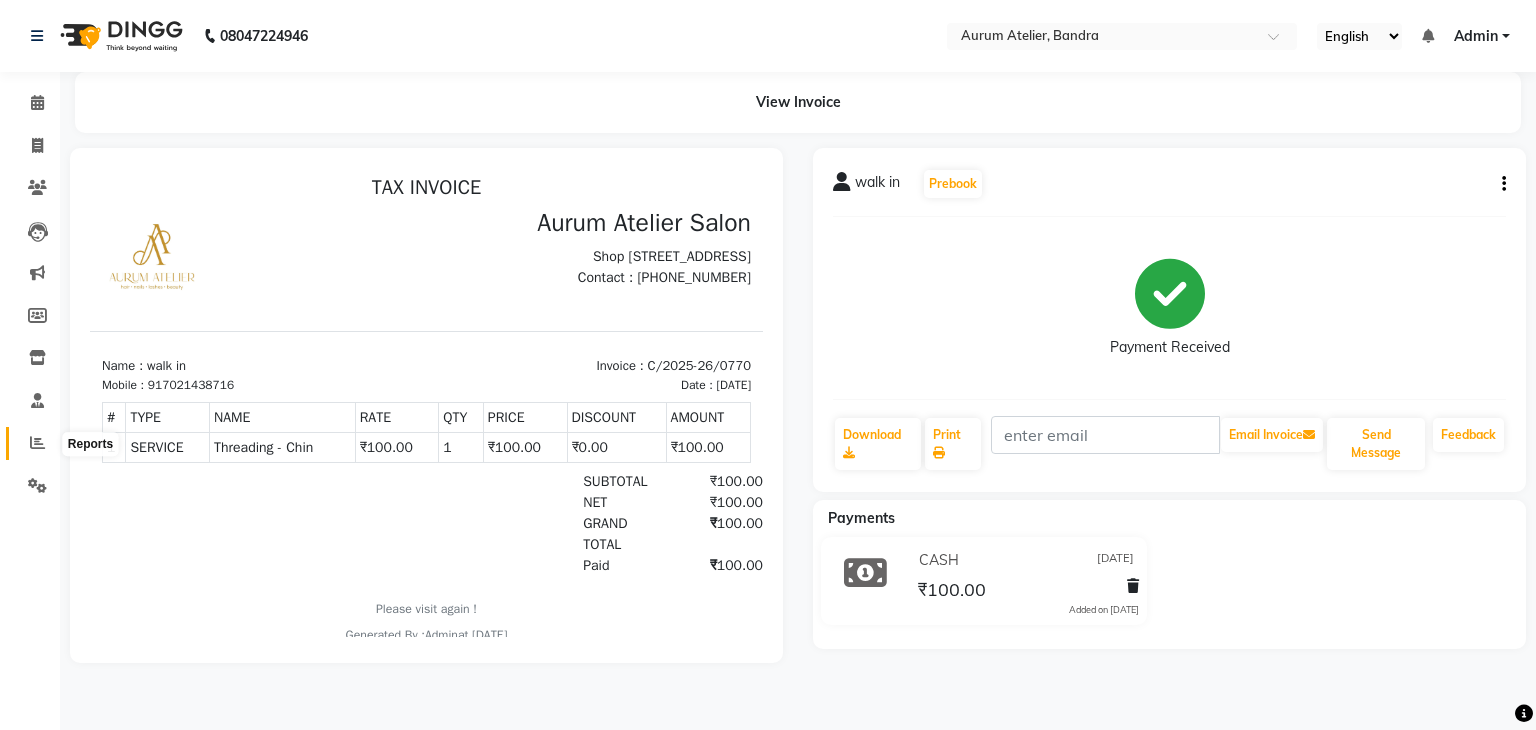 click 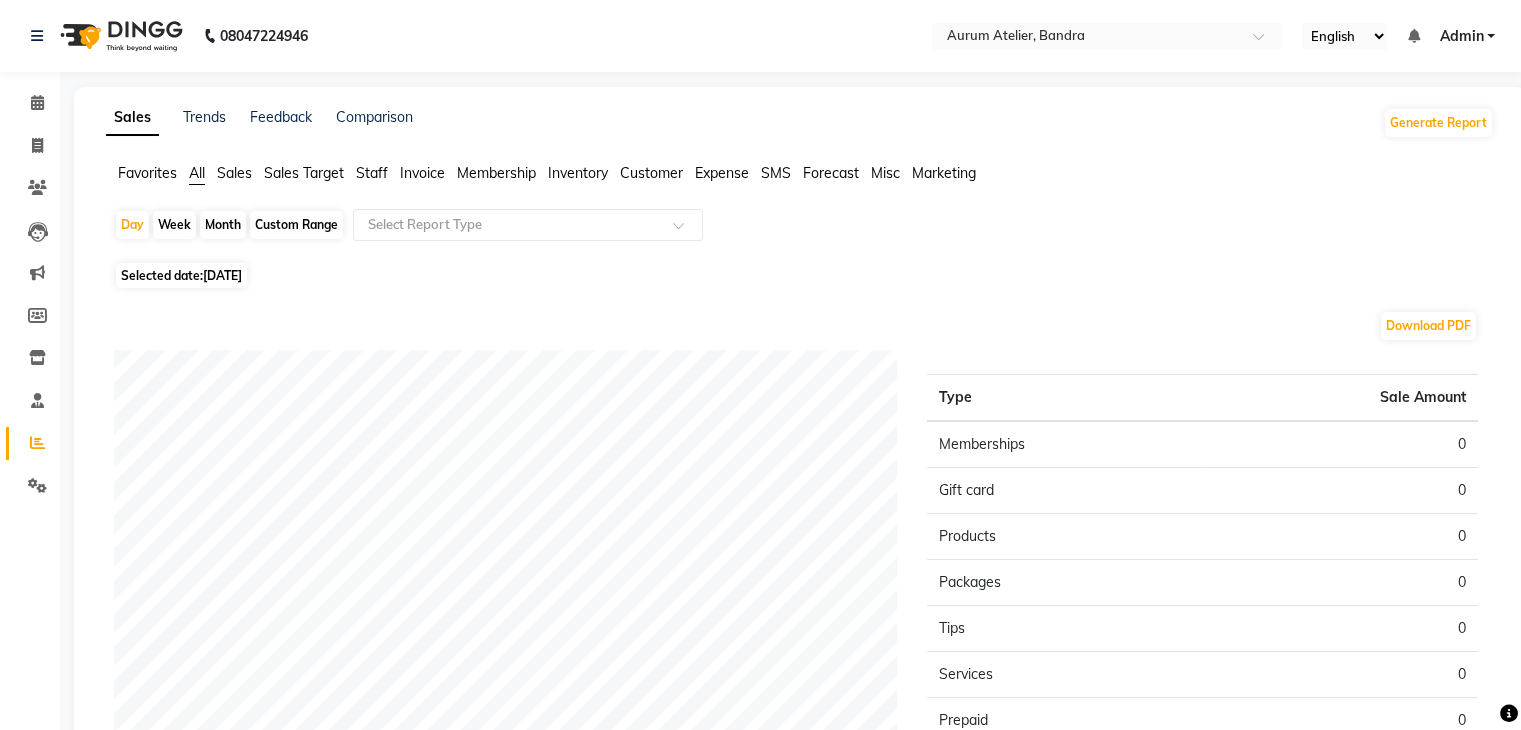 click on "Custom Range" 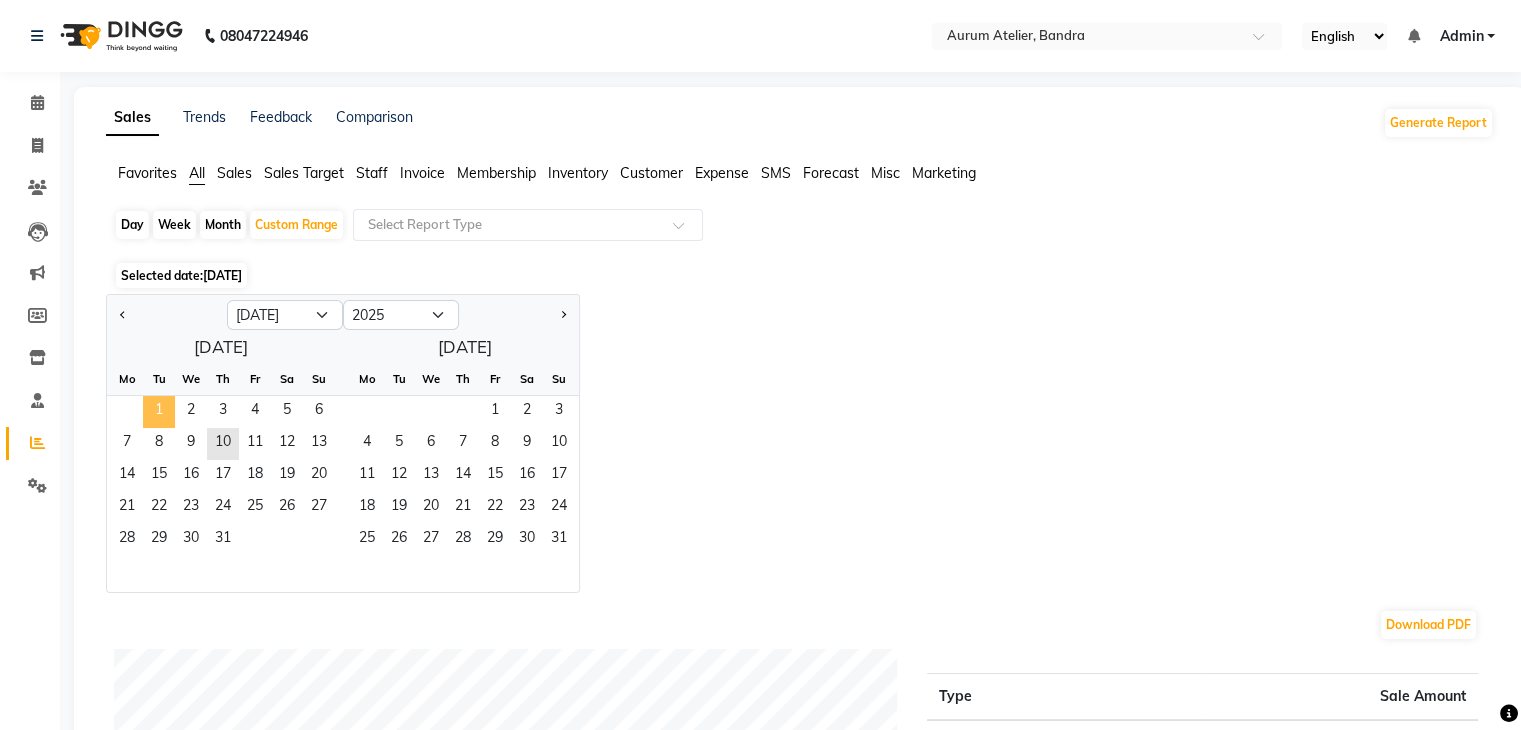click on "1" 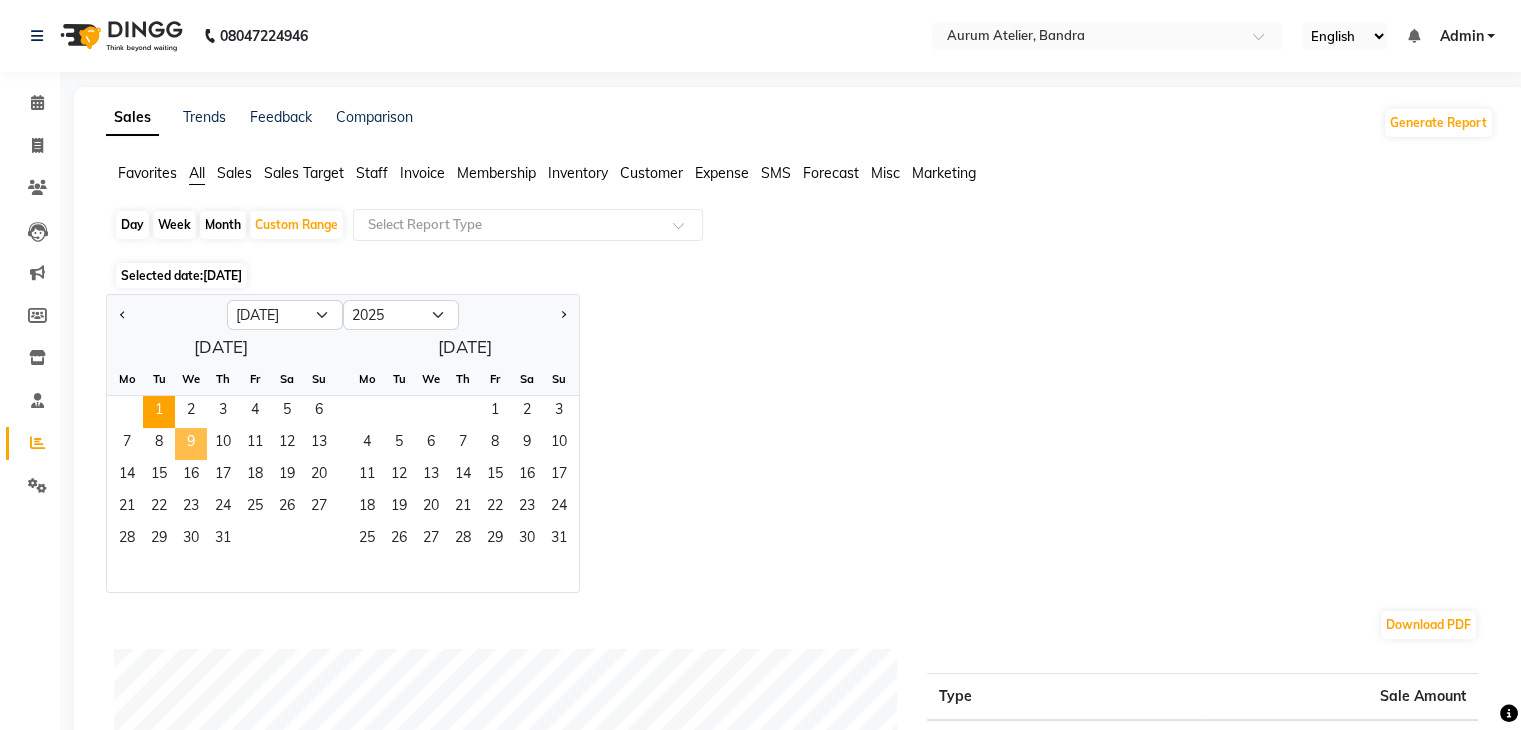 click on "9" 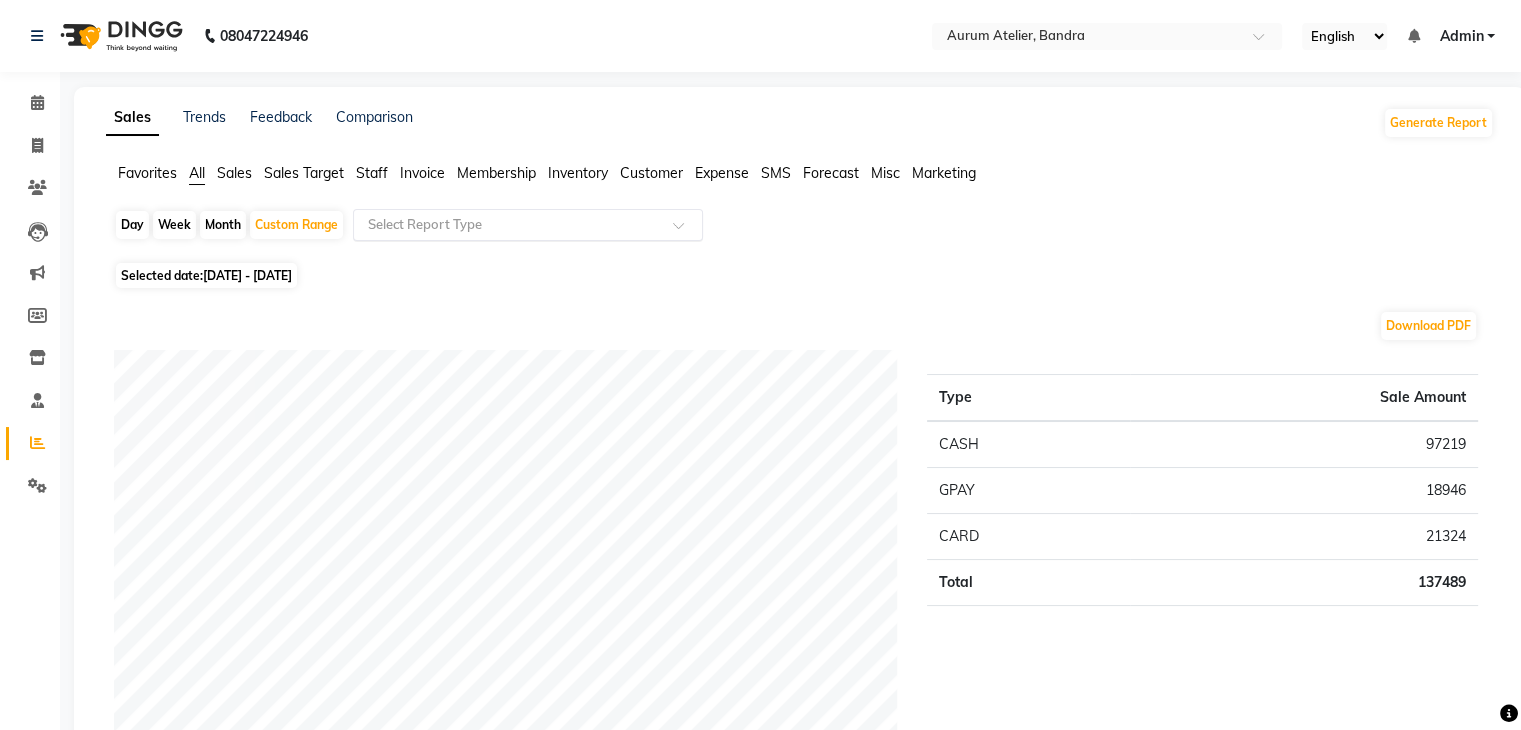 click 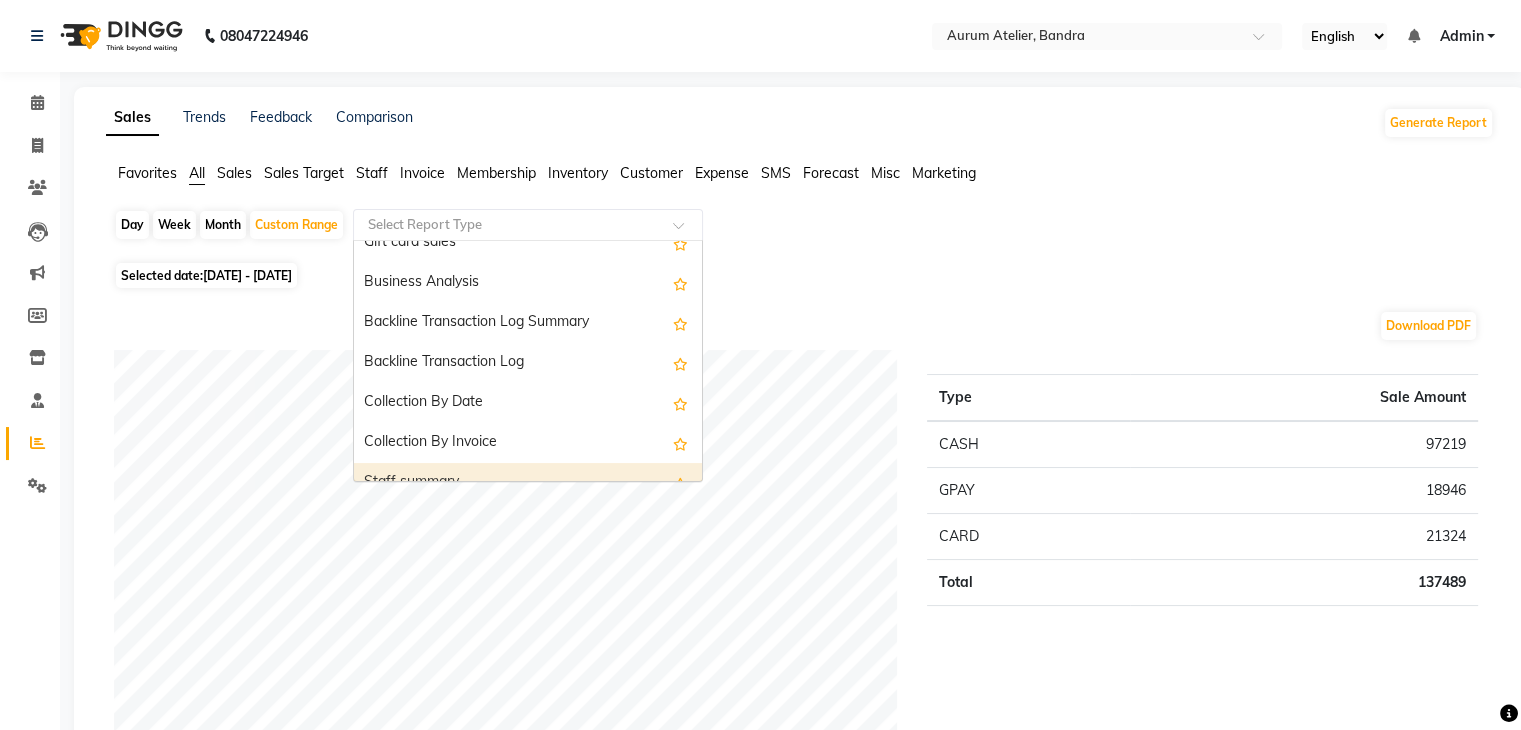 scroll, scrollTop: 700, scrollLeft: 0, axis: vertical 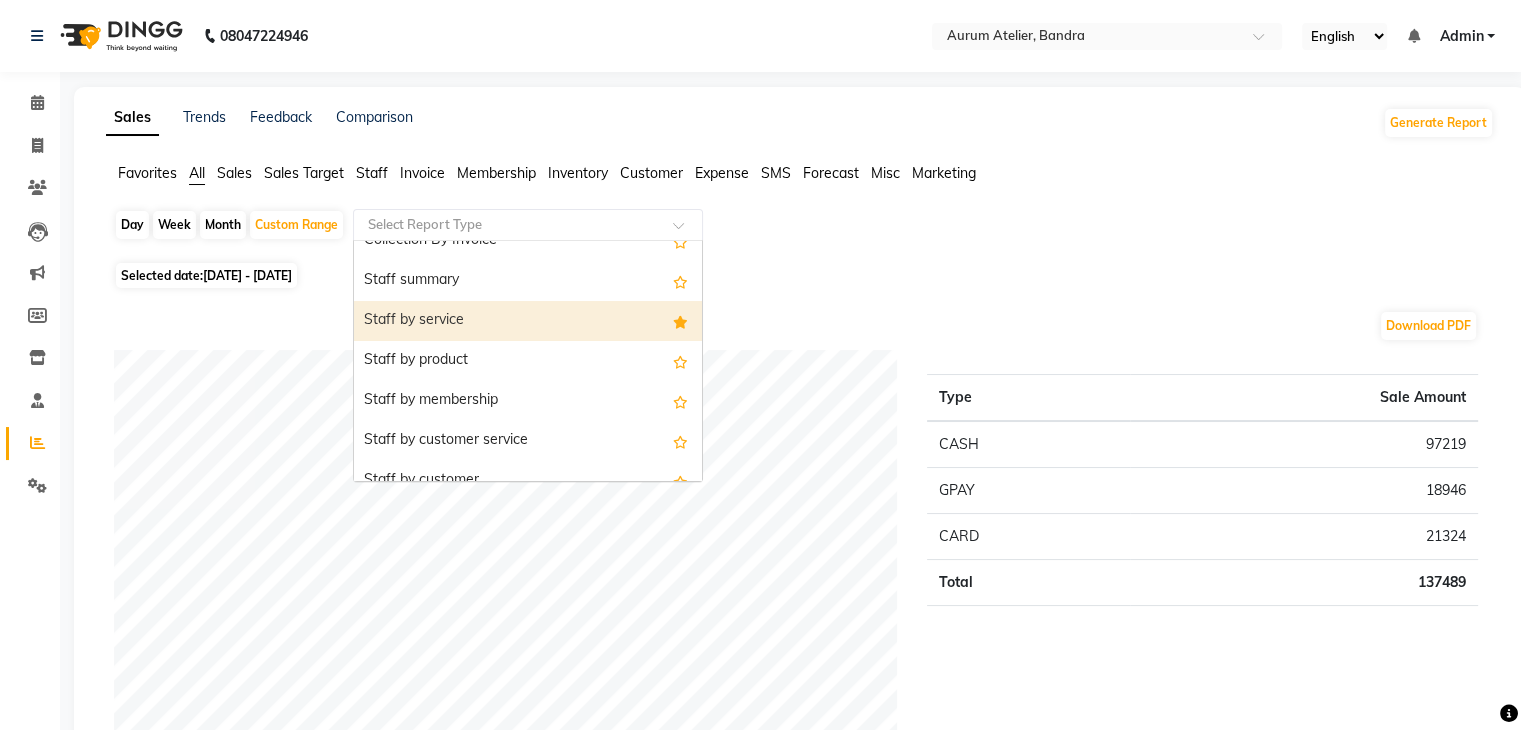 click on "Staff by service" at bounding box center (528, 321) 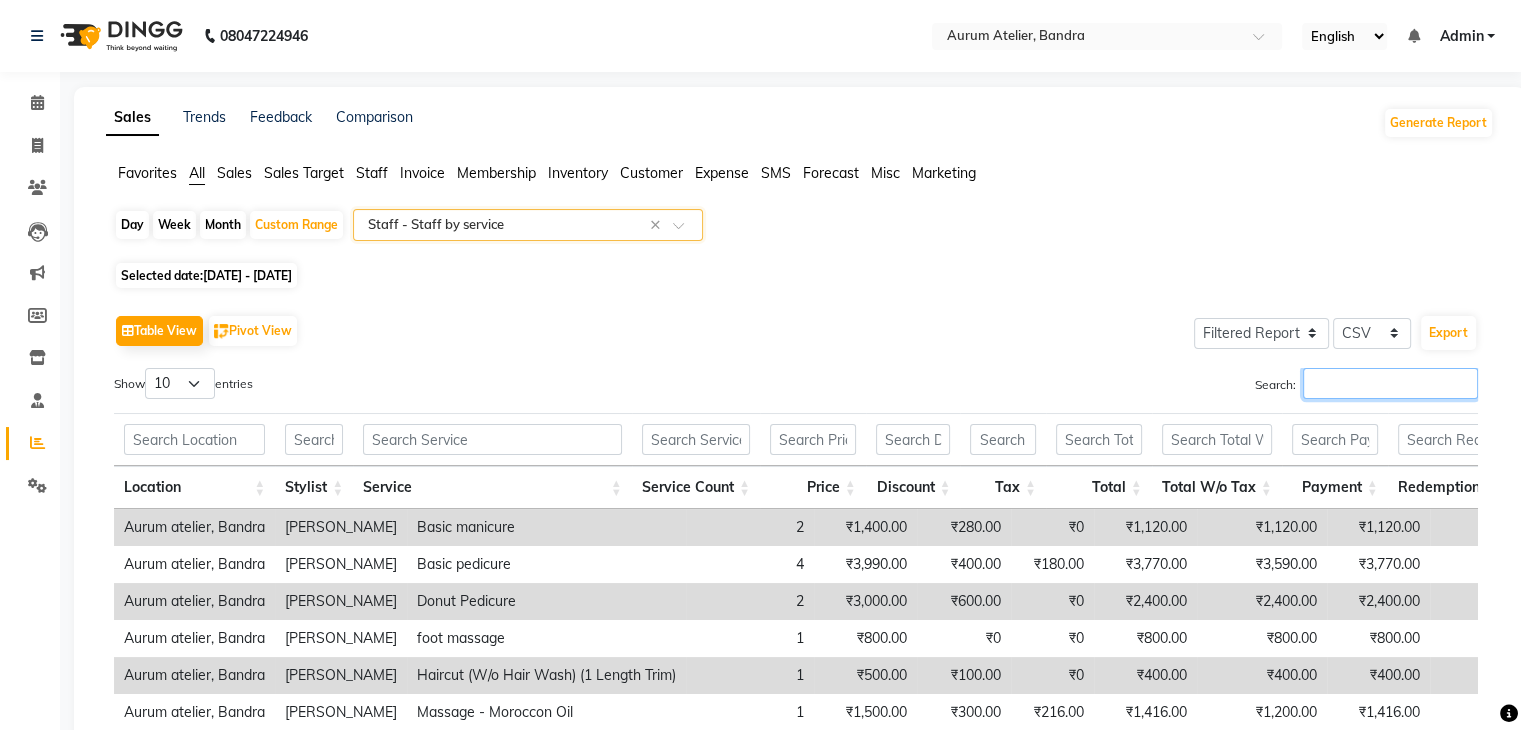 click on "Search:" at bounding box center [1390, 383] 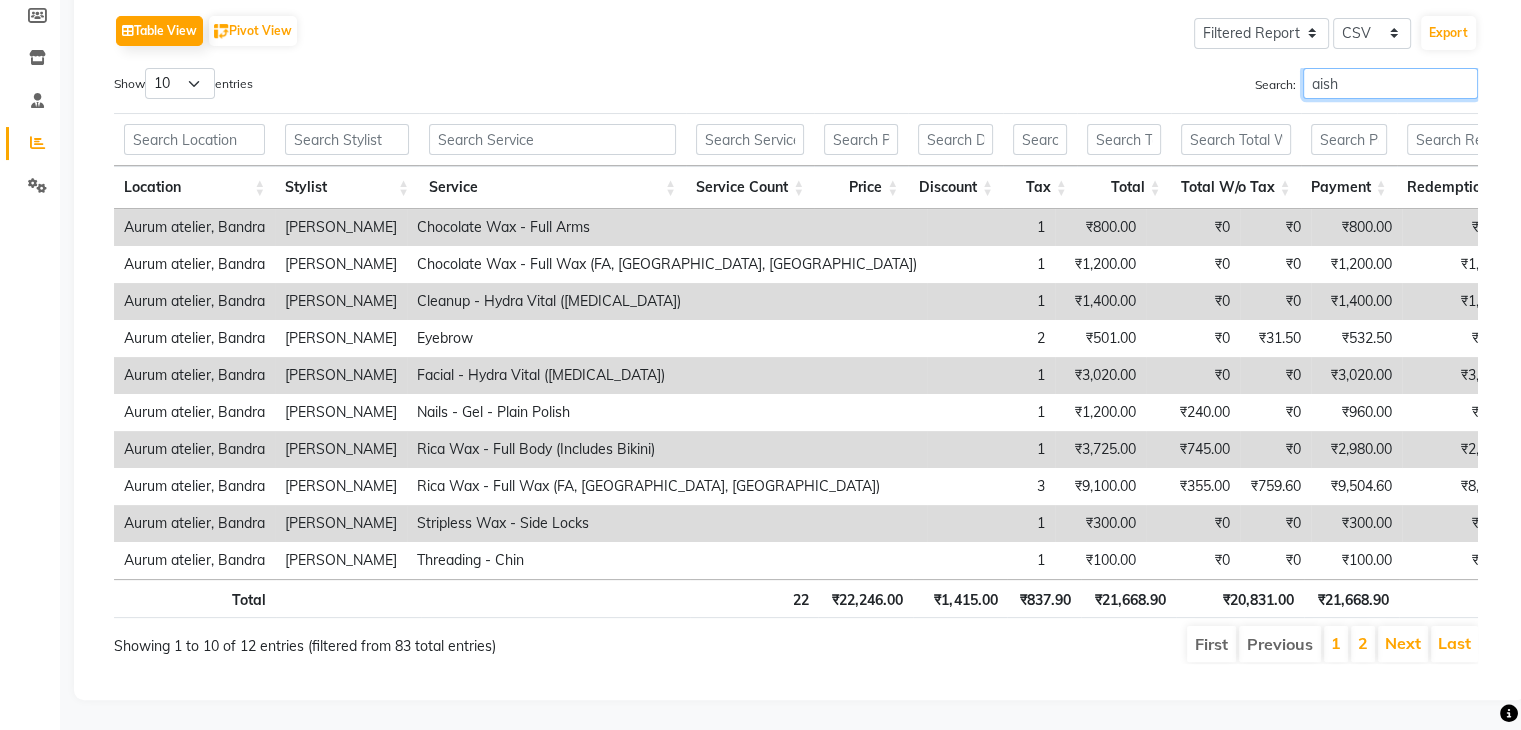 scroll, scrollTop: 0, scrollLeft: 0, axis: both 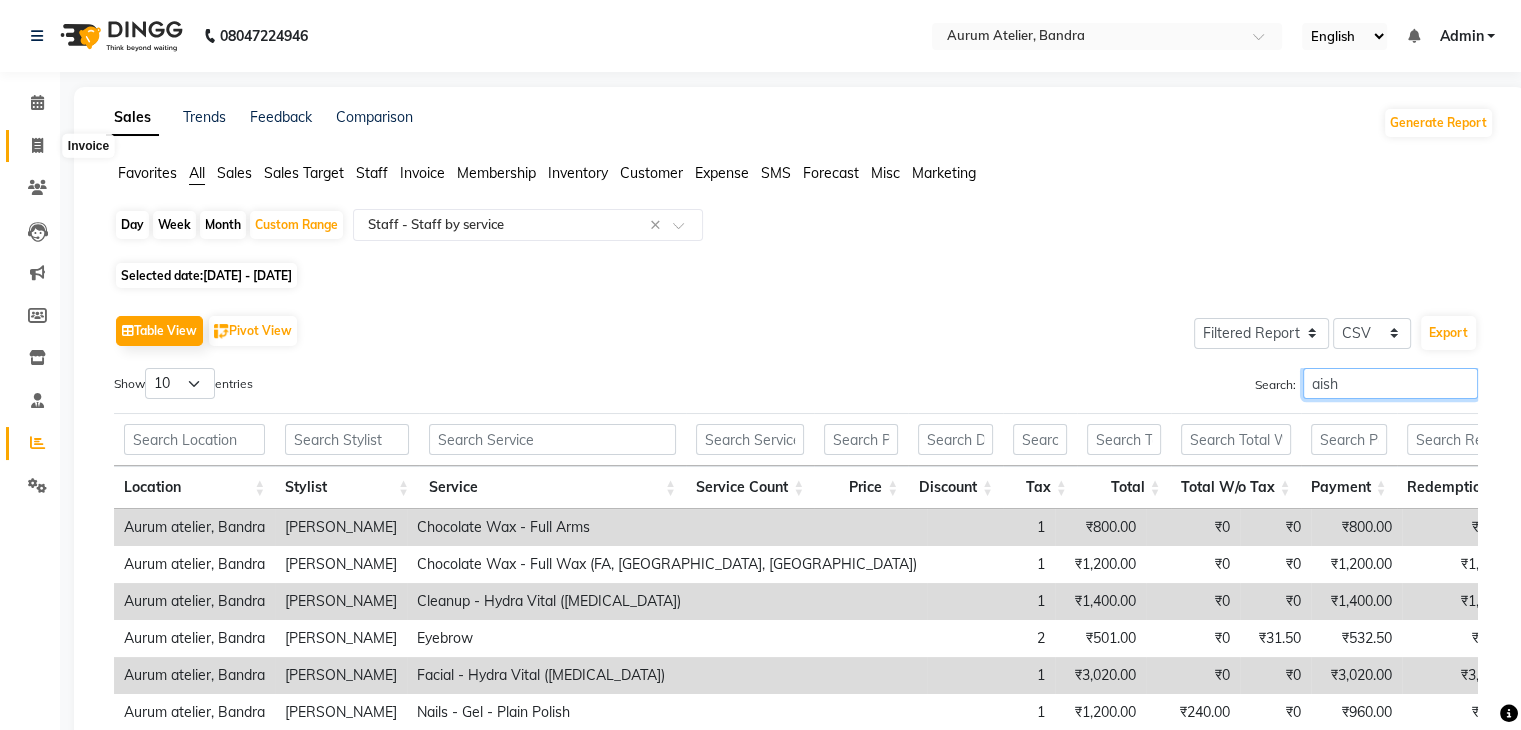 type on "aish" 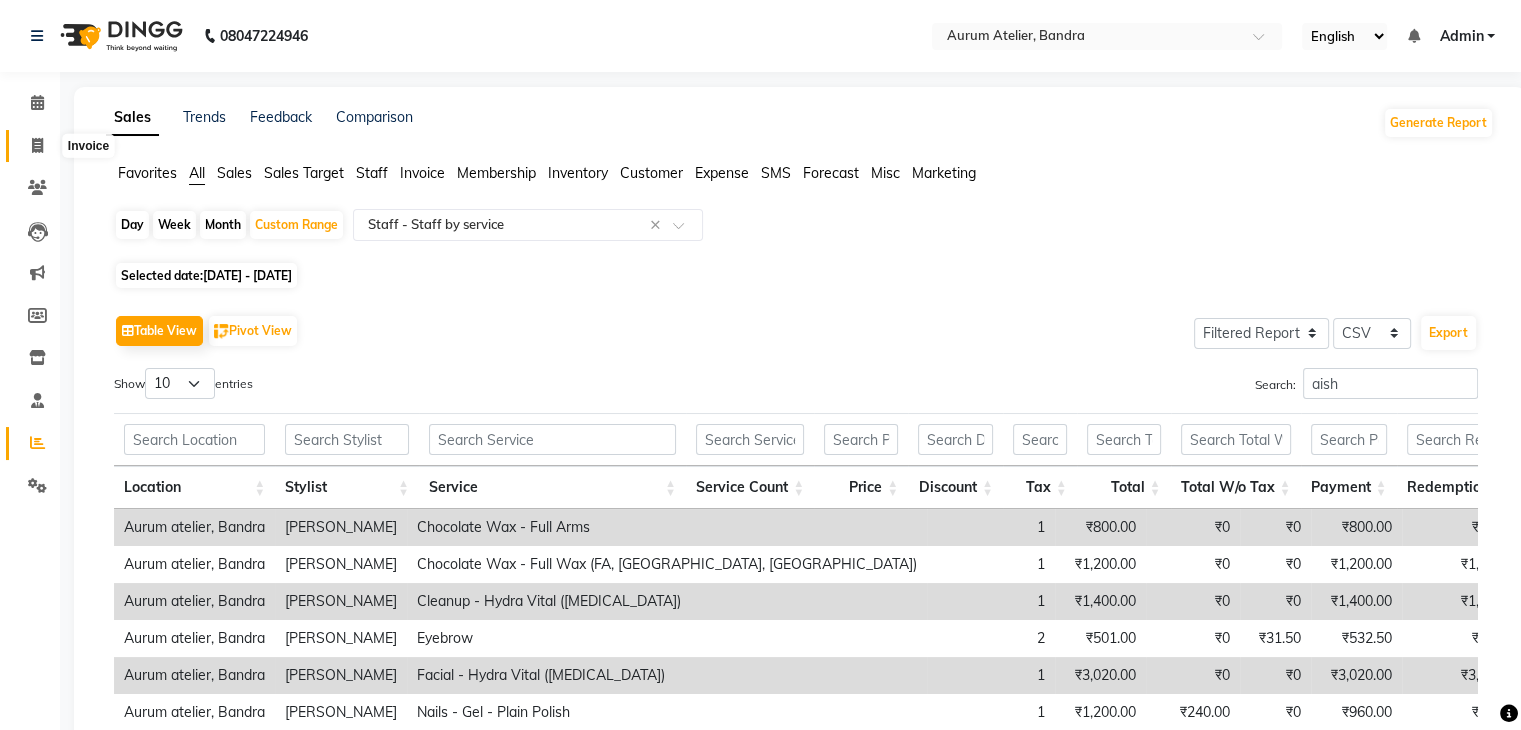 click 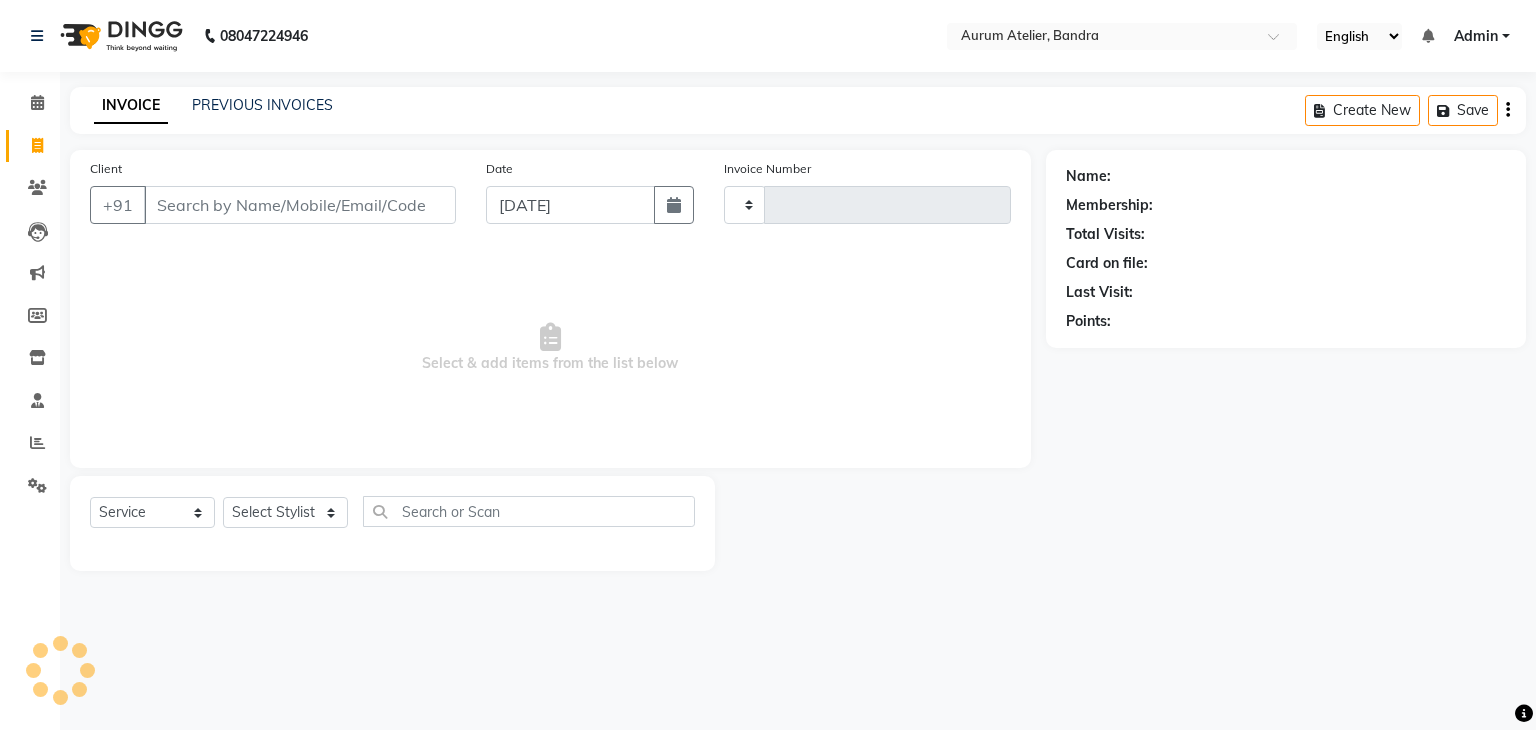 type on "0416" 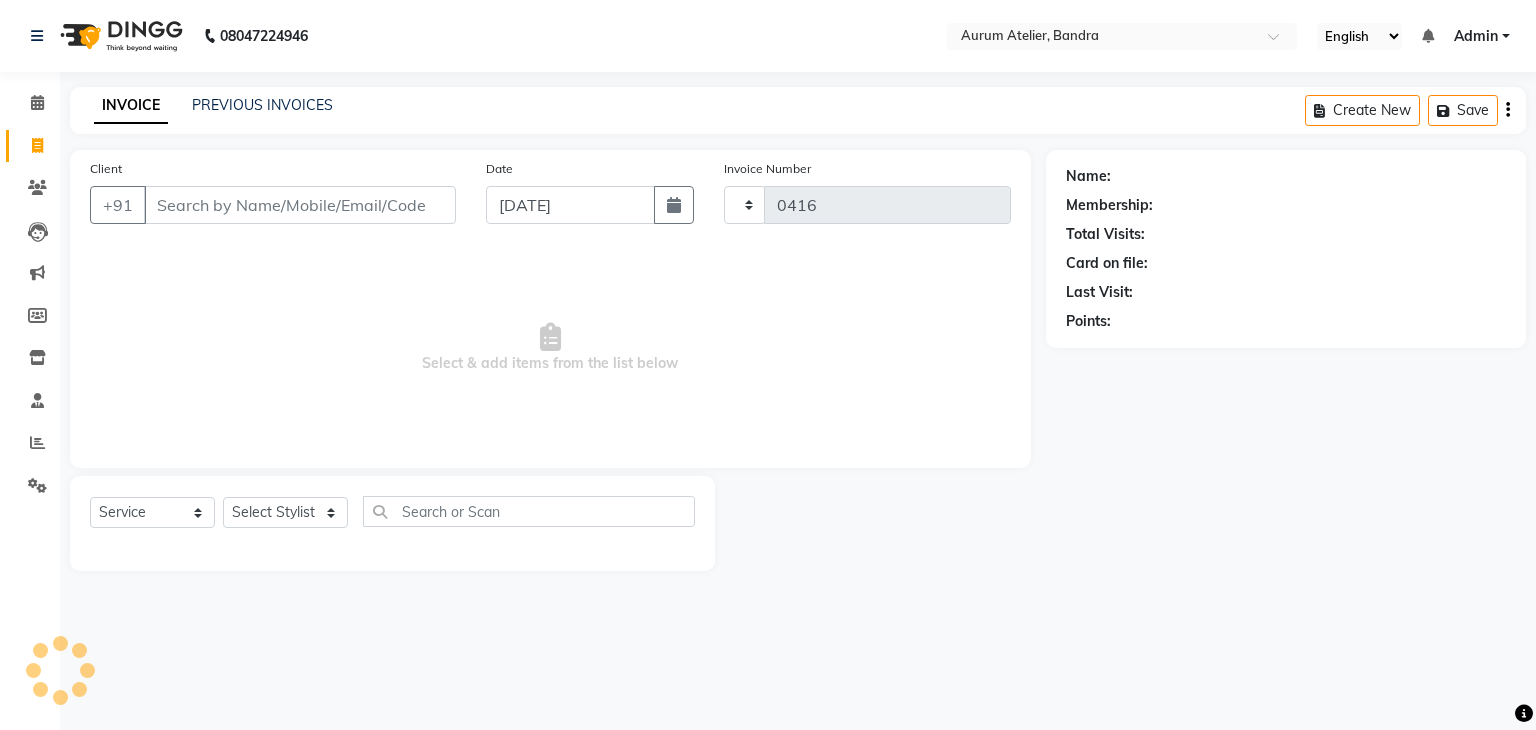 select on "7410" 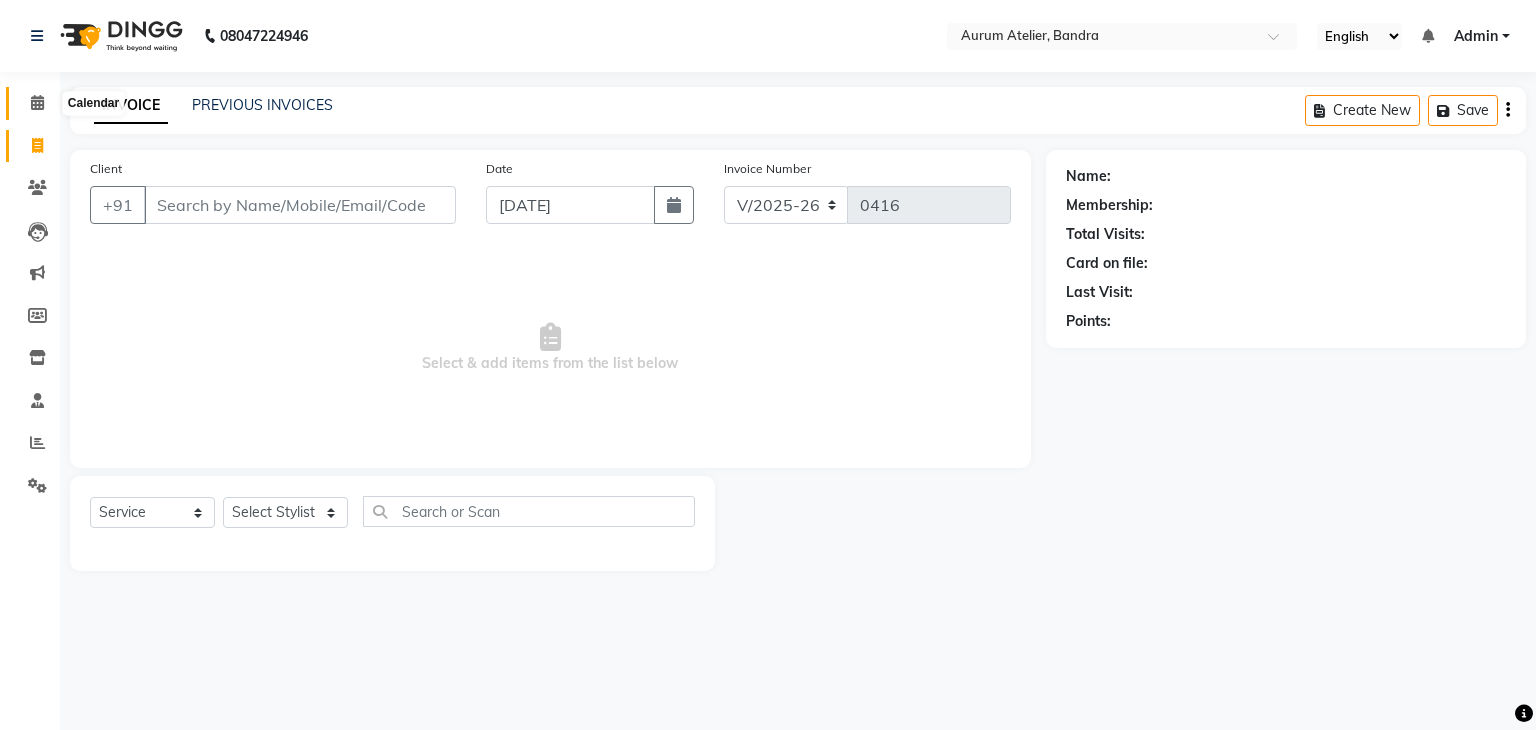 click 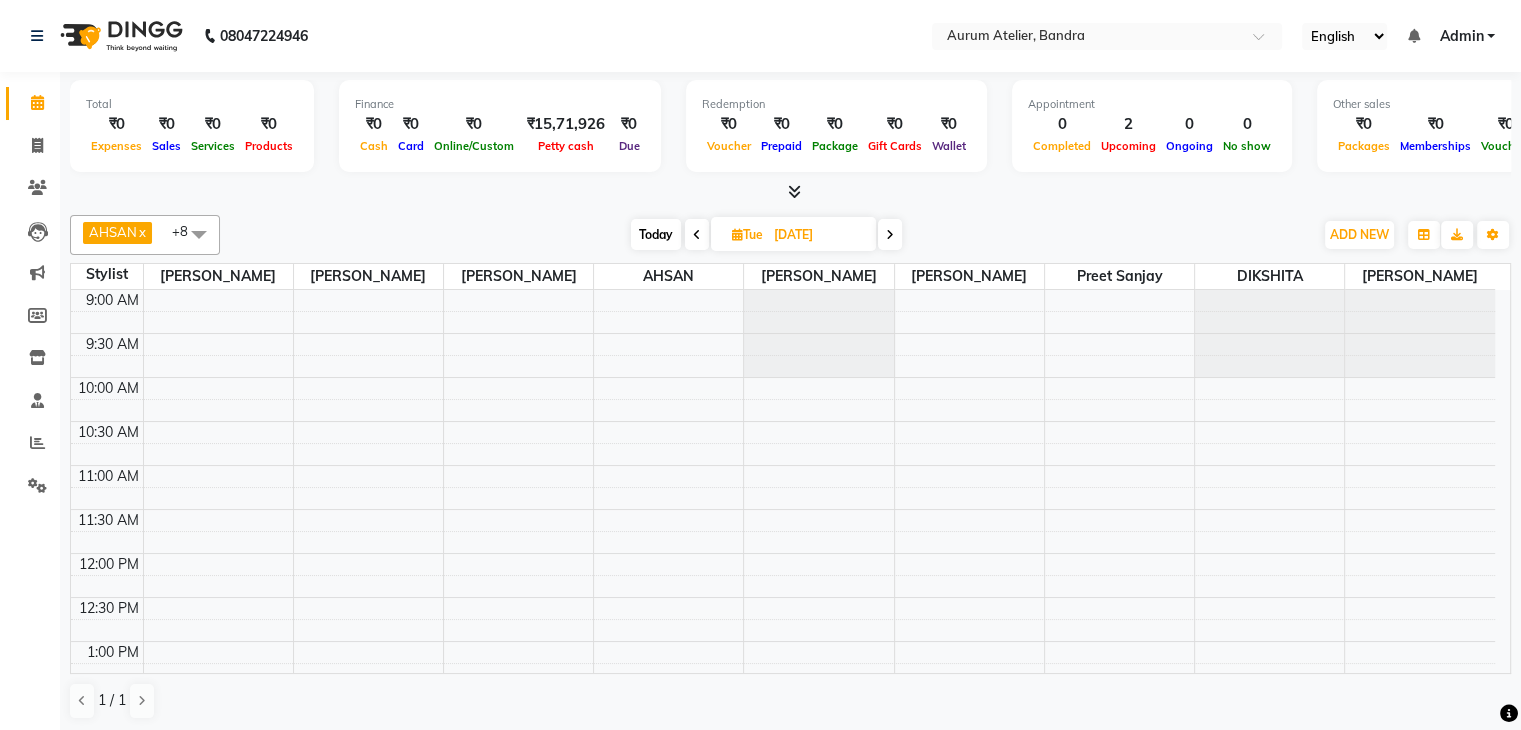 drag, startPoint x: 676, startPoint y: 235, endPoint x: 689, endPoint y: 237, distance: 13.152946 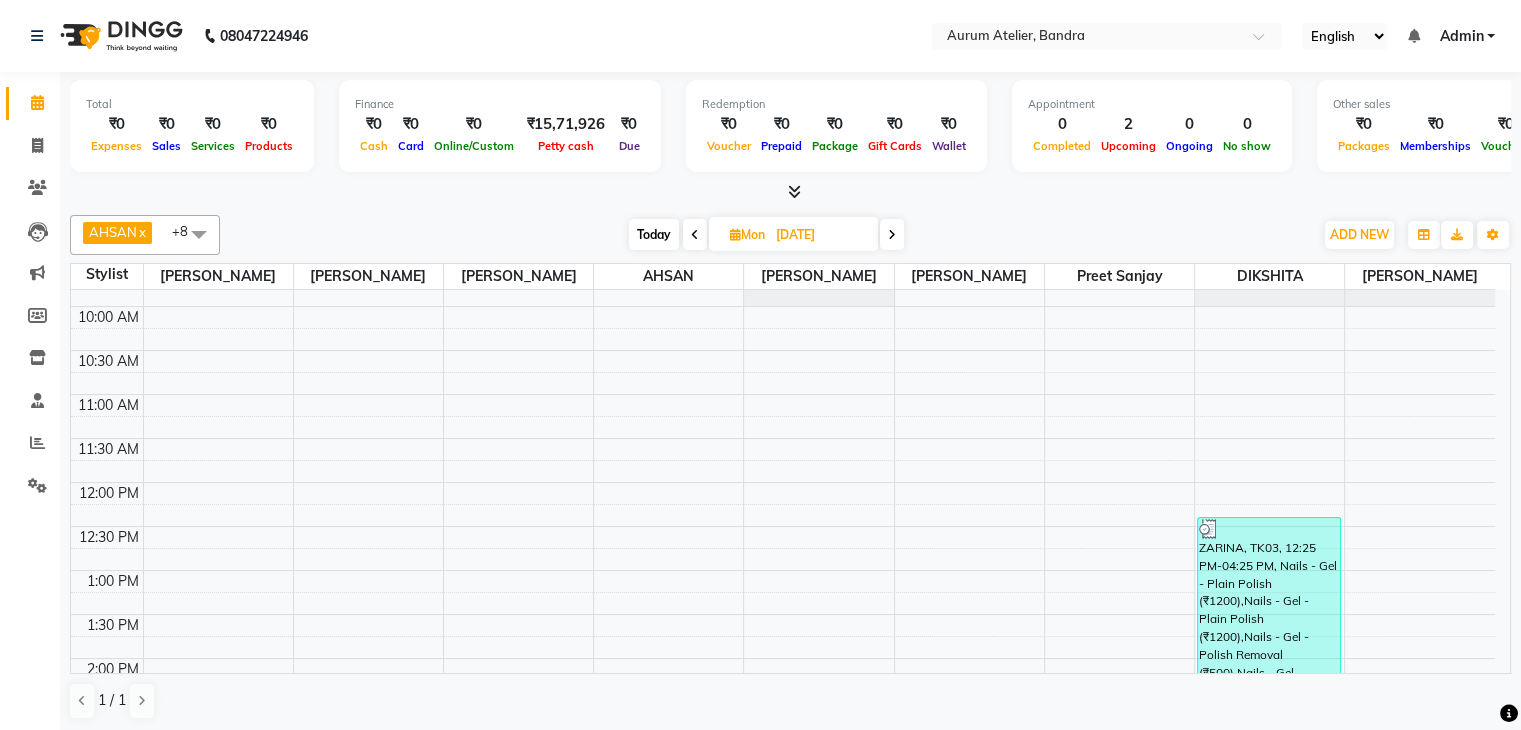 scroll, scrollTop: 0, scrollLeft: 0, axis: both 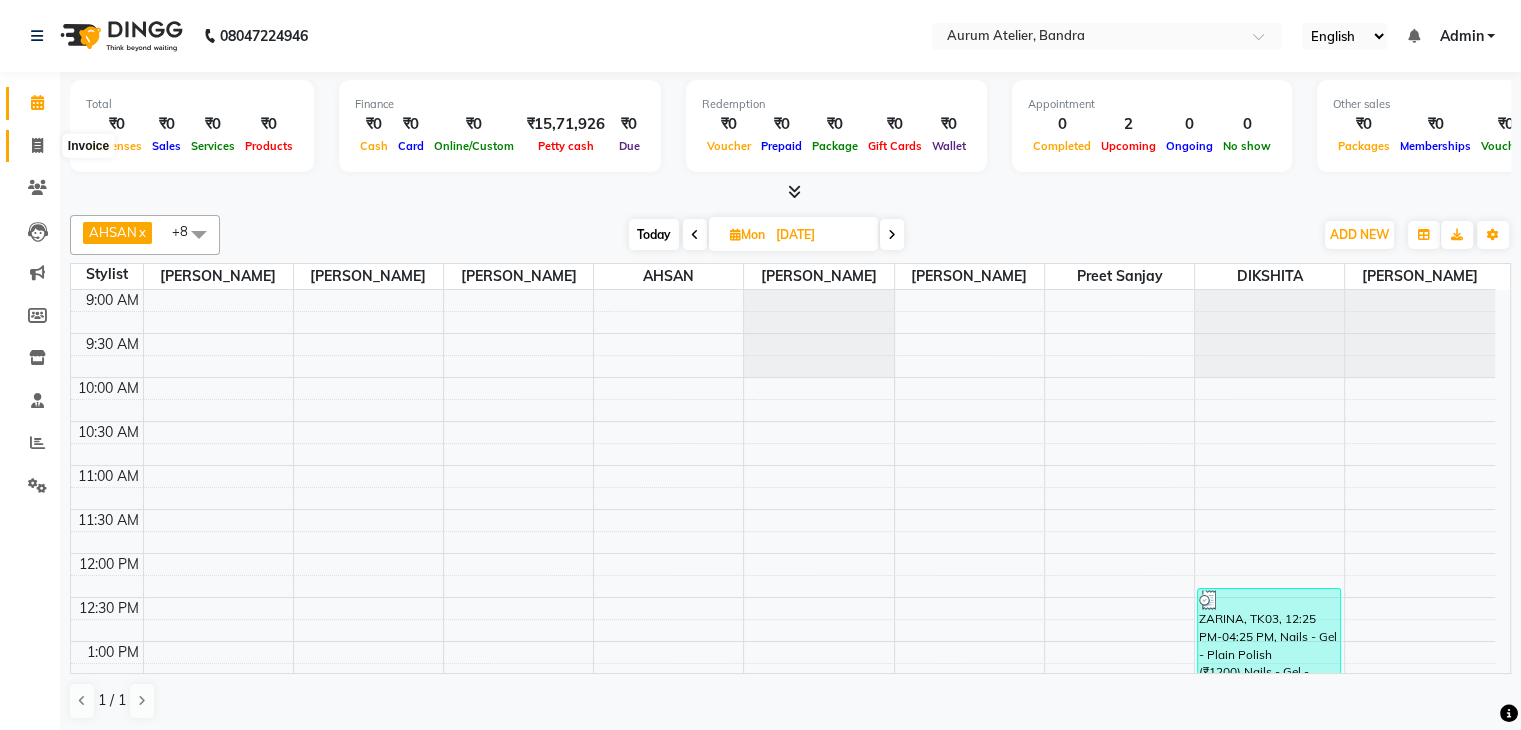 click 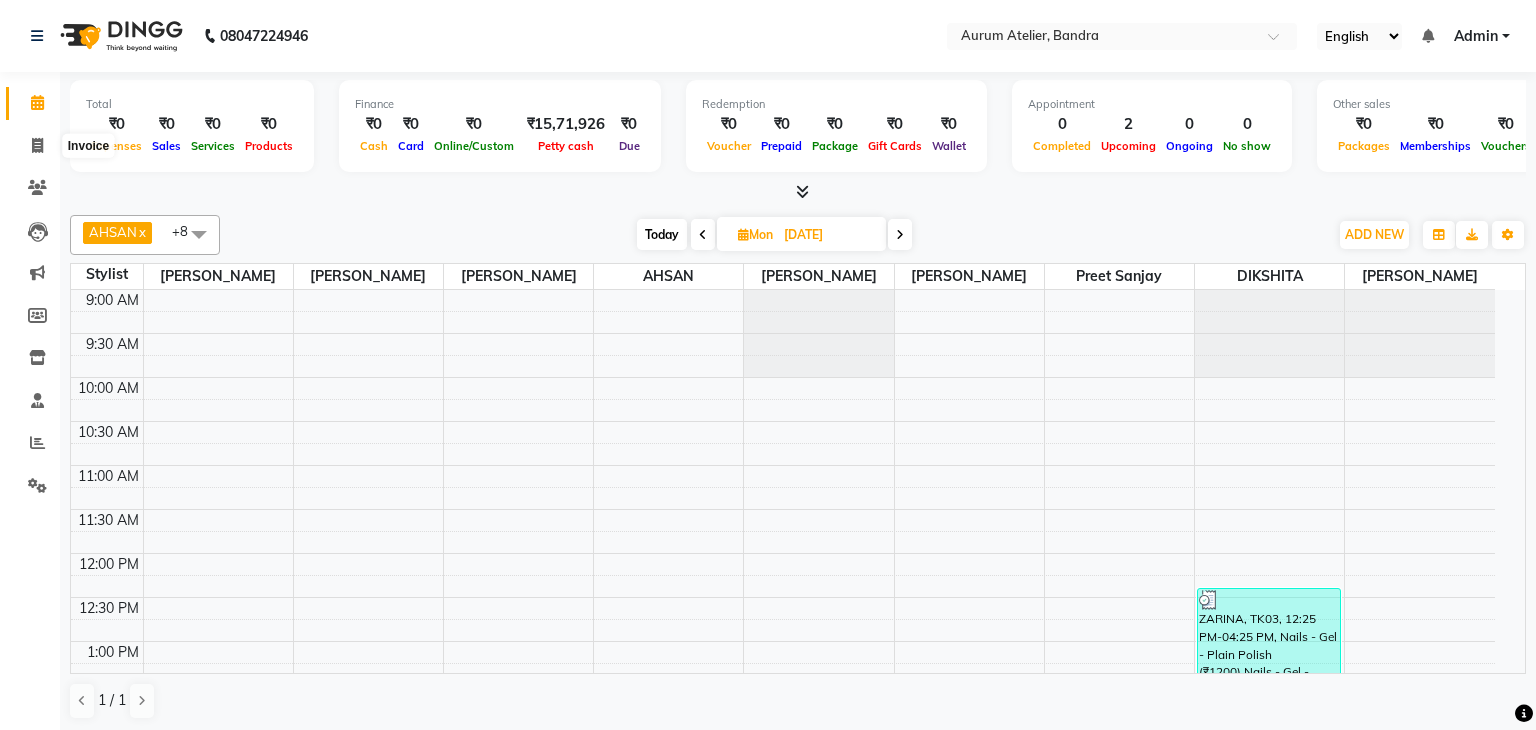 select on "7410" 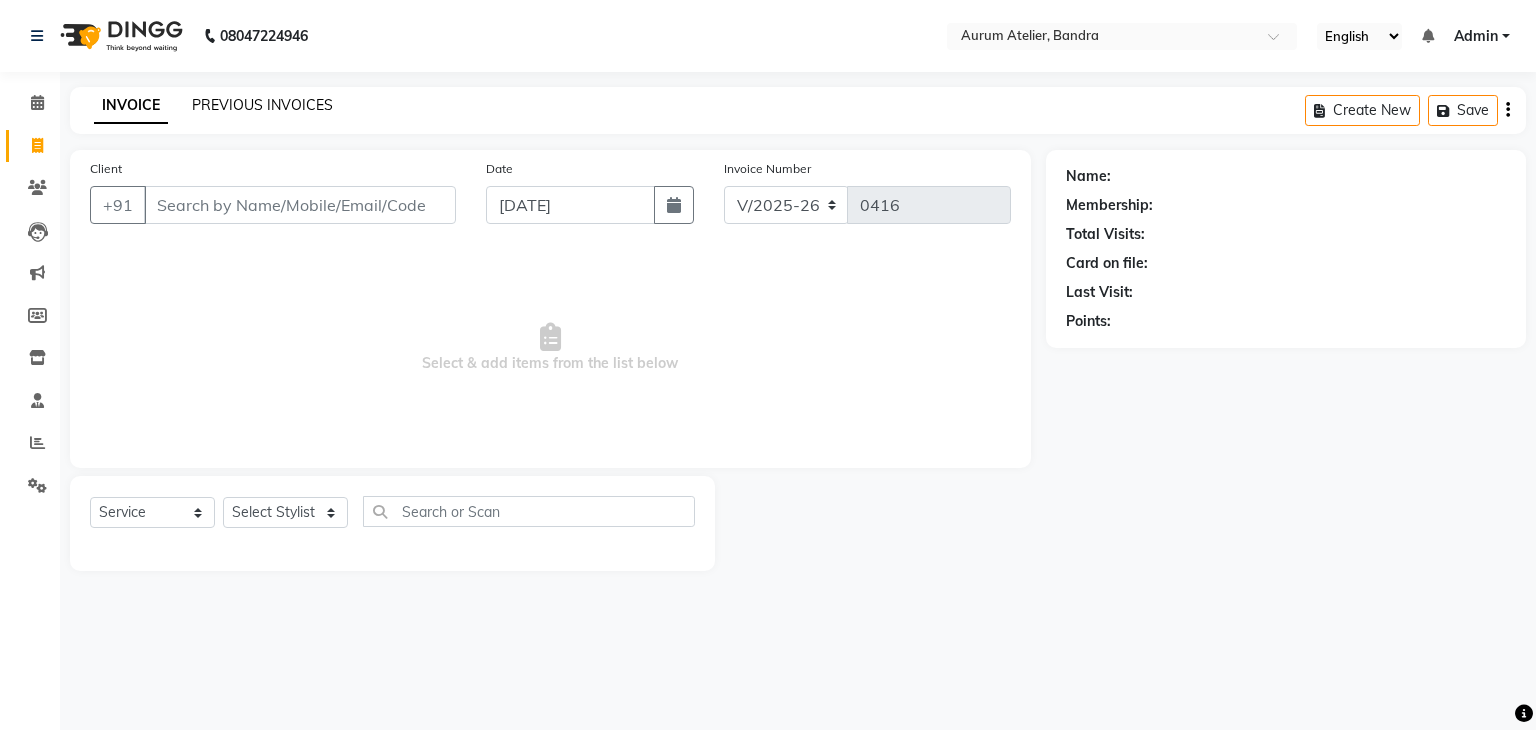 click on "PREVIOUS INVOICES" 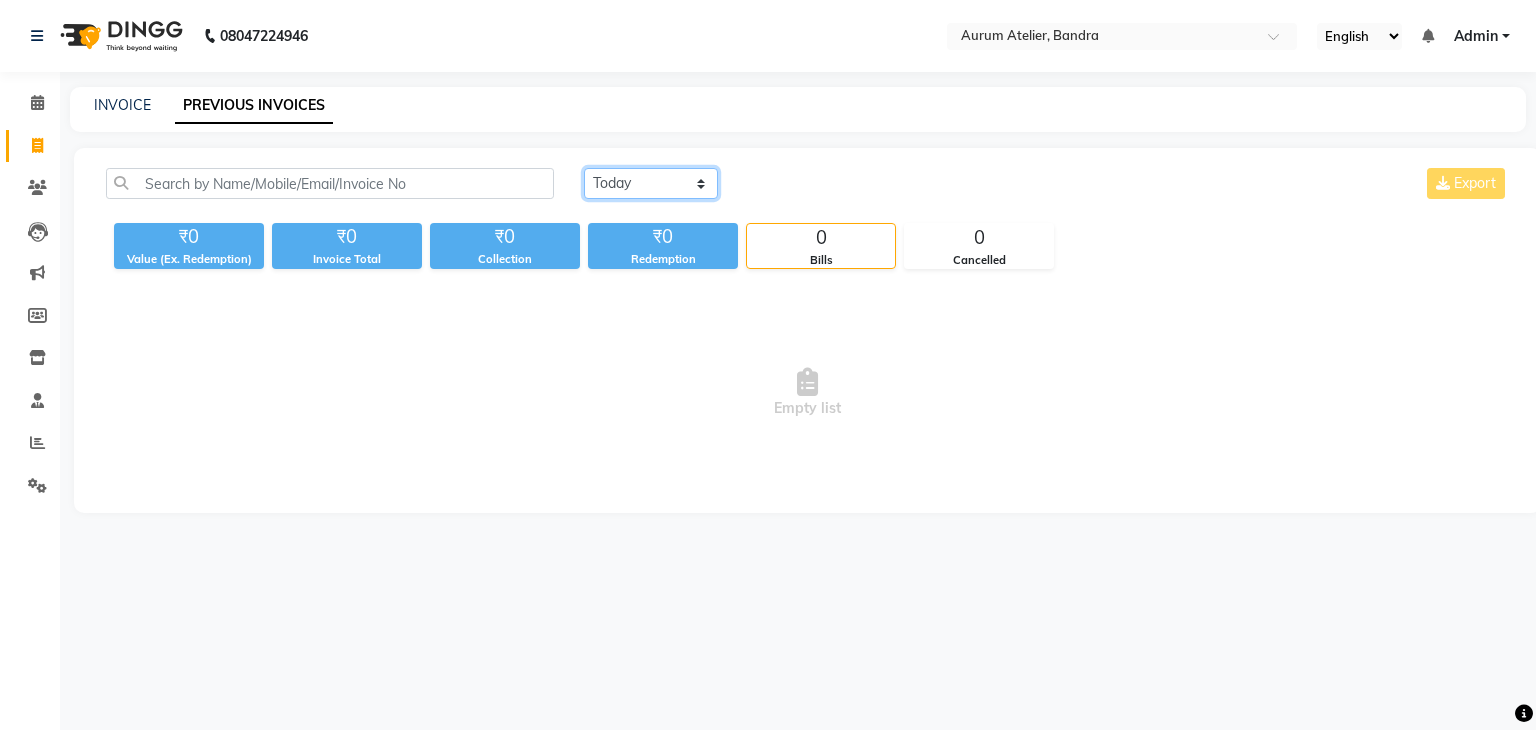 click on "[DATE] [DATE] Custom Range" 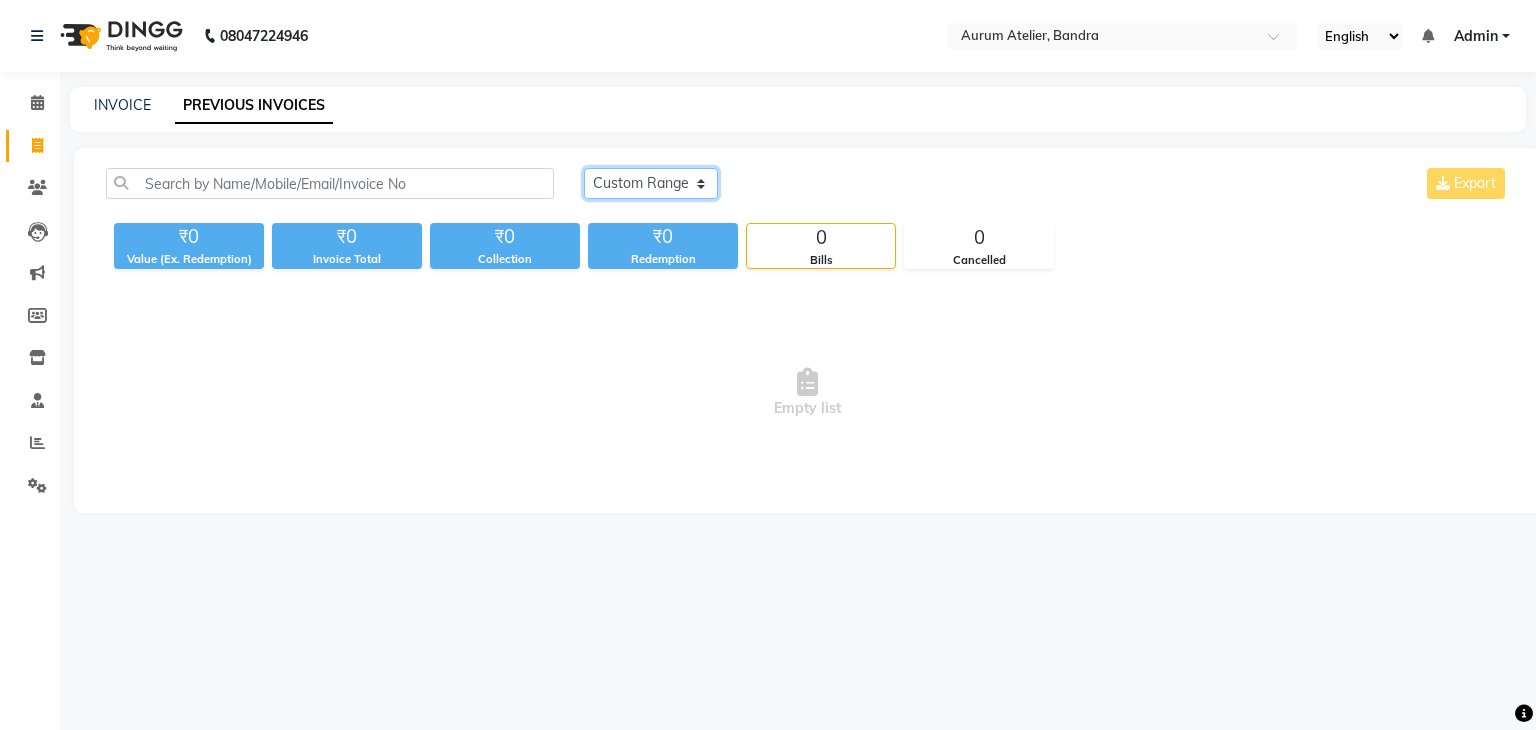 click on "[DATE] [DATE] Custom Range" 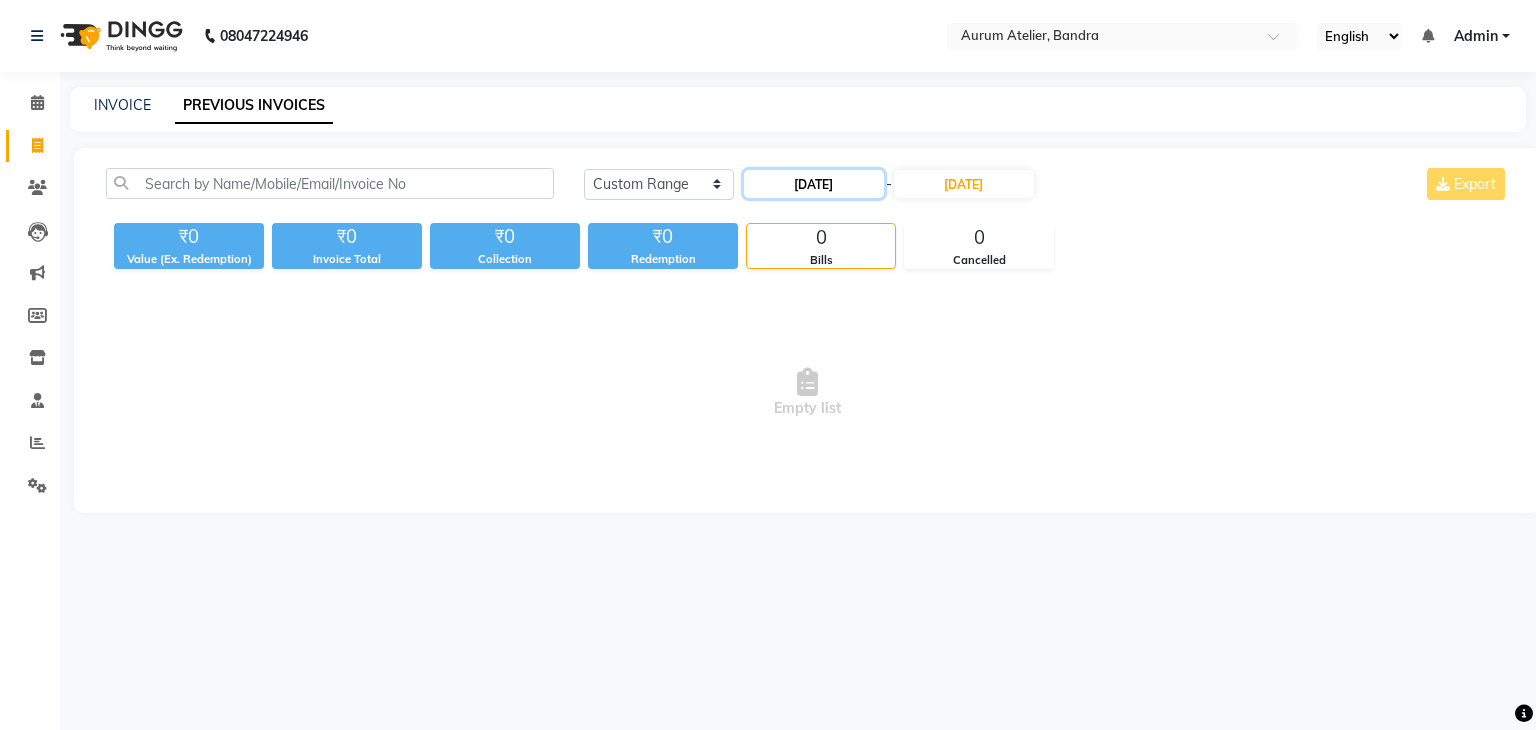 click on "[DATE]" 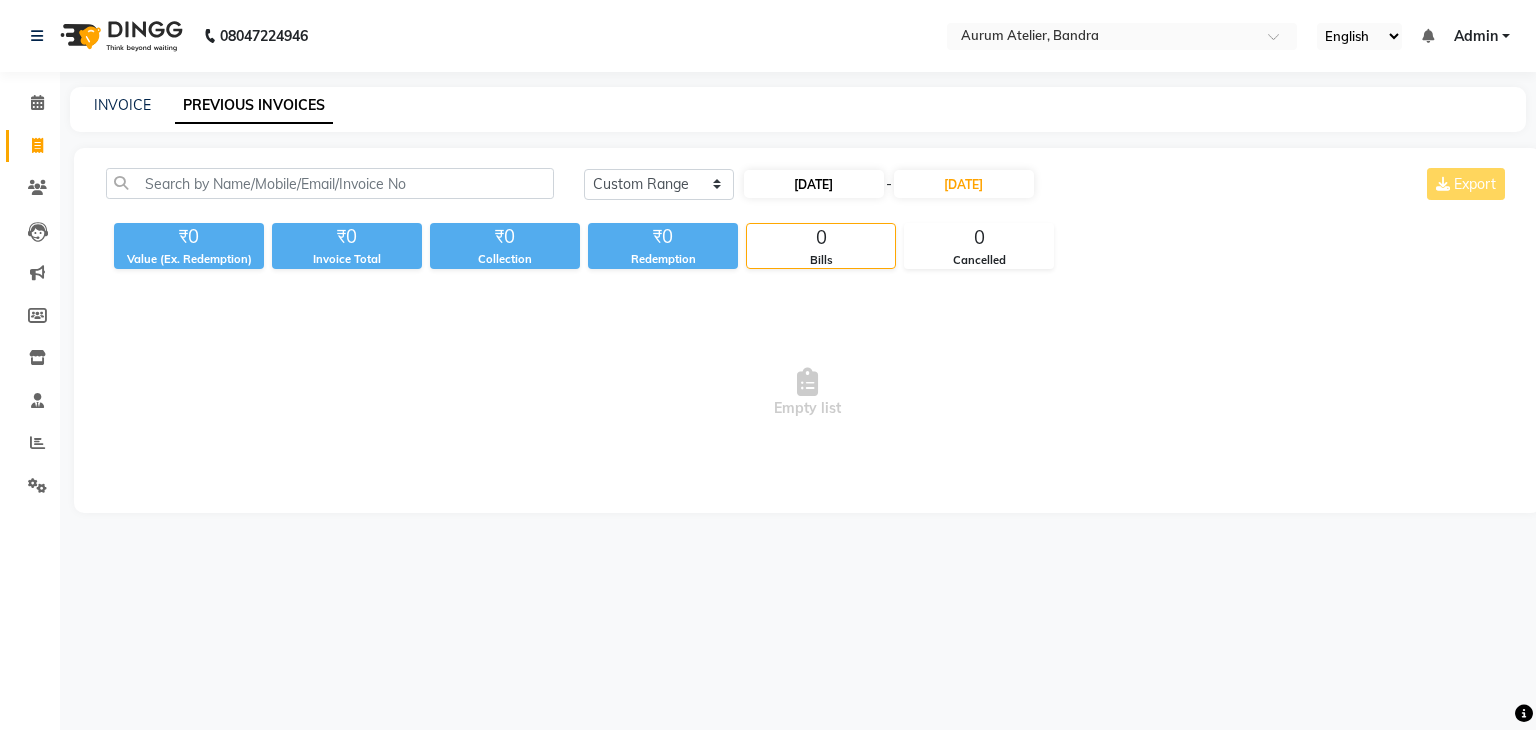 select on "7" 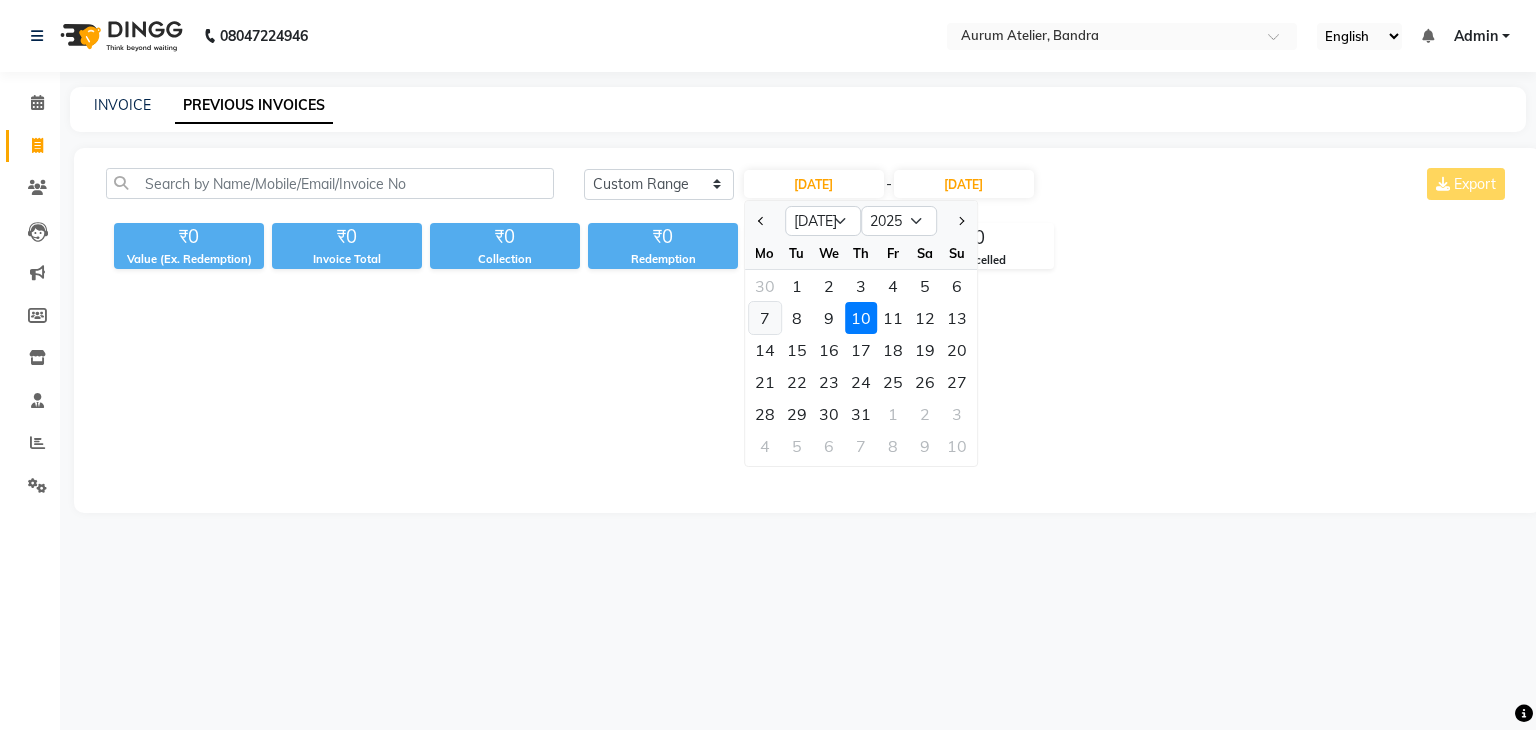 click on "7" 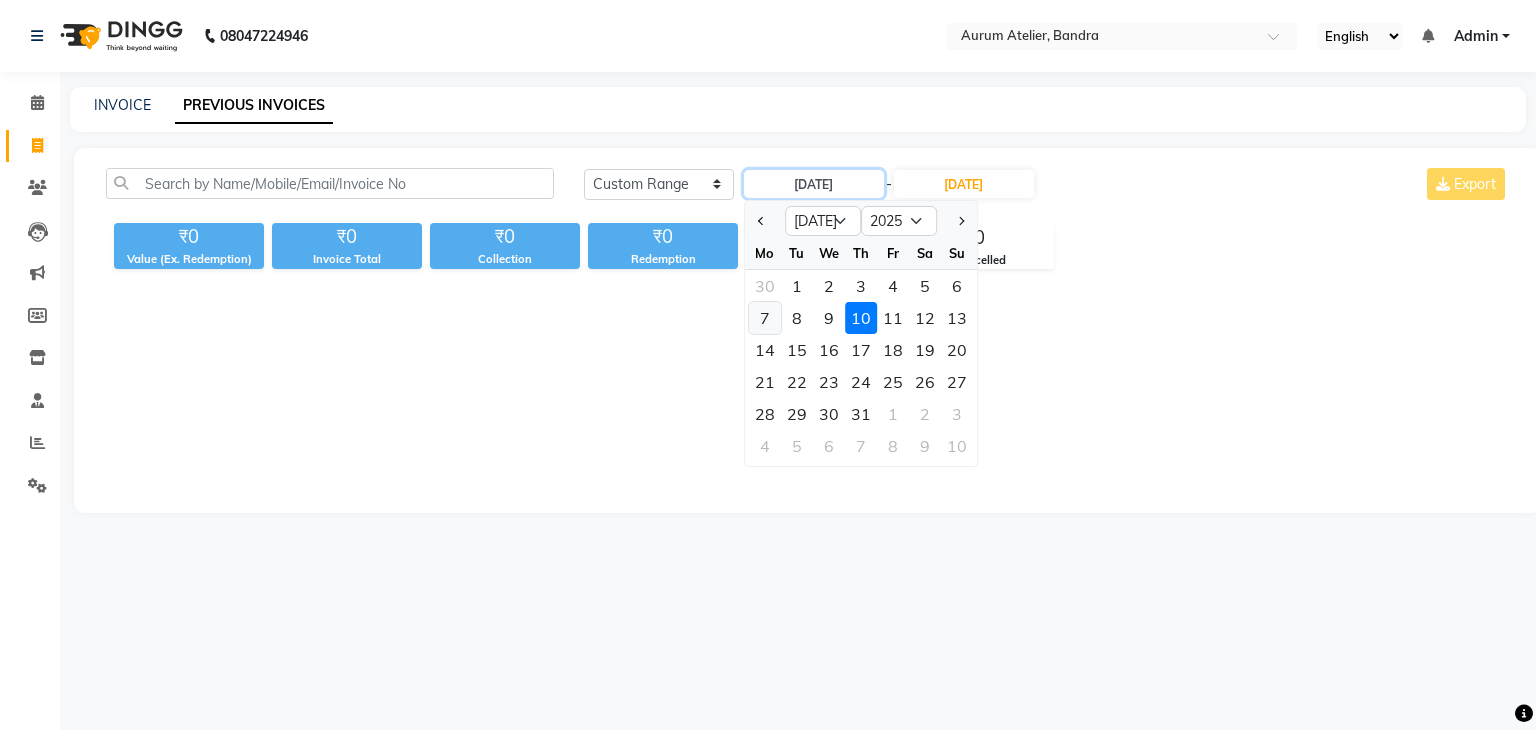 type on "[DATE]" 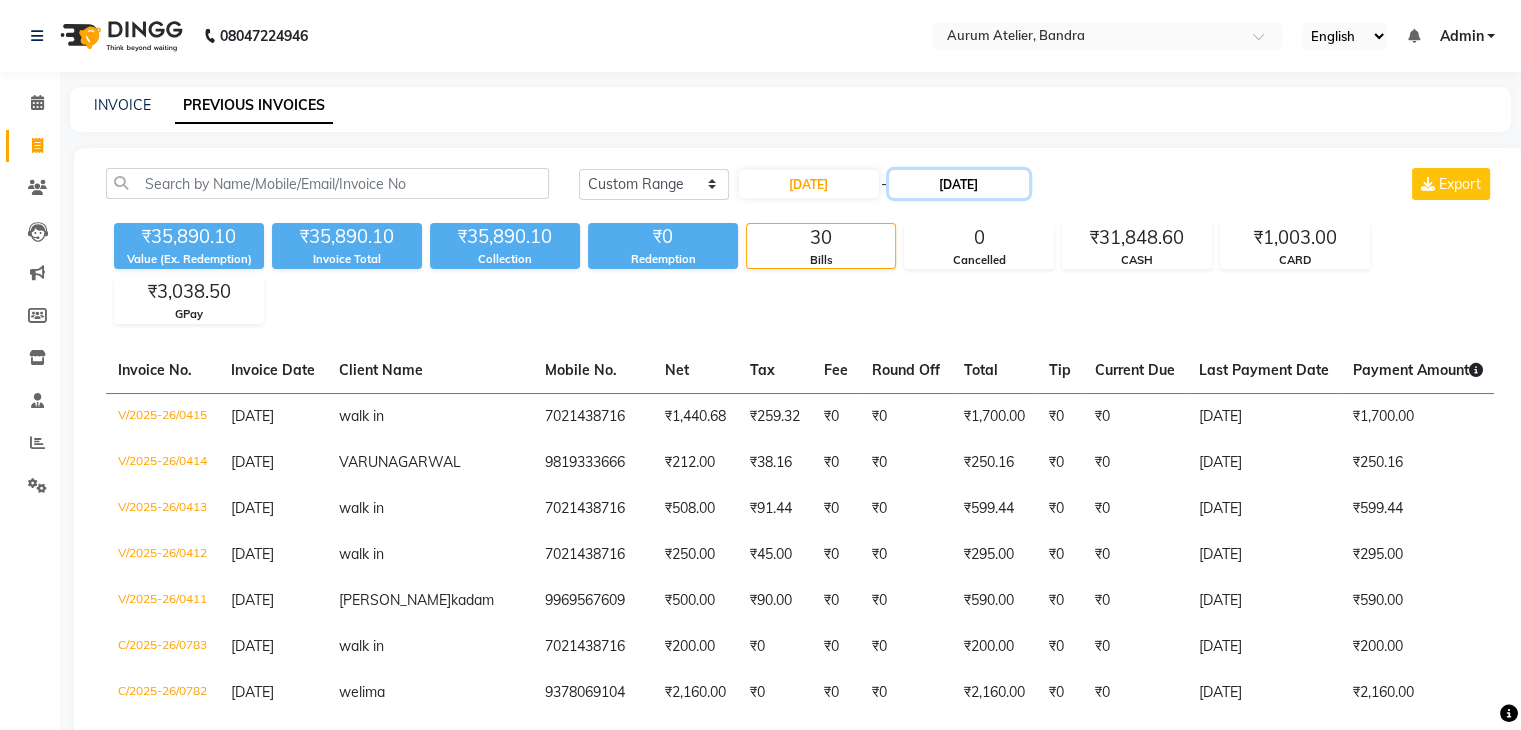 click on "[DATE]" 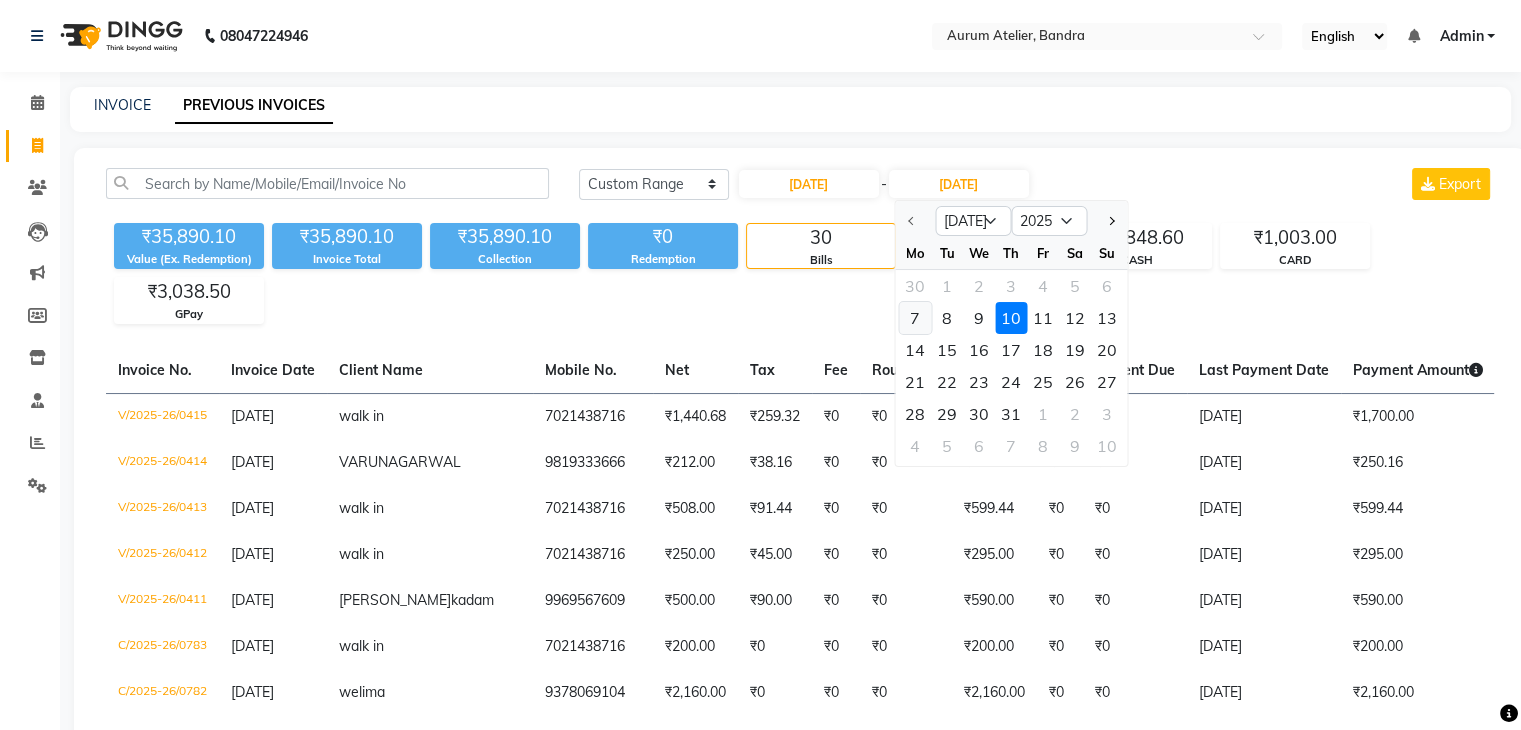 click on "7" 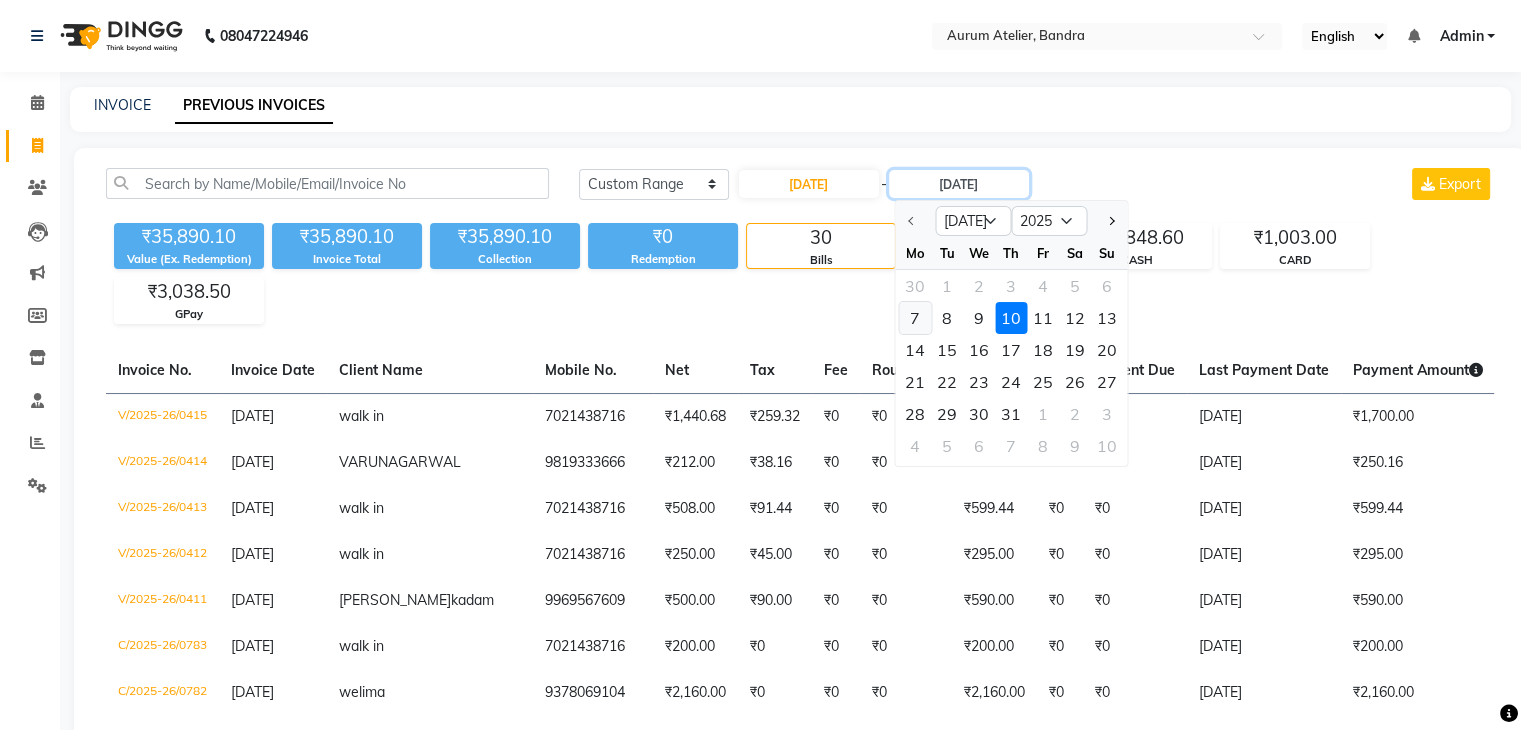 type on "[DATE]" 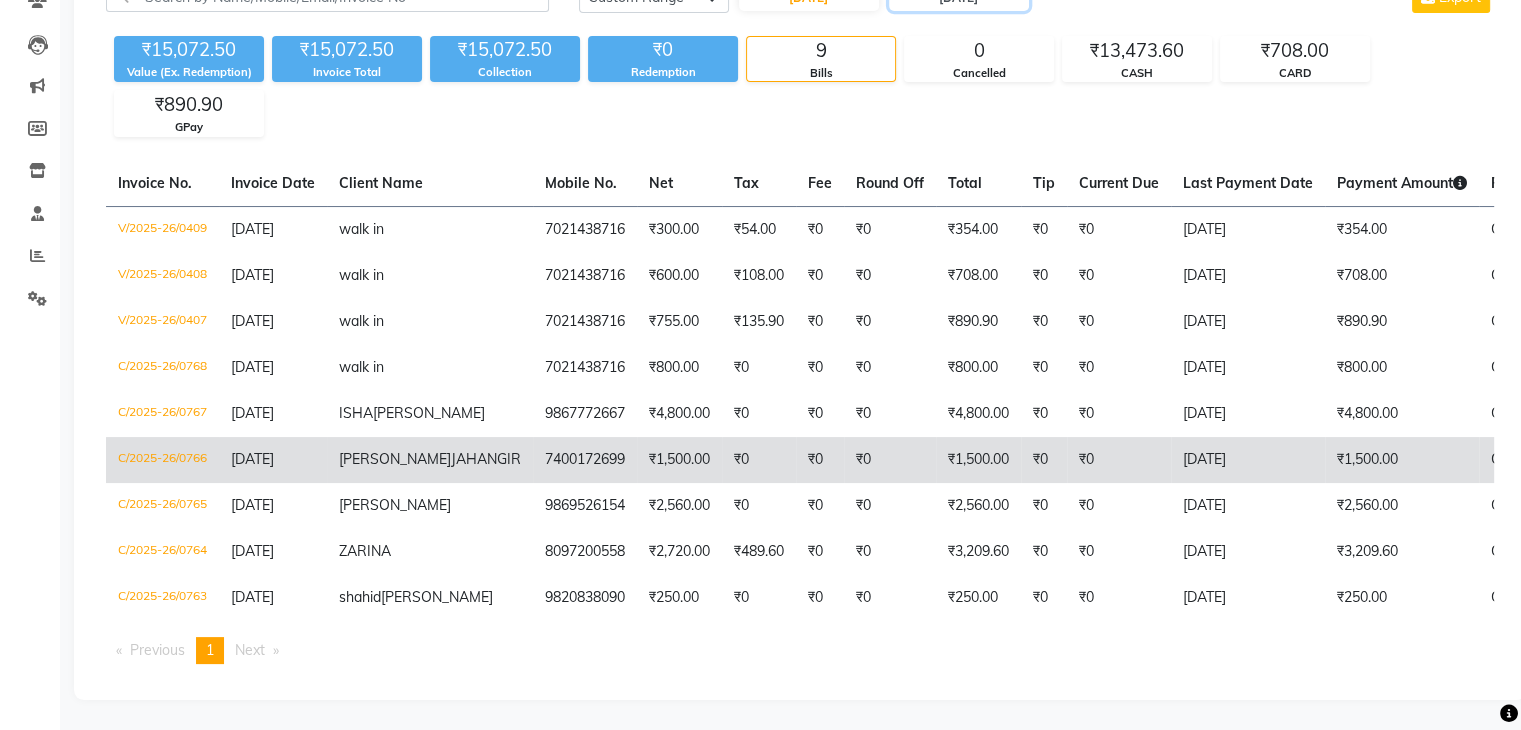 scroll, scrollTop: 0, scrollLeft: 0, axis: both 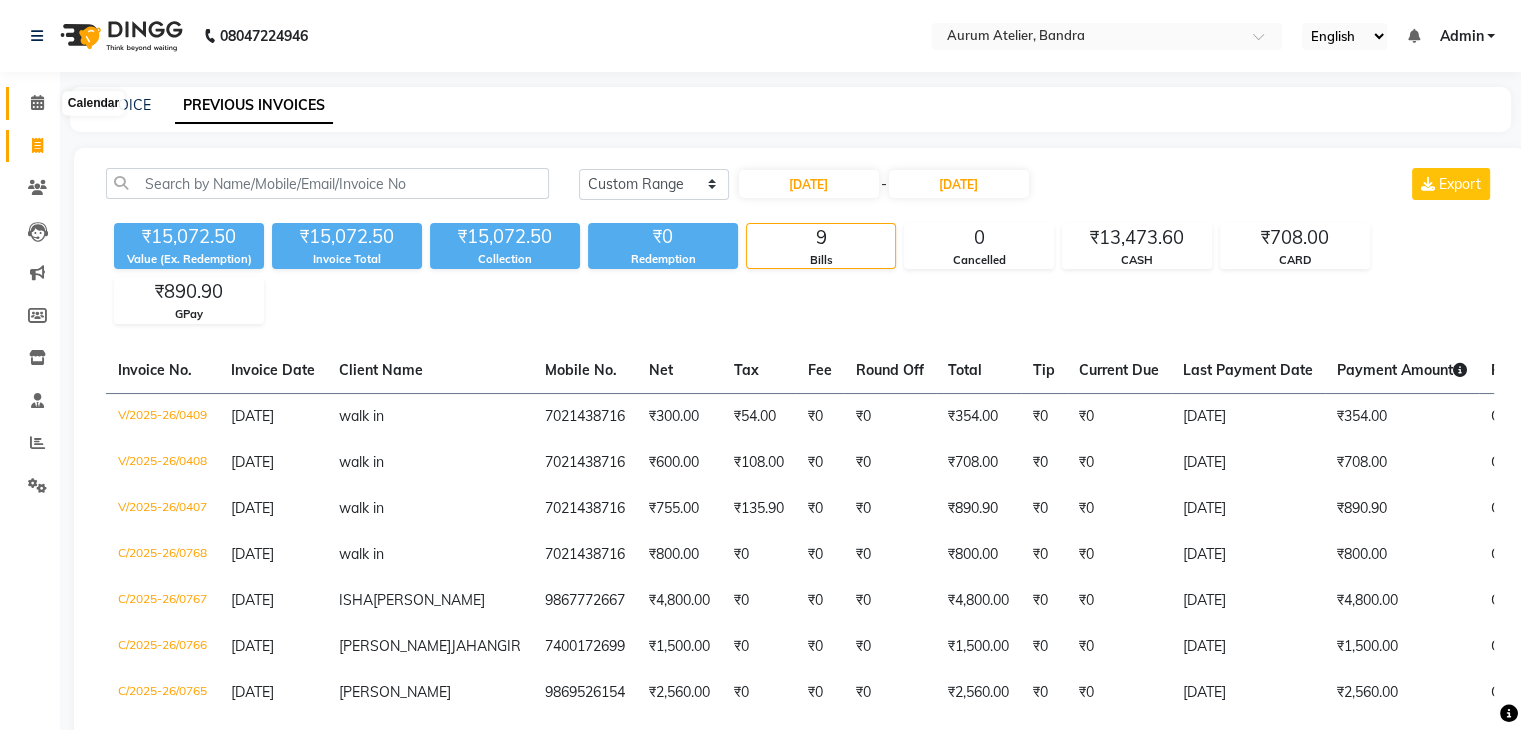click 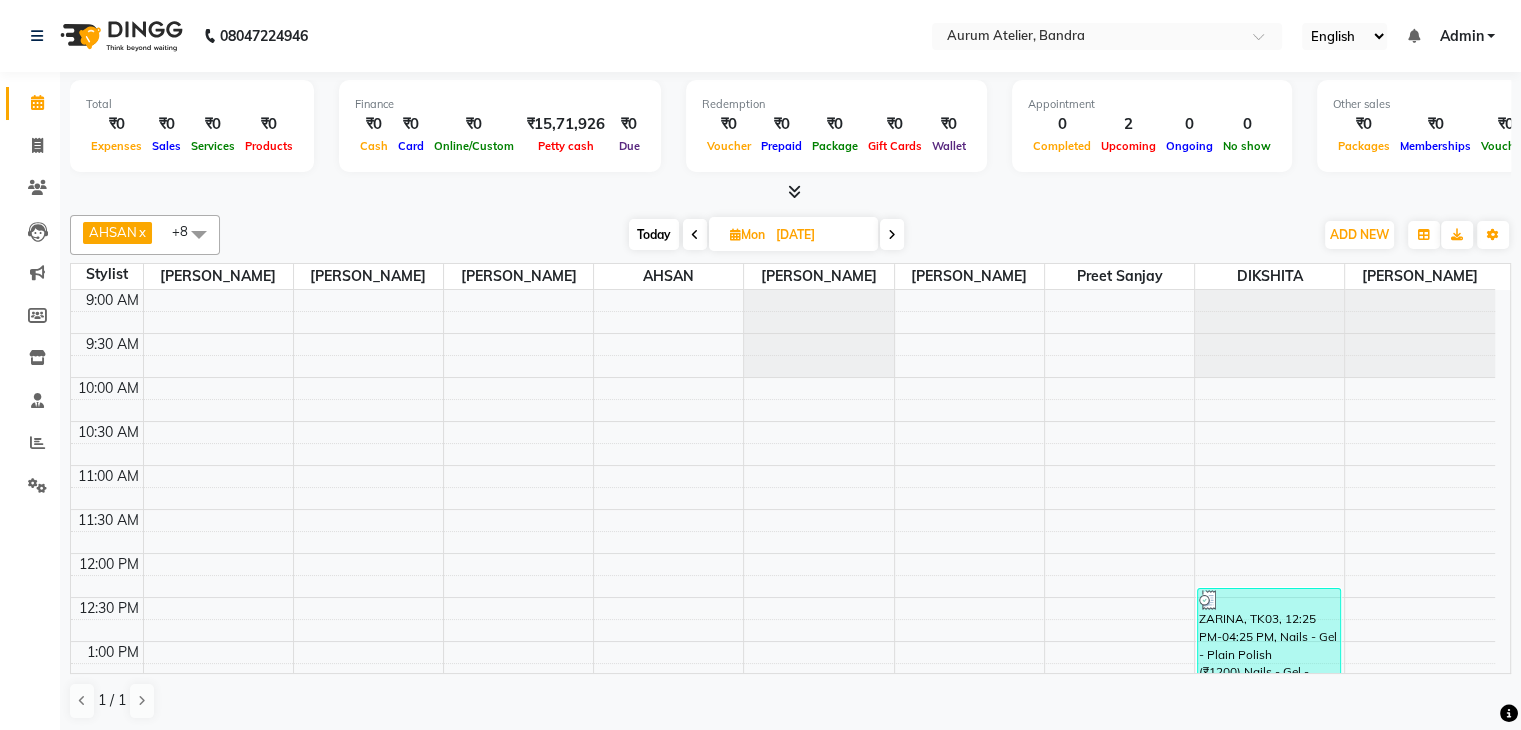 click at bounding box center (892, 235) 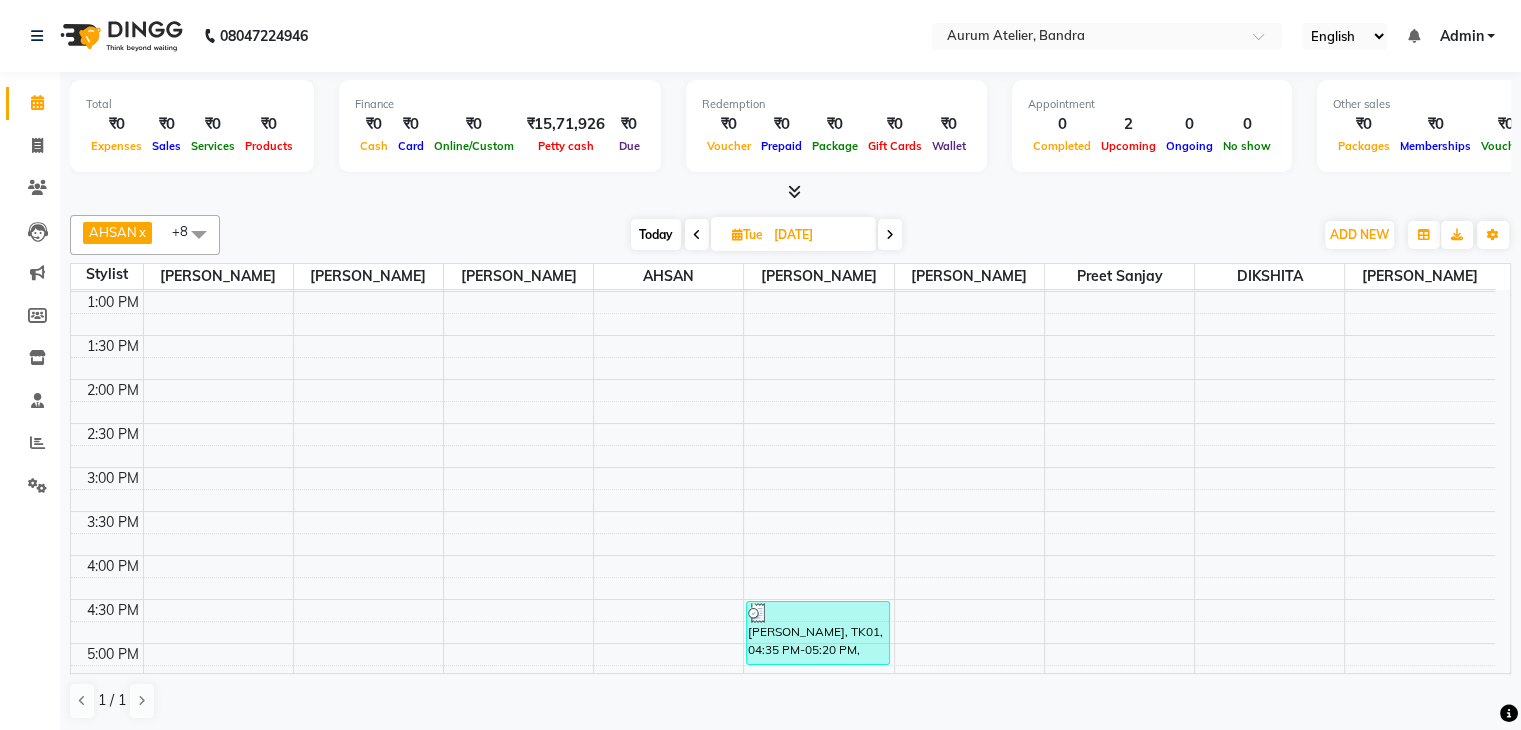 click at bounding box center (890, 234) 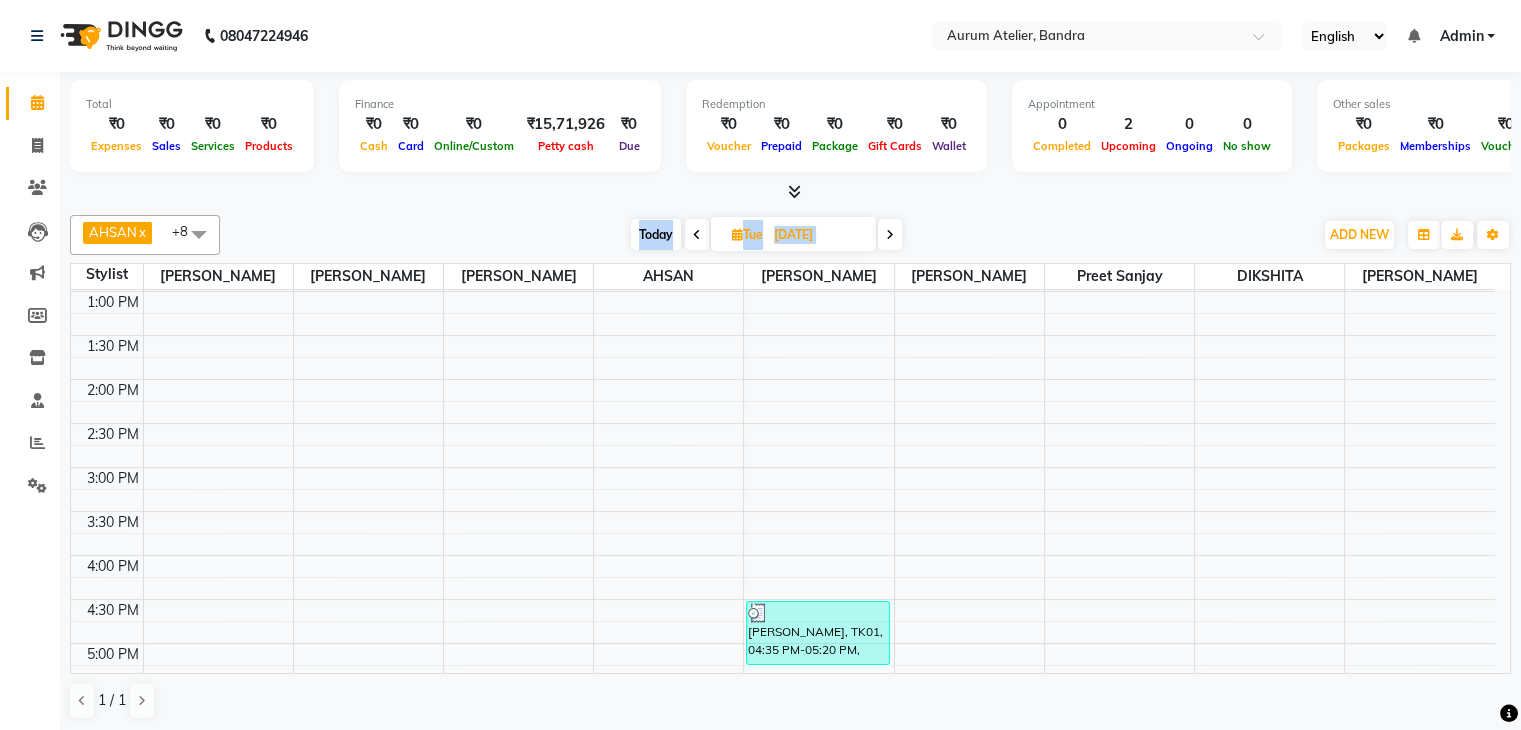 click at bounding box center [890, 235] 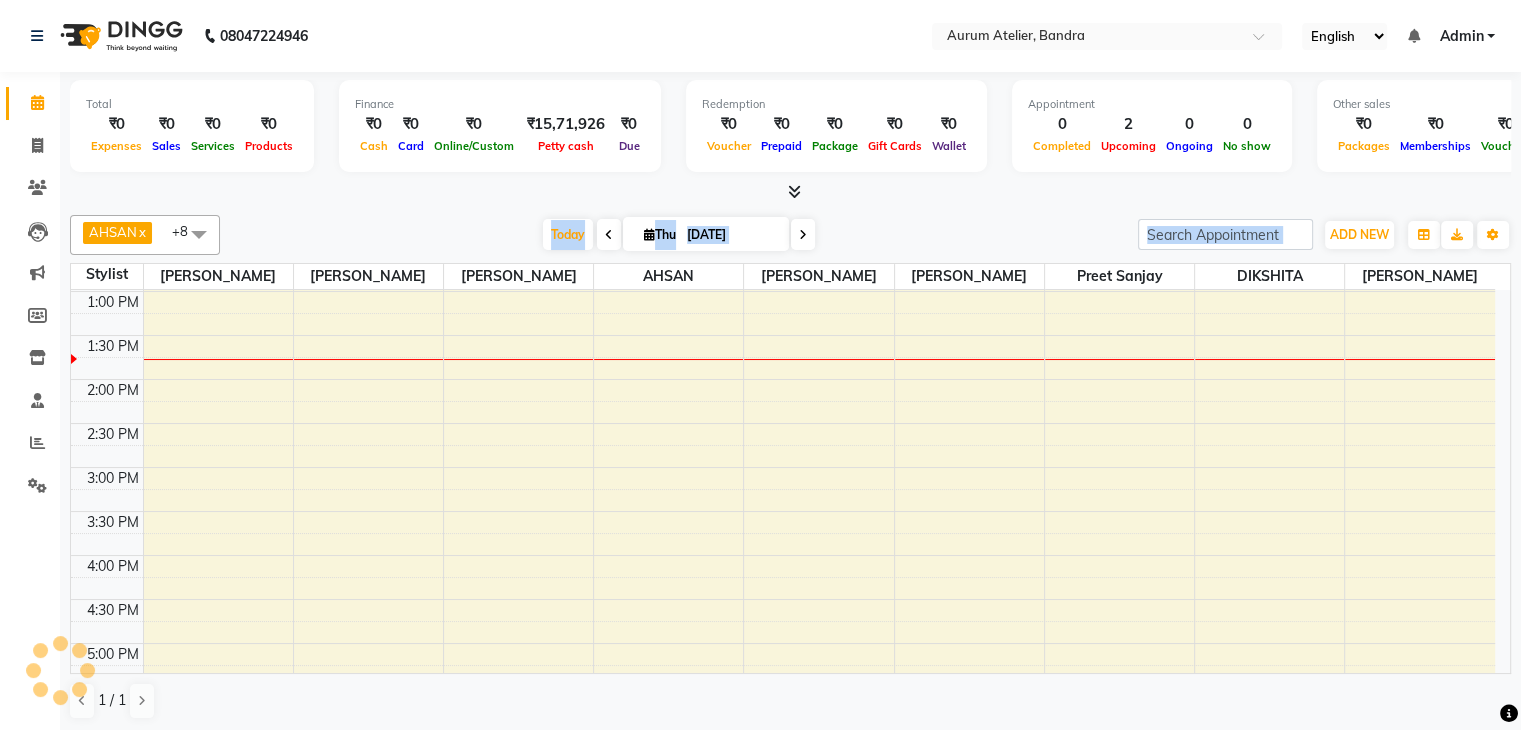 scroll, scrollTop: 350, scrollLeft: 0, axis: vertical 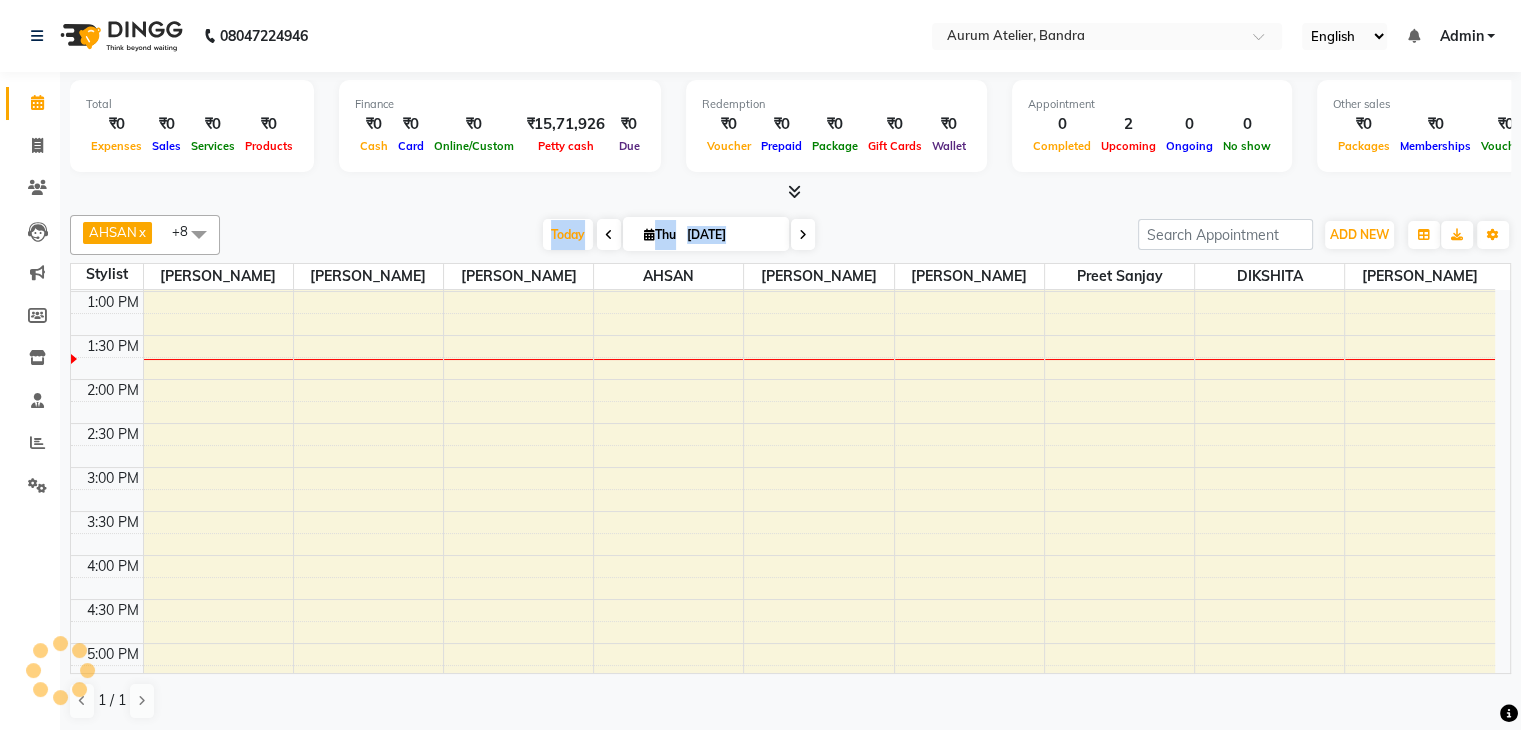 click on "[DATE]  [DATE]" at bounding box center (679, 235) 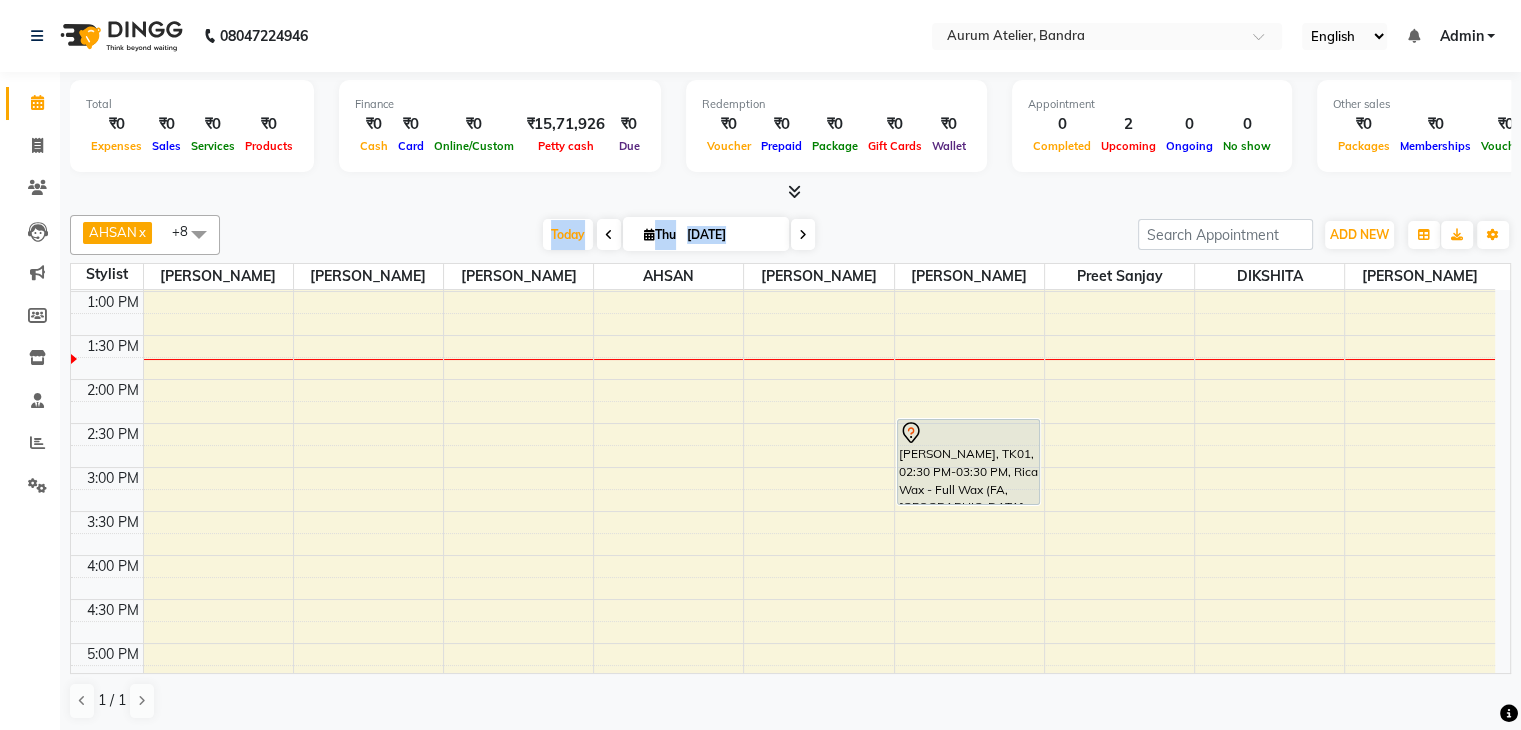 click at bounding box center (609, 234) 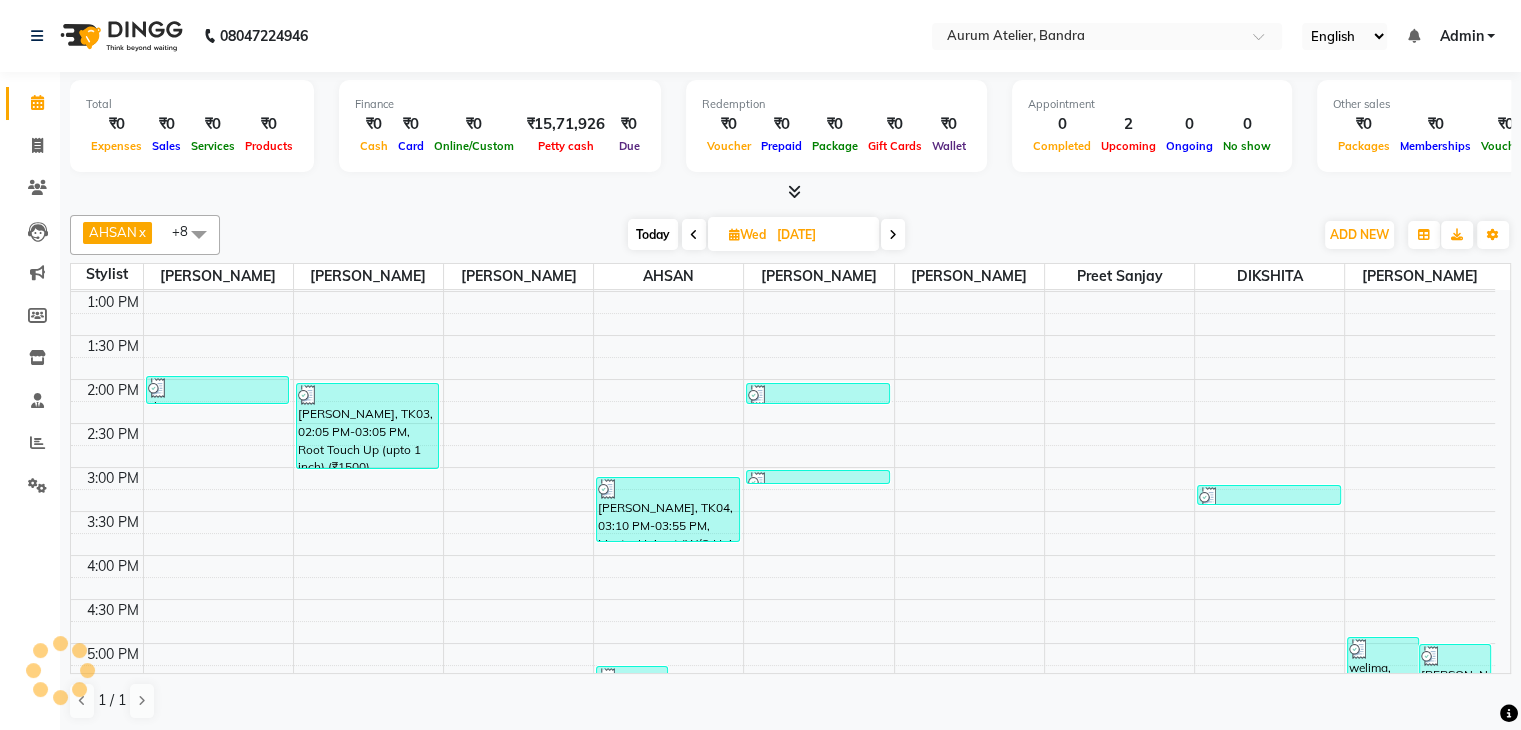 scroll, scrollTop: 350, scrollLeft: 0, axis: vertical 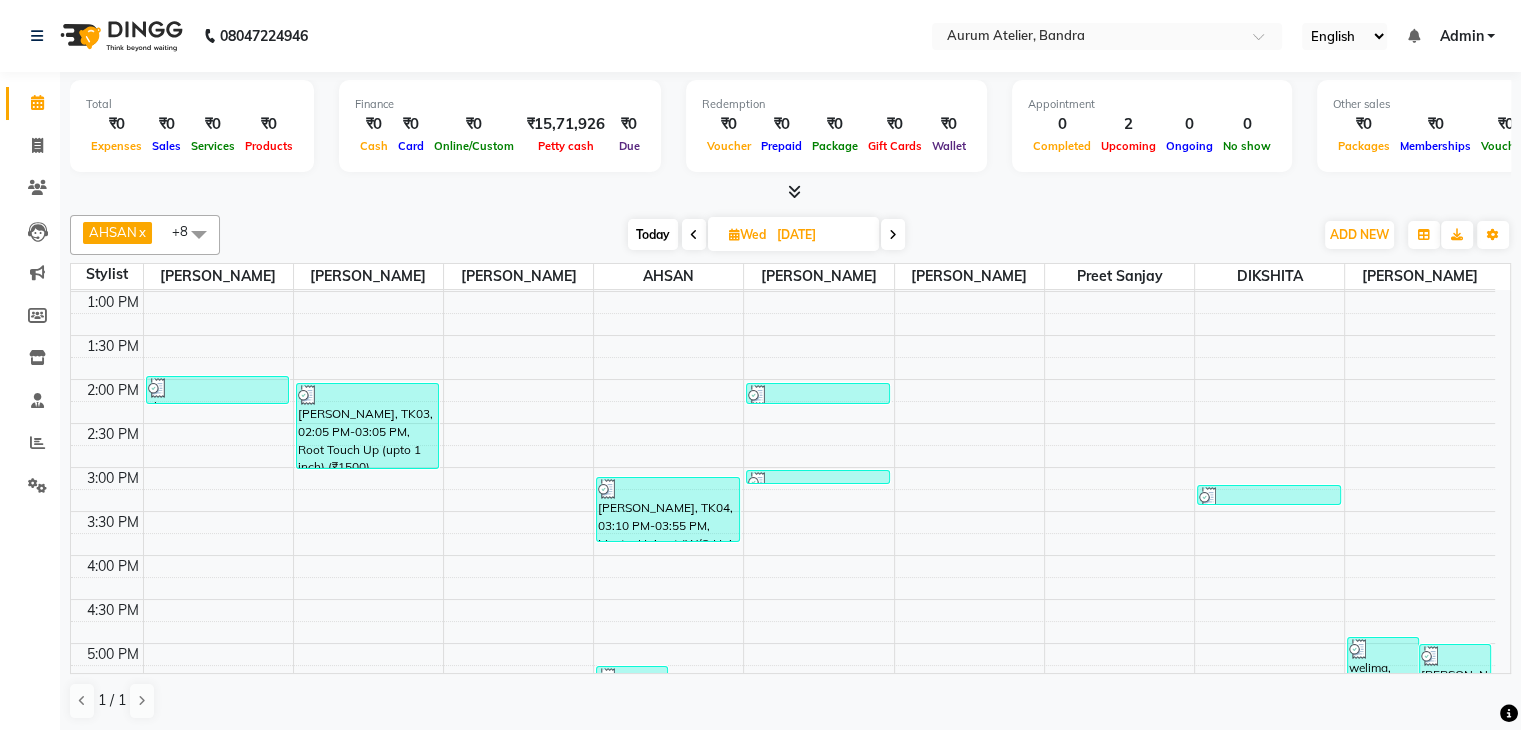 click at bounding box center (893, 234) 